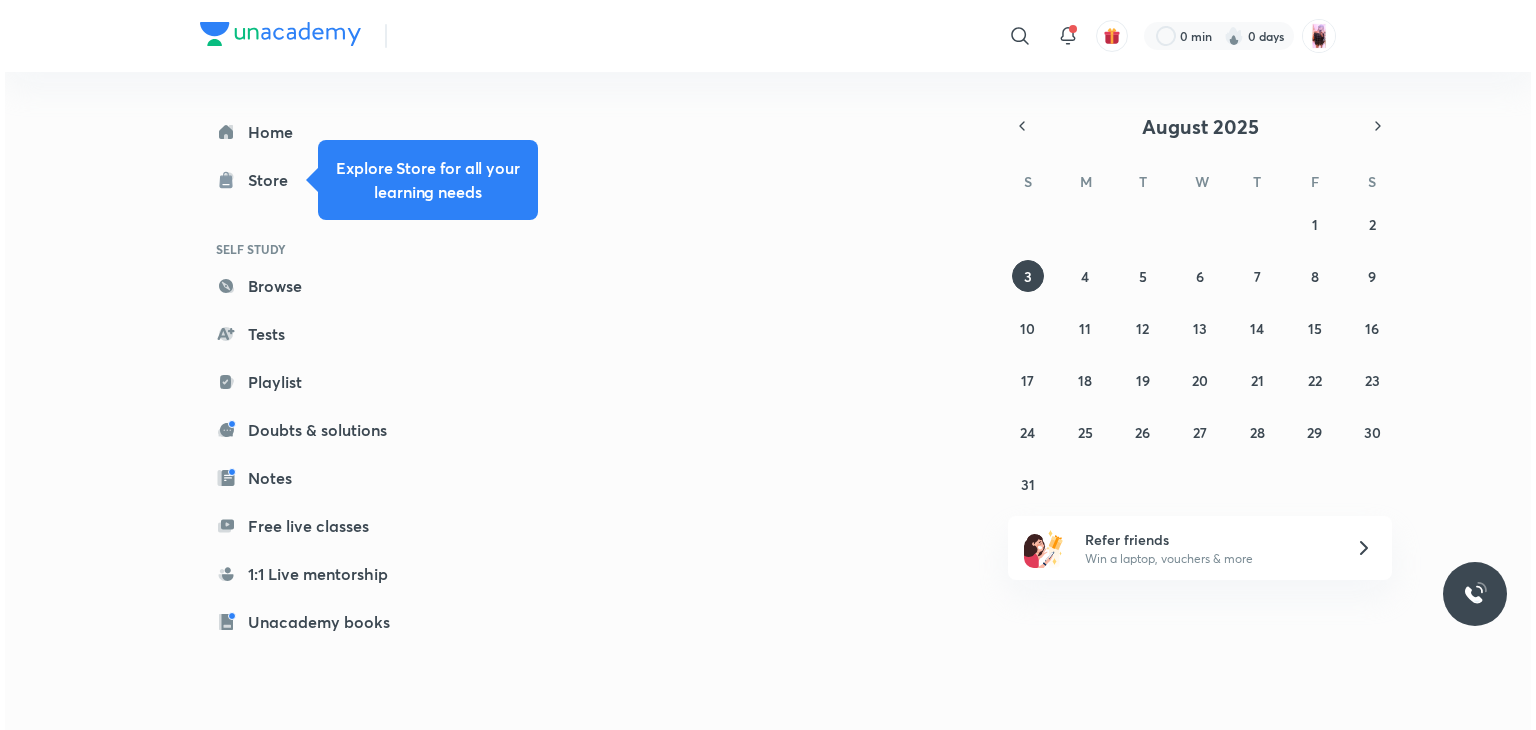 scroll, scrollTop: 0, scrollLeft: 0, axis: both 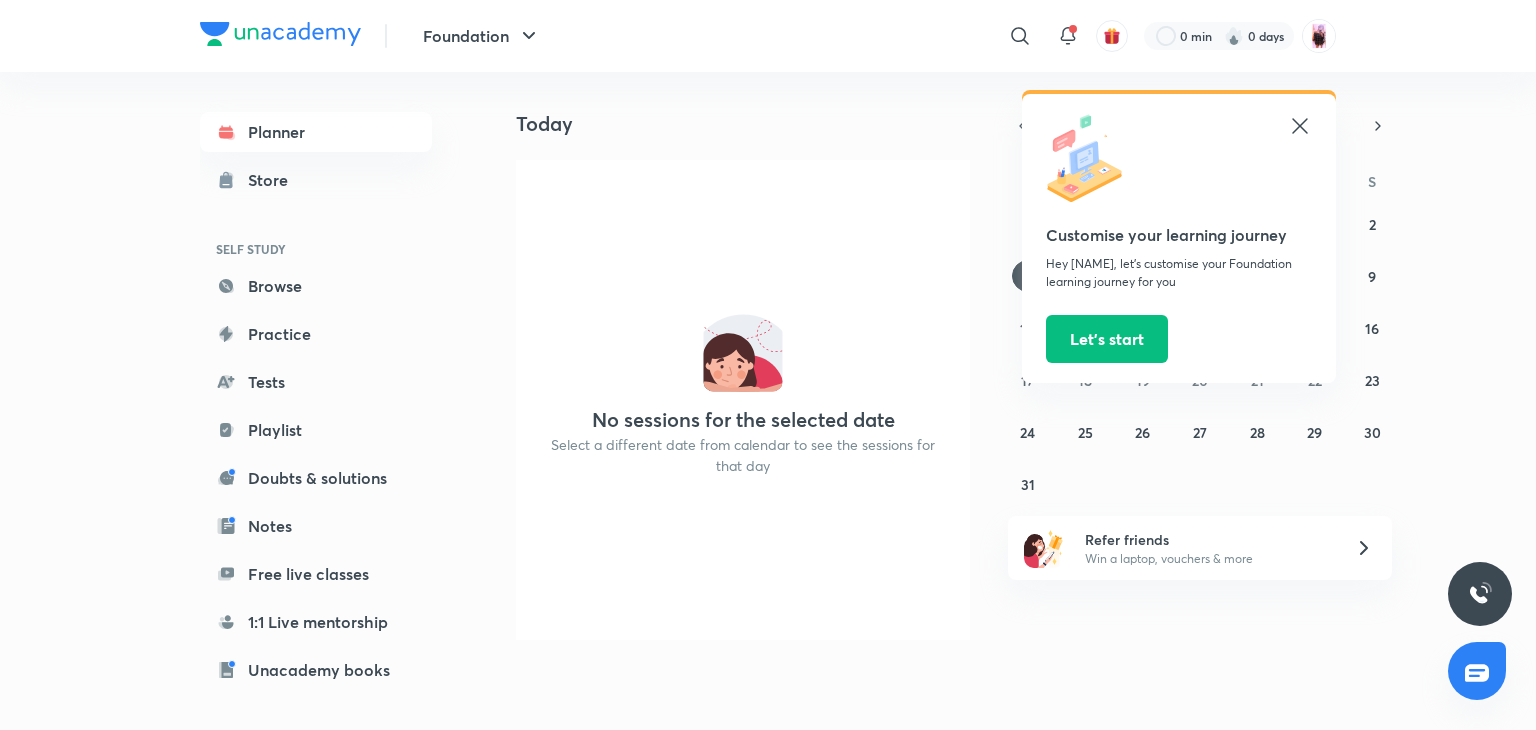 click 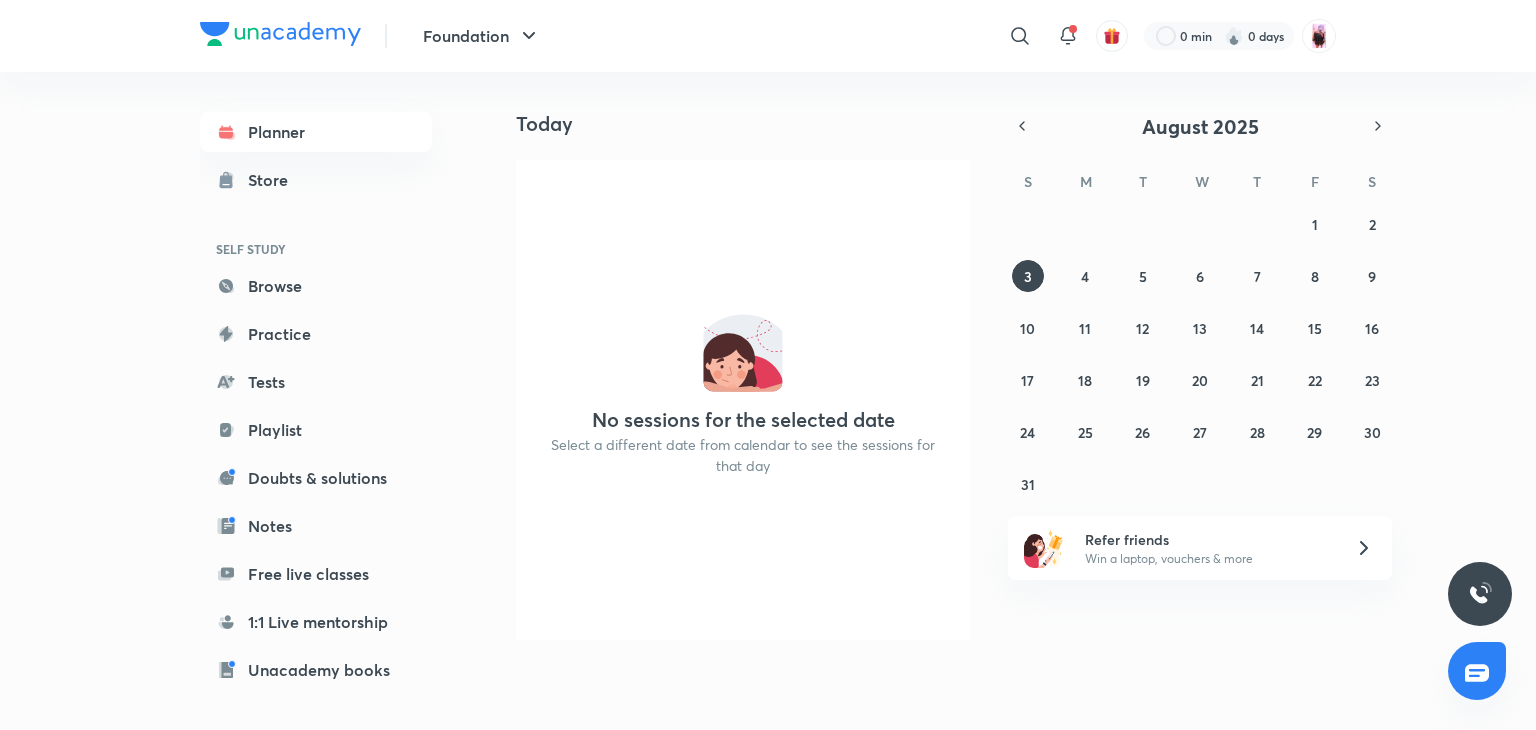 click on "Today No sessions for the selected date Select a different date from calendar to see the sessions for that day" at bounding box center (1010, 364) 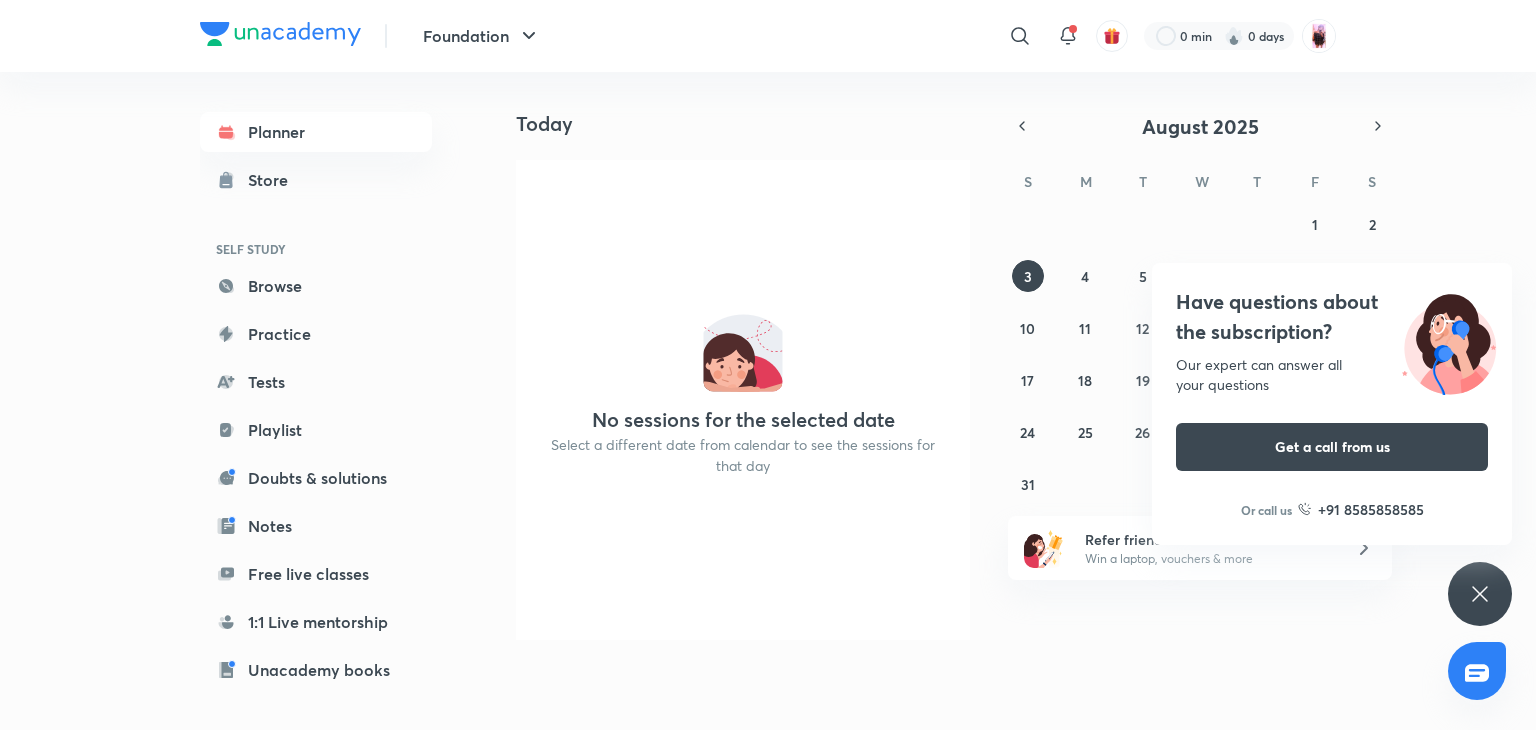 click on "Have questions about the subscription? Our expert can answer all your questions Get a call from us Or call us +91 8585858585" at bounding box center [1480, 594] 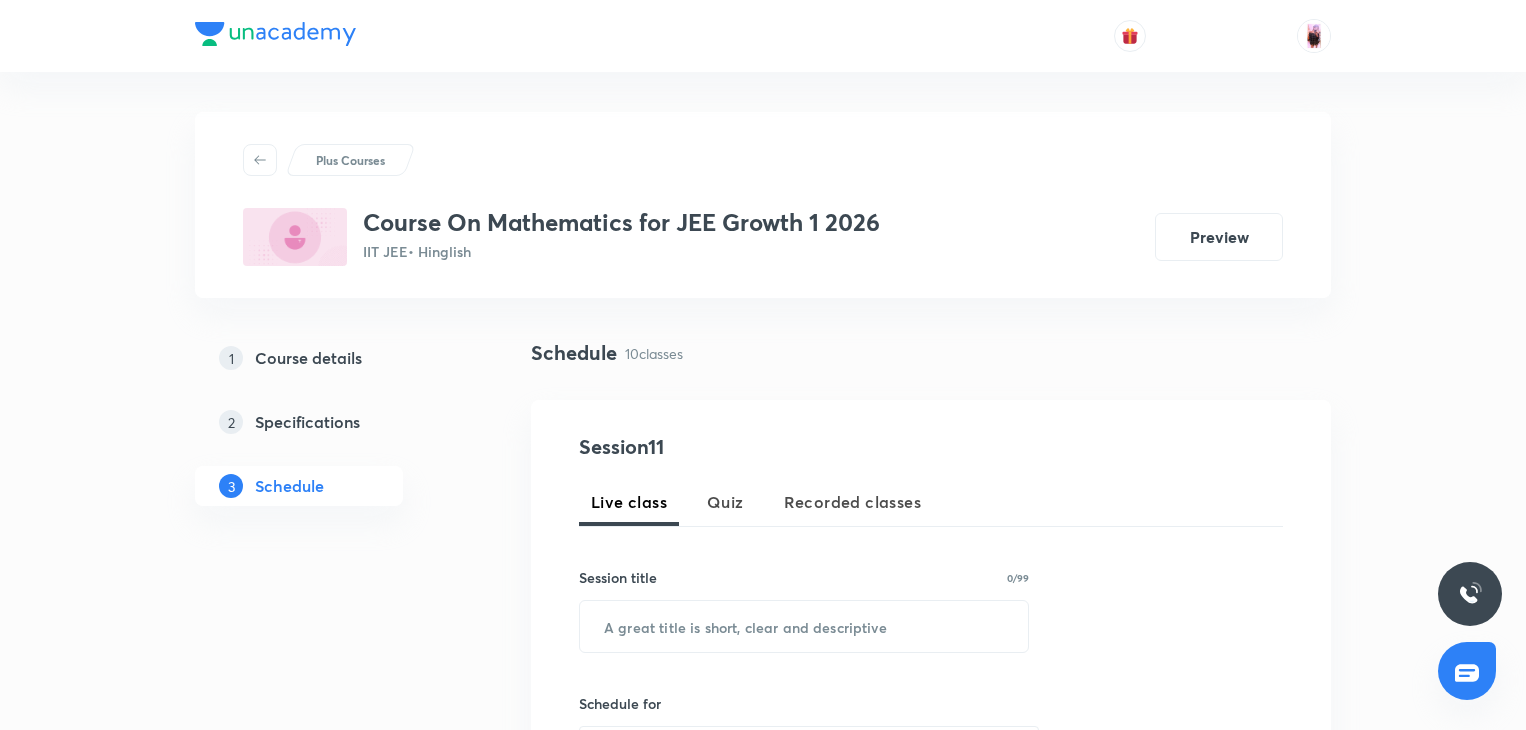 scroll, scrollTop: 0, scrollLeft: 0, axis: both 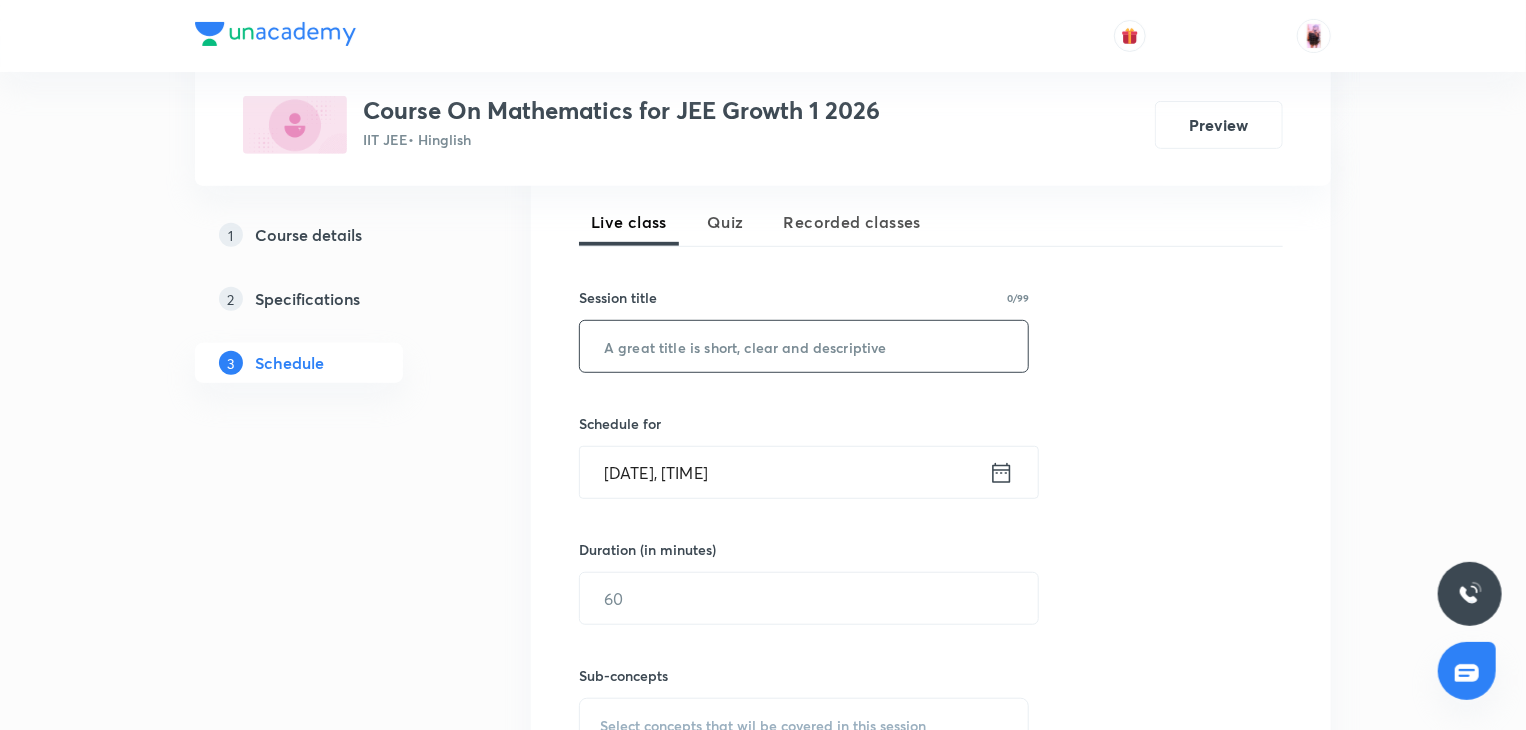 click at bounding box center [804, 346] 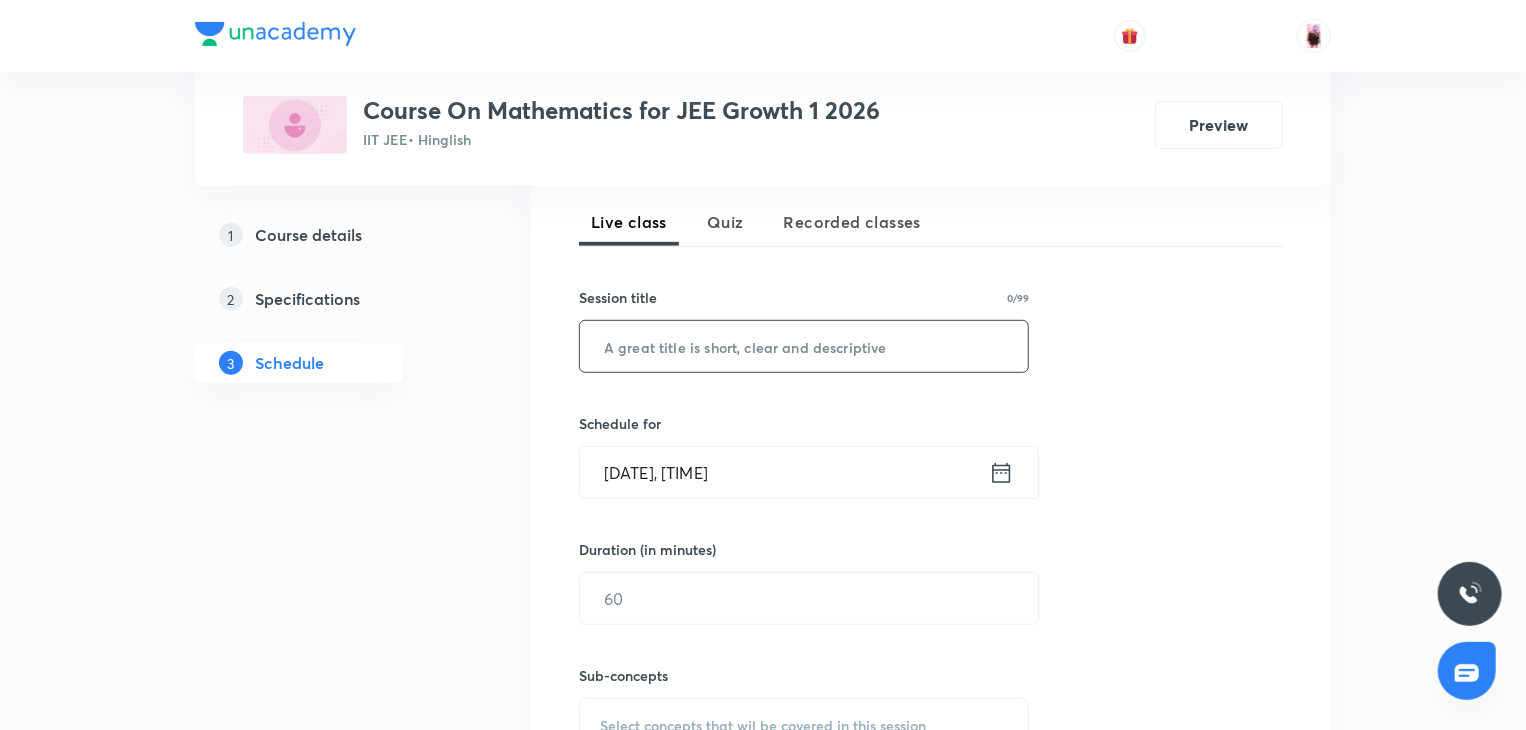 click at bounding box center (804, 346) 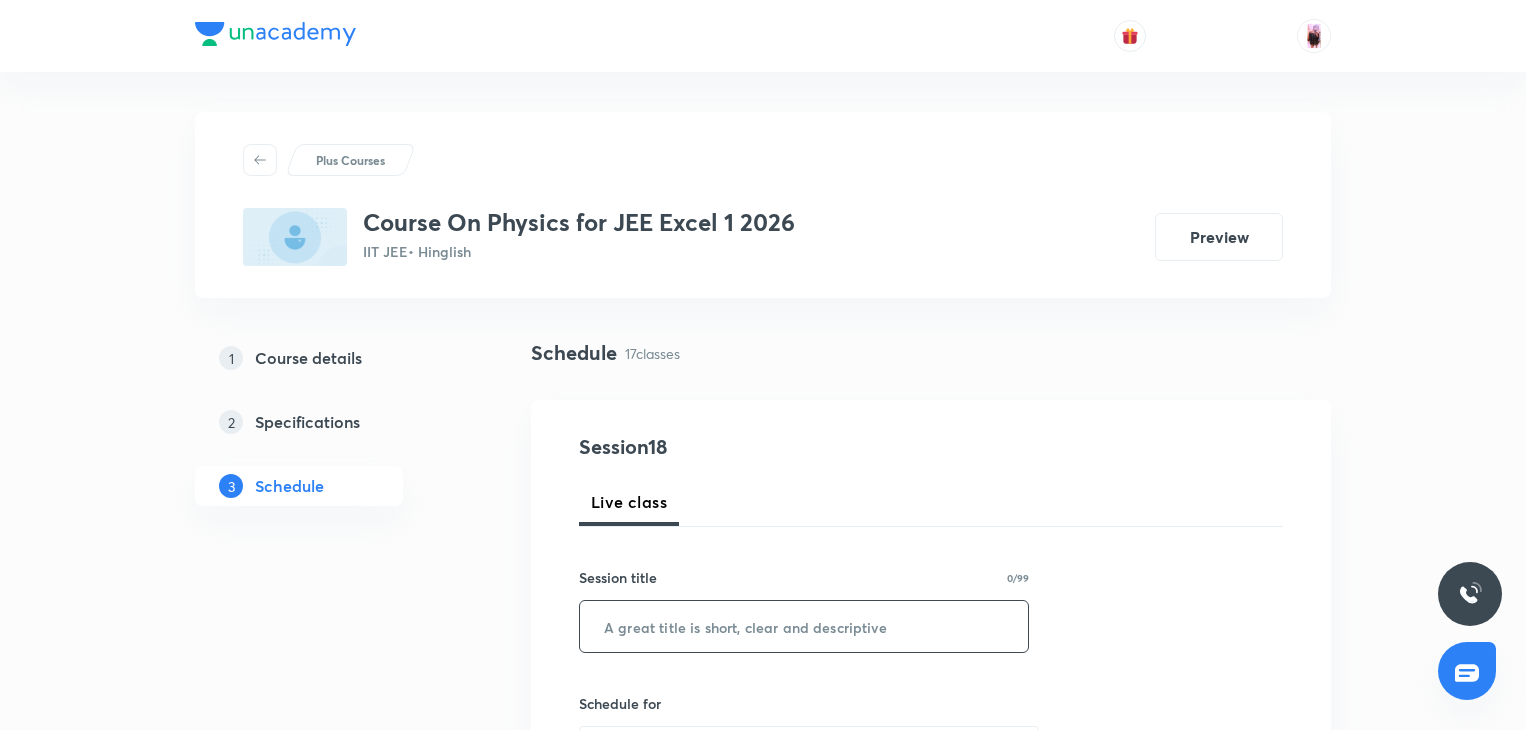 scroll, scrollTop: 0, scrollLeft: 0, axis: both 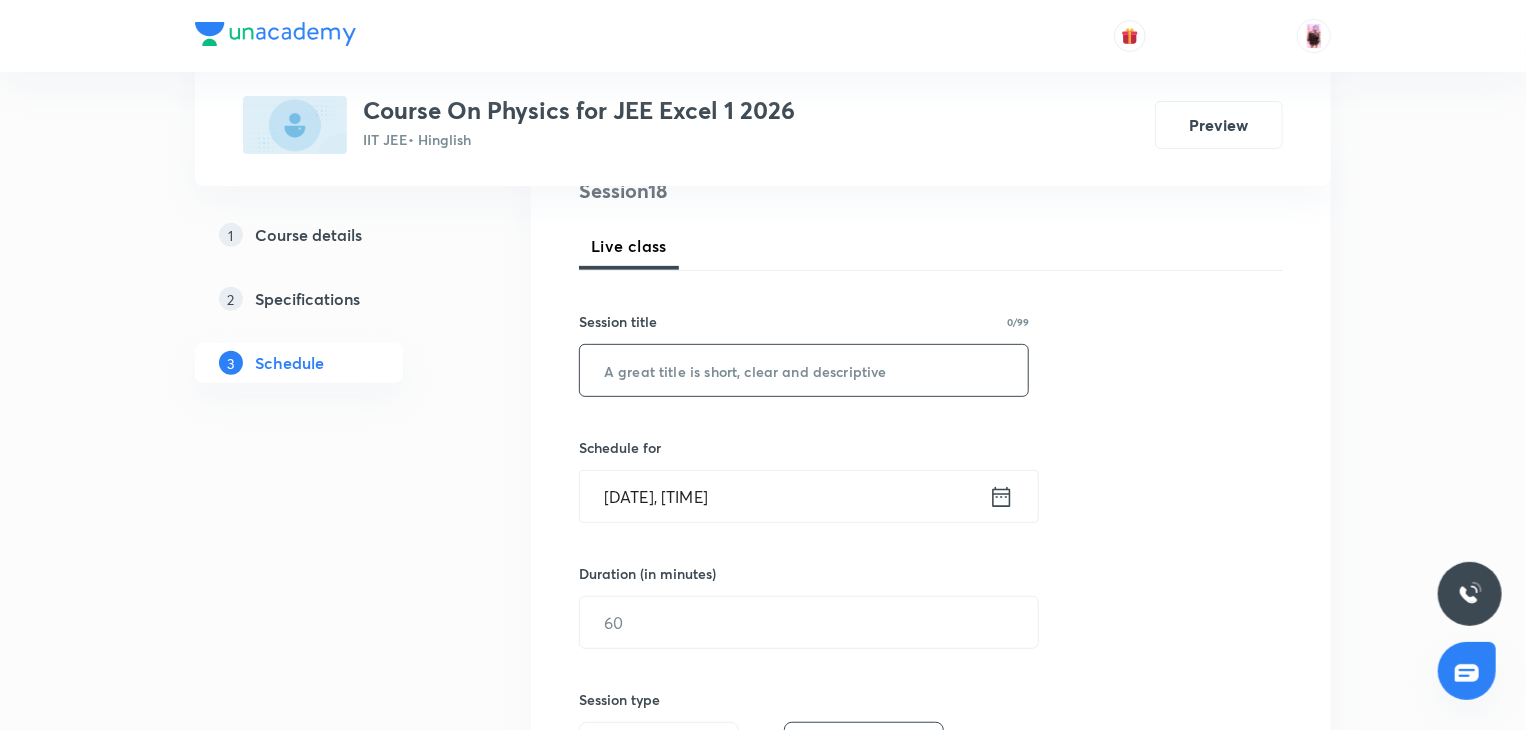 click at bounding box center [804, 370] 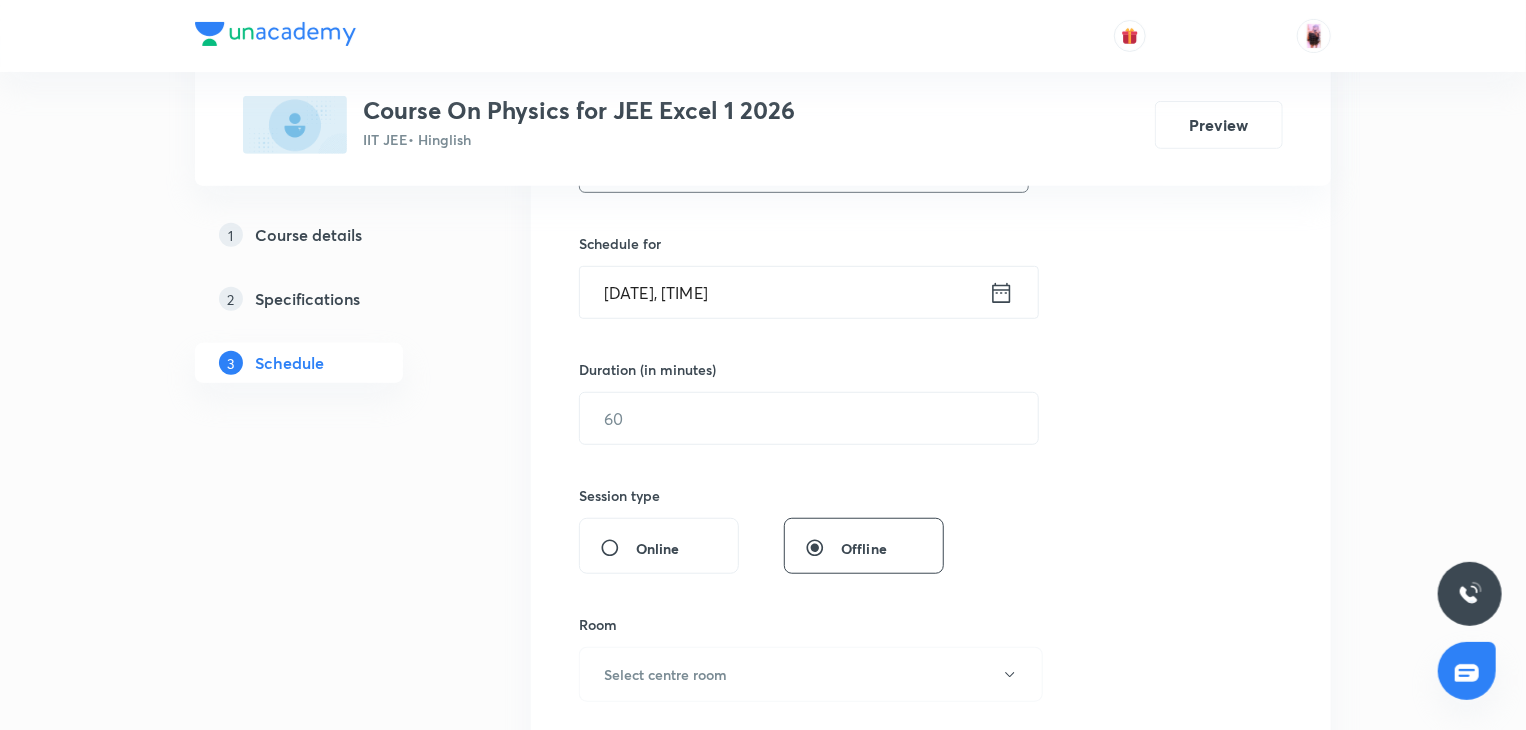 scroll, scrollTop: 326, scrollLeft: 0, axis: vertical 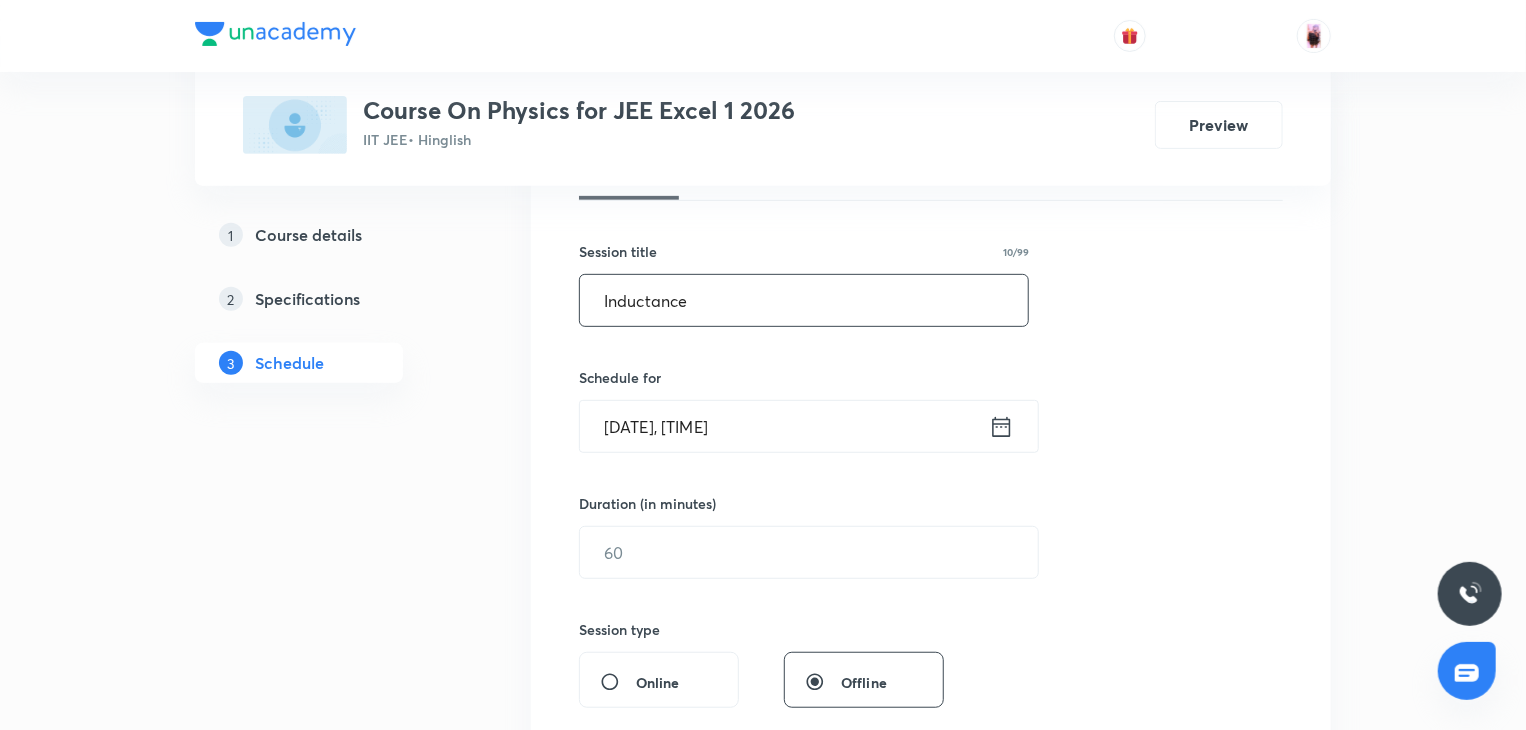 type on "Inductance" 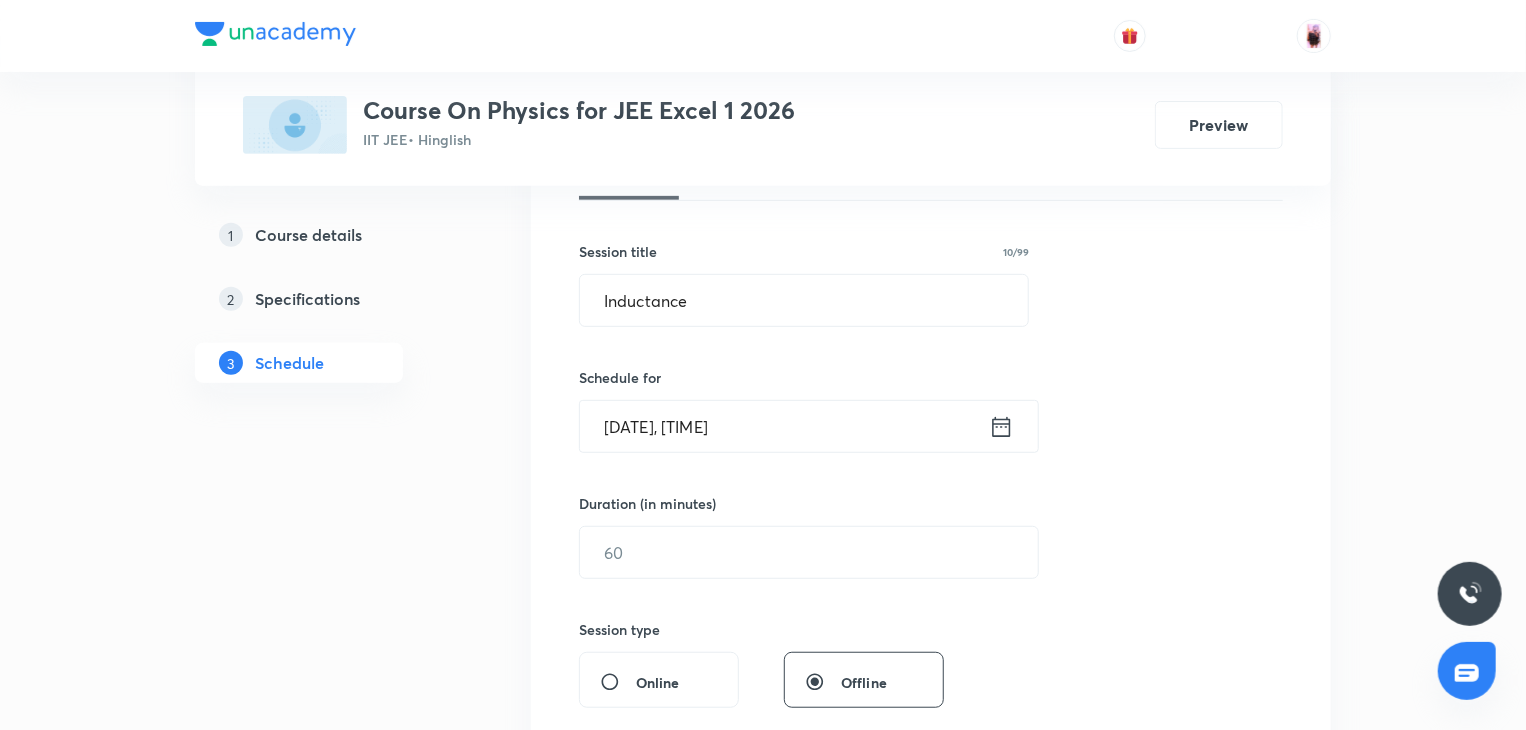 click on "Aug 3, 2025, 5:05 PM" at bounding box center (784, 426) 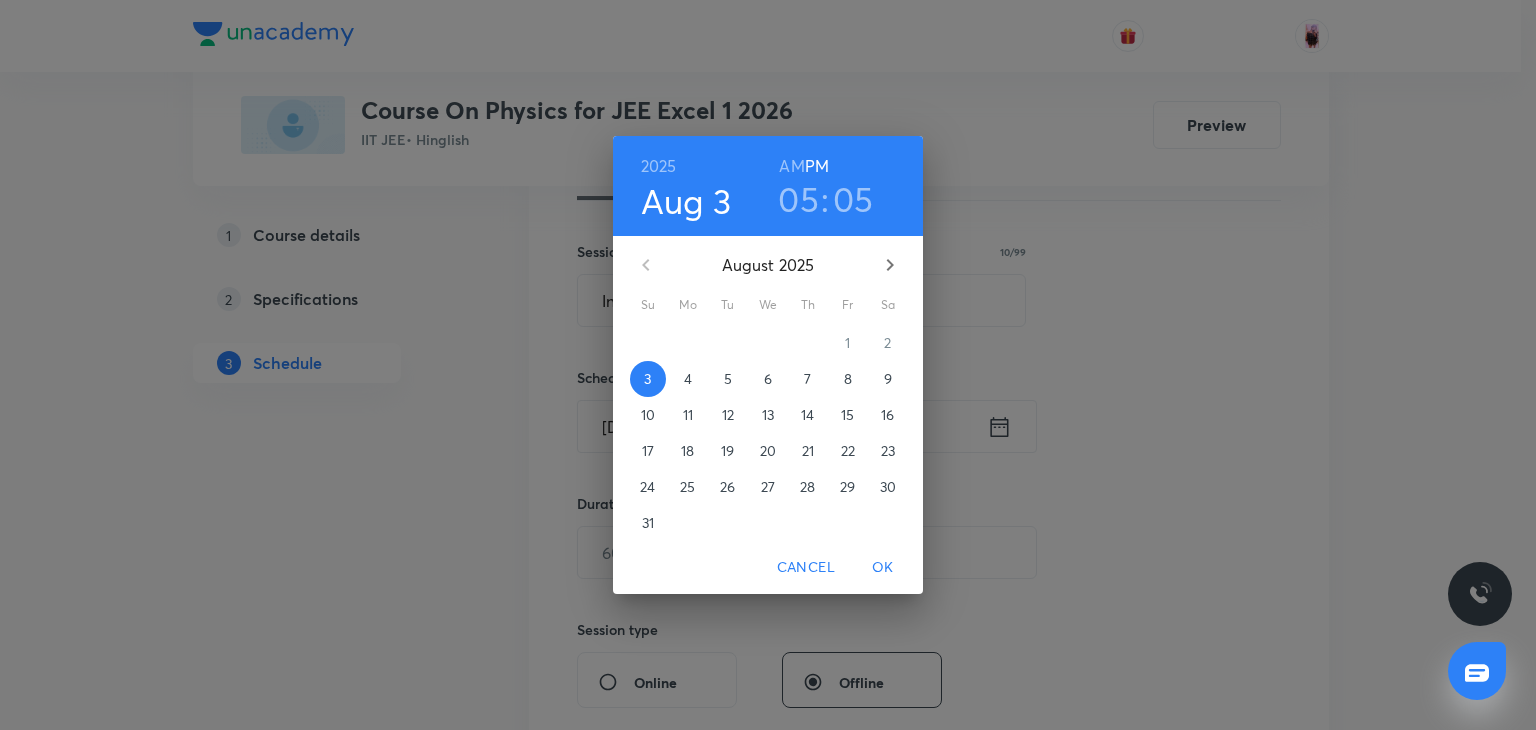 click on "05" at bounding box center [853, 199] 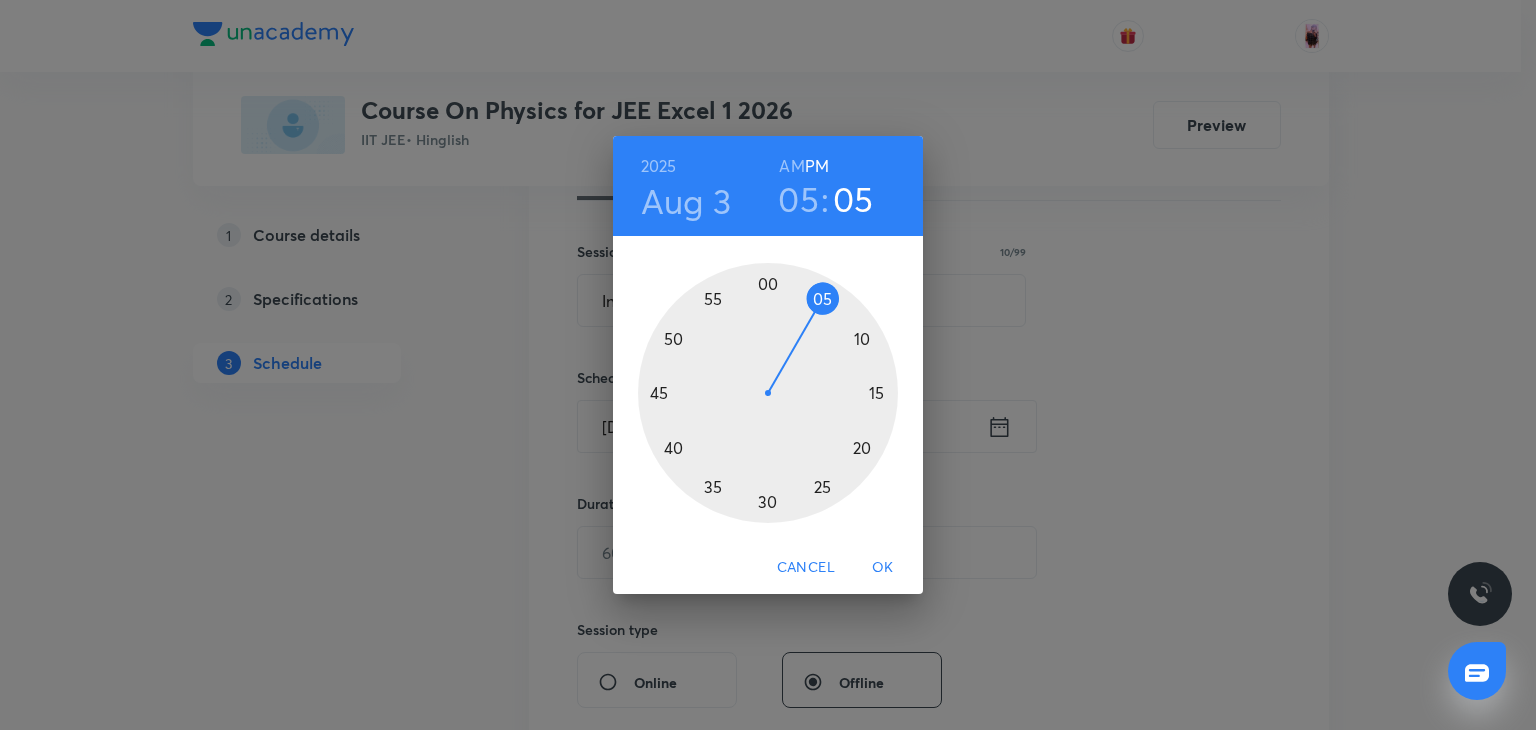 click at bounding box center (768, 393) 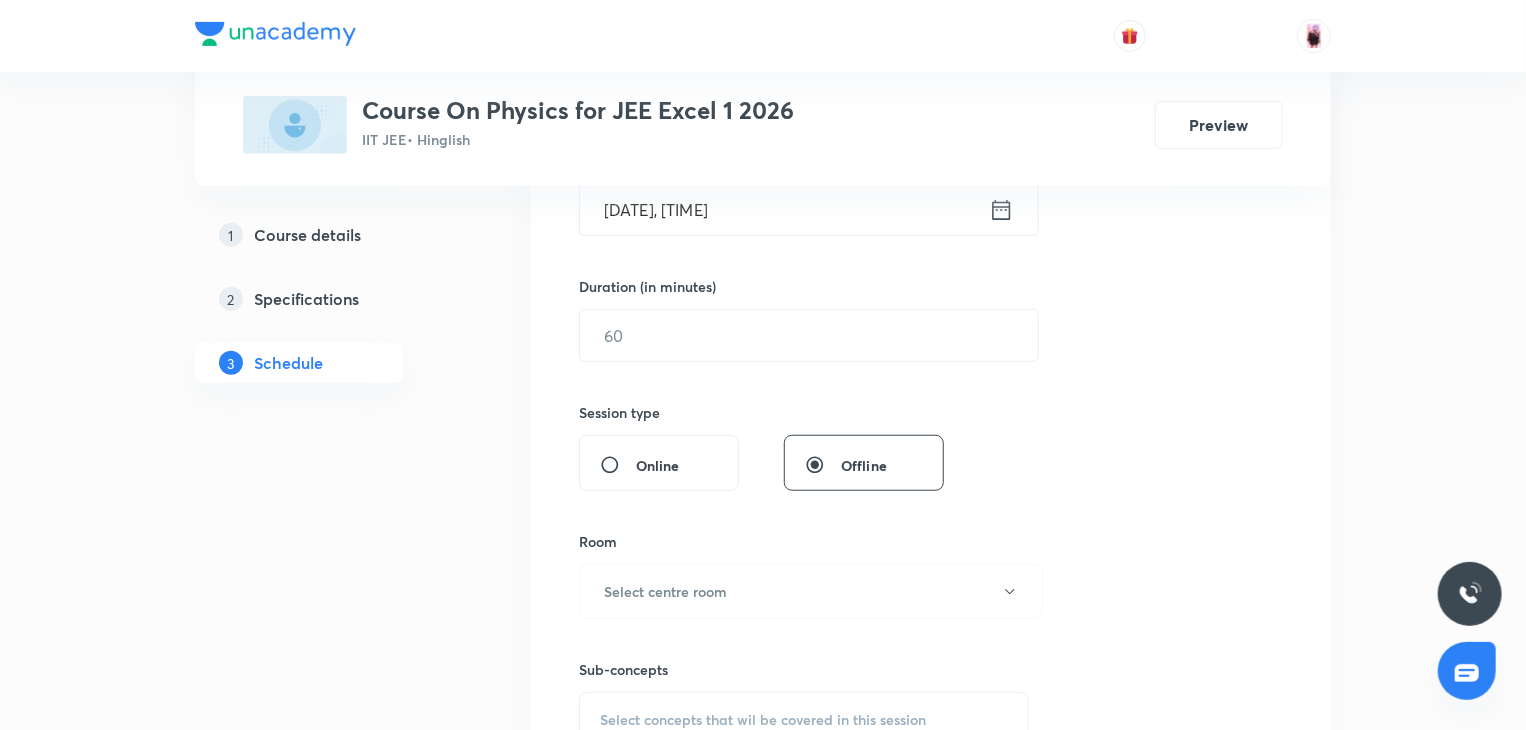 scroll, scrollTop: 551, scrollLeft: 0, axis: vertical 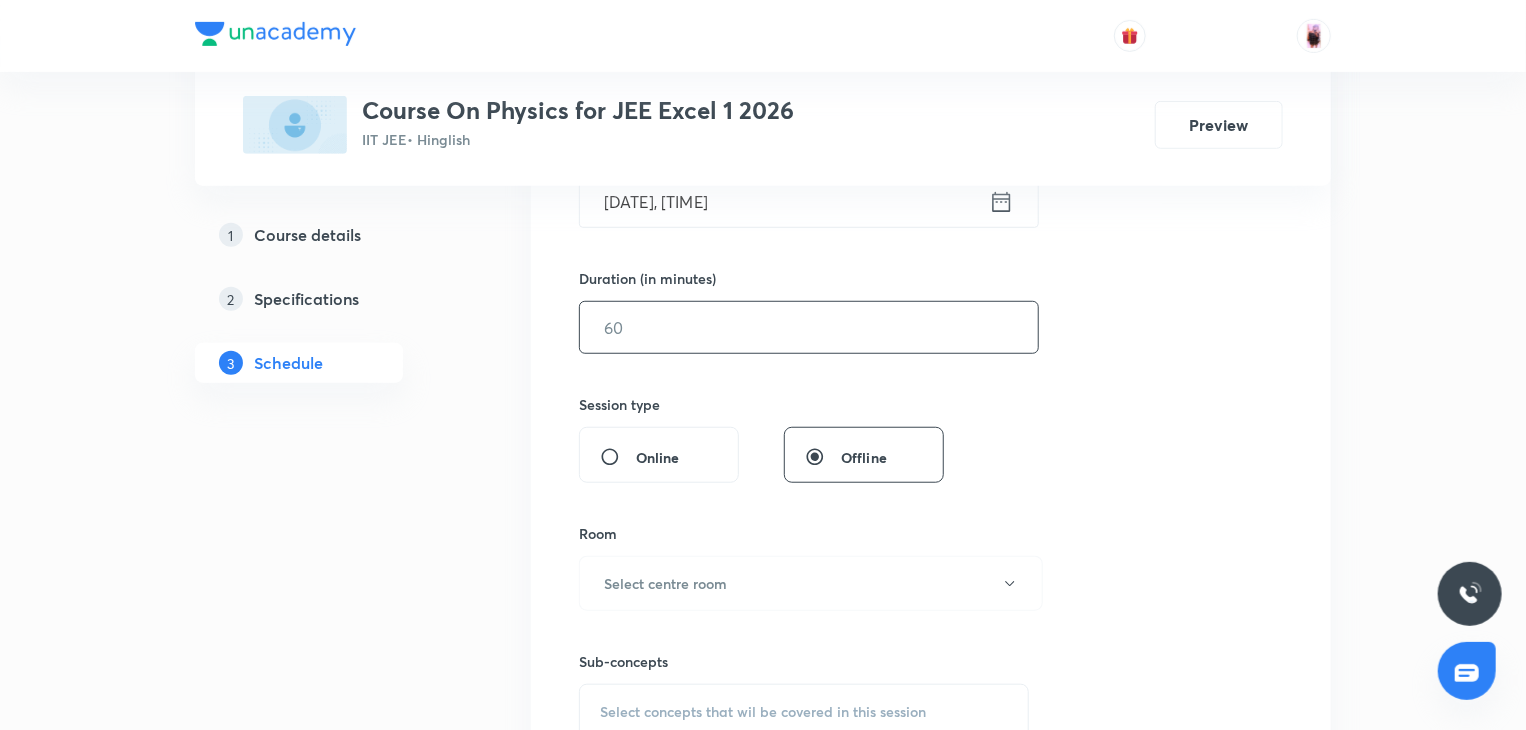 click at bounding box center [809, 327] 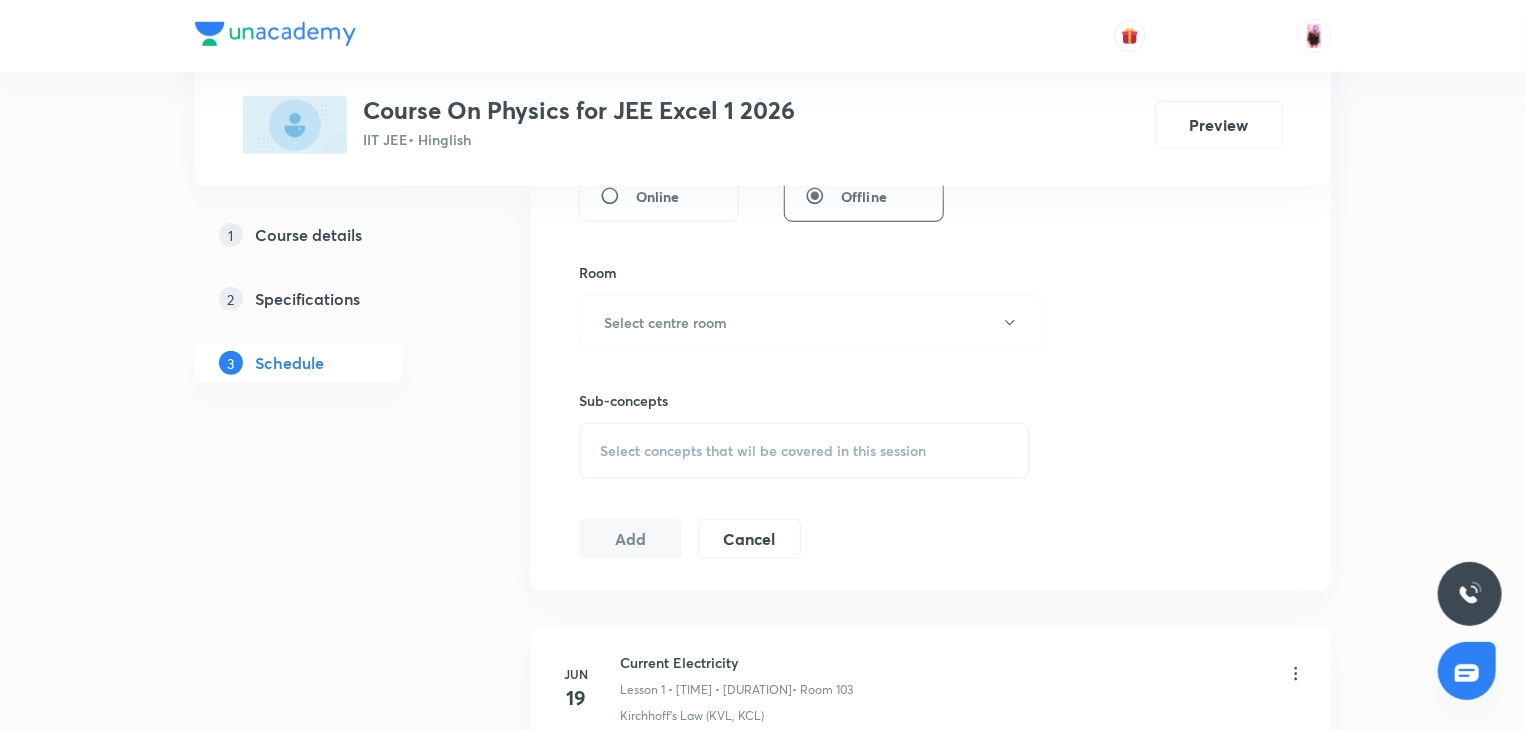 scroll, scrollTop: 812, scrollLeft: 0, axis: vertical 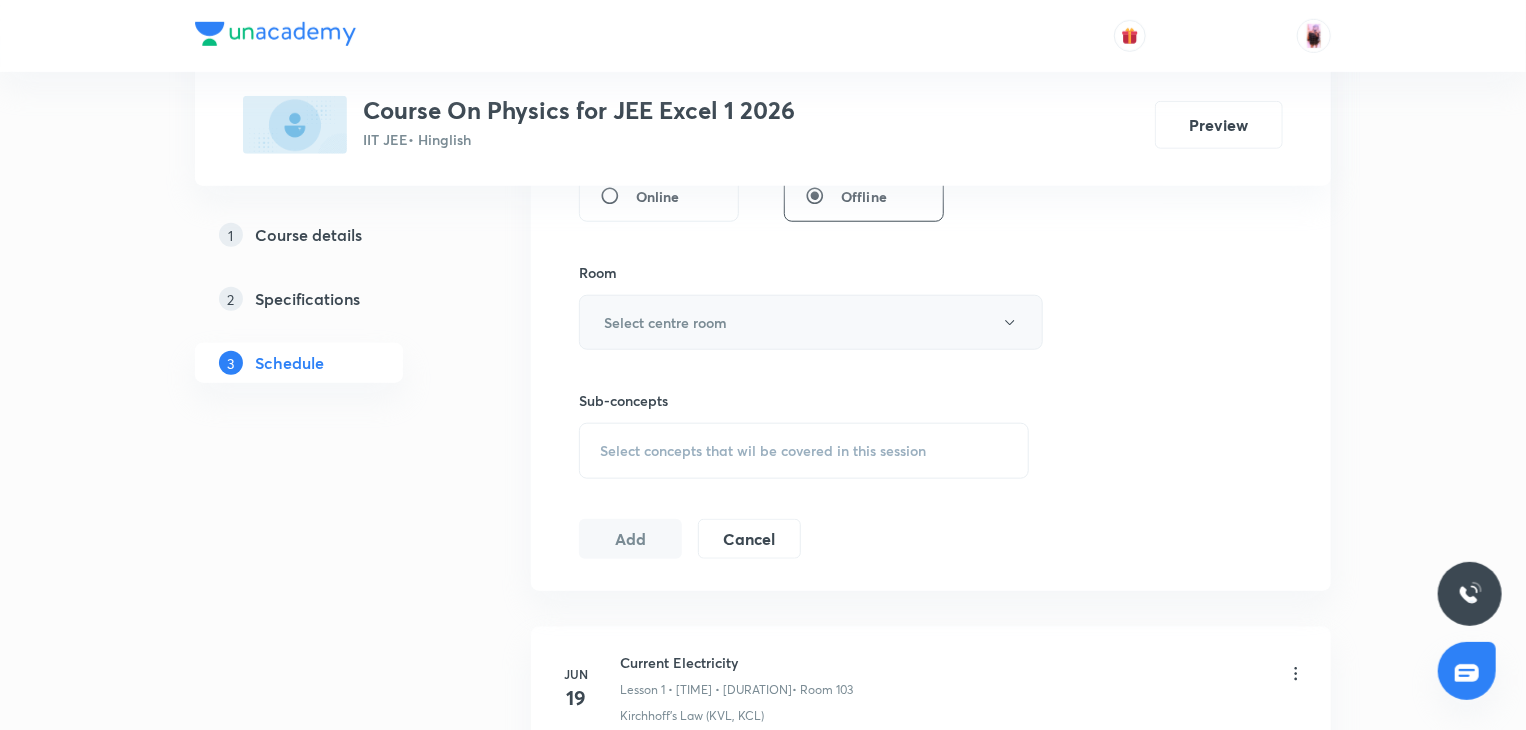 type on "105" 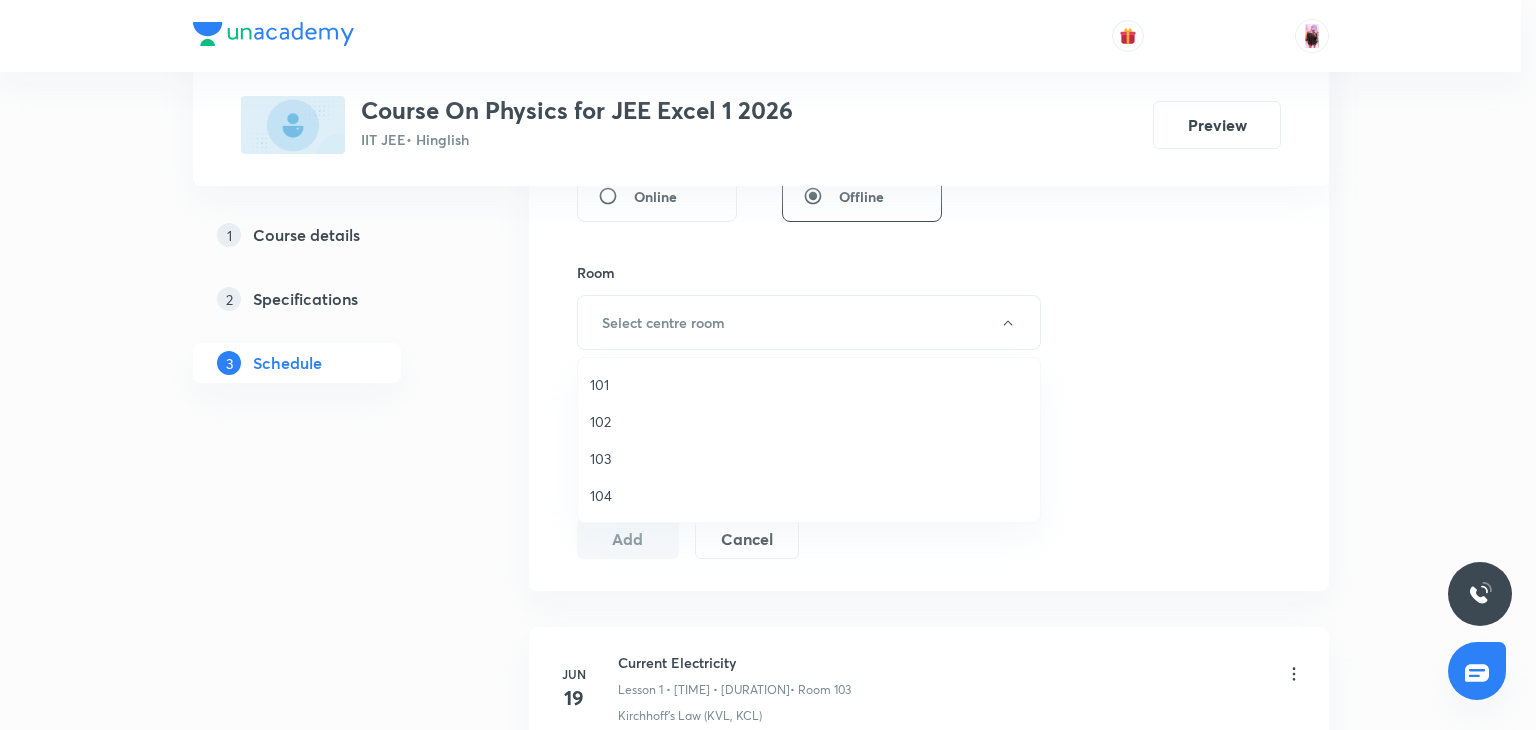 click on "103" at bounding box center [809, 458] 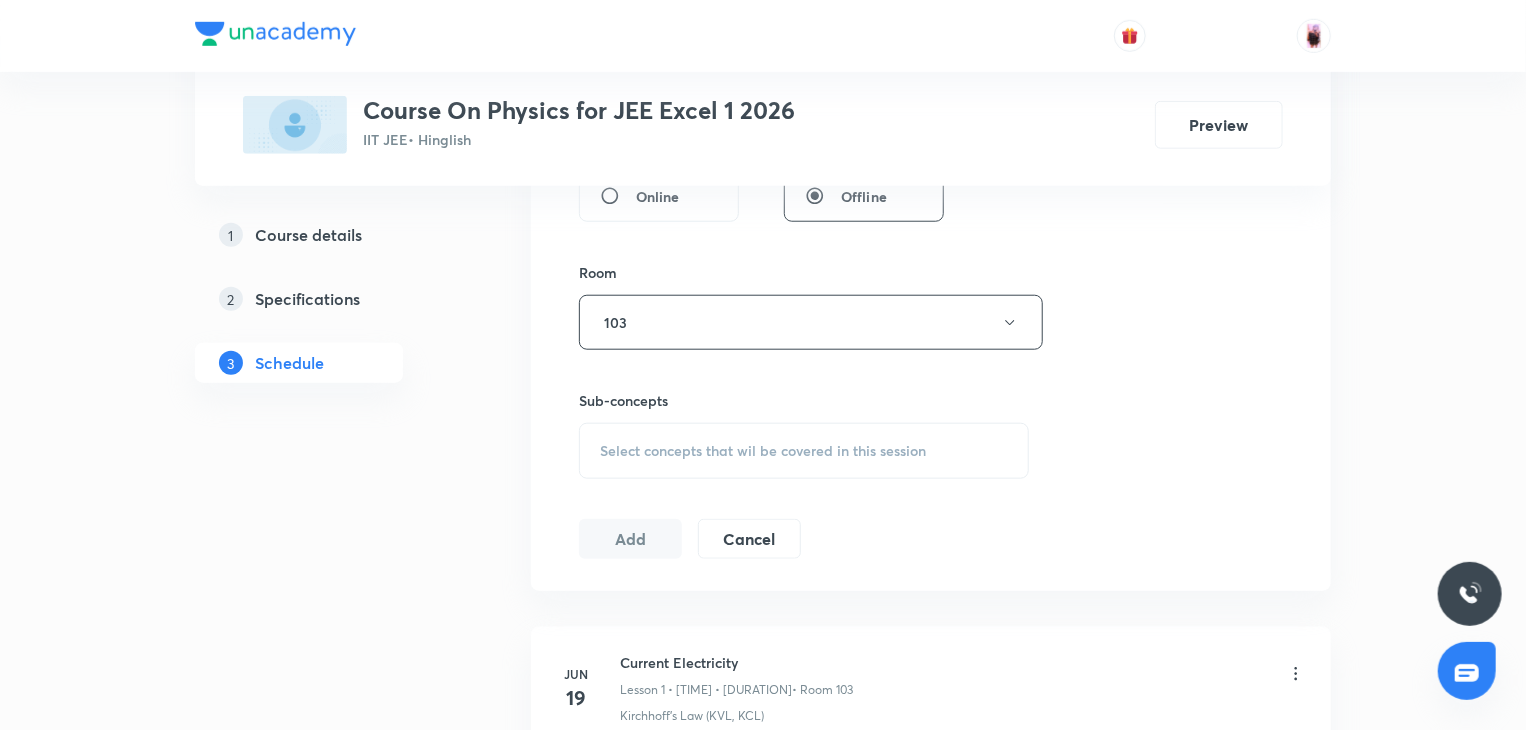 click on "Select concepts that wil be covered in this session" at bounding box center (763, 451) 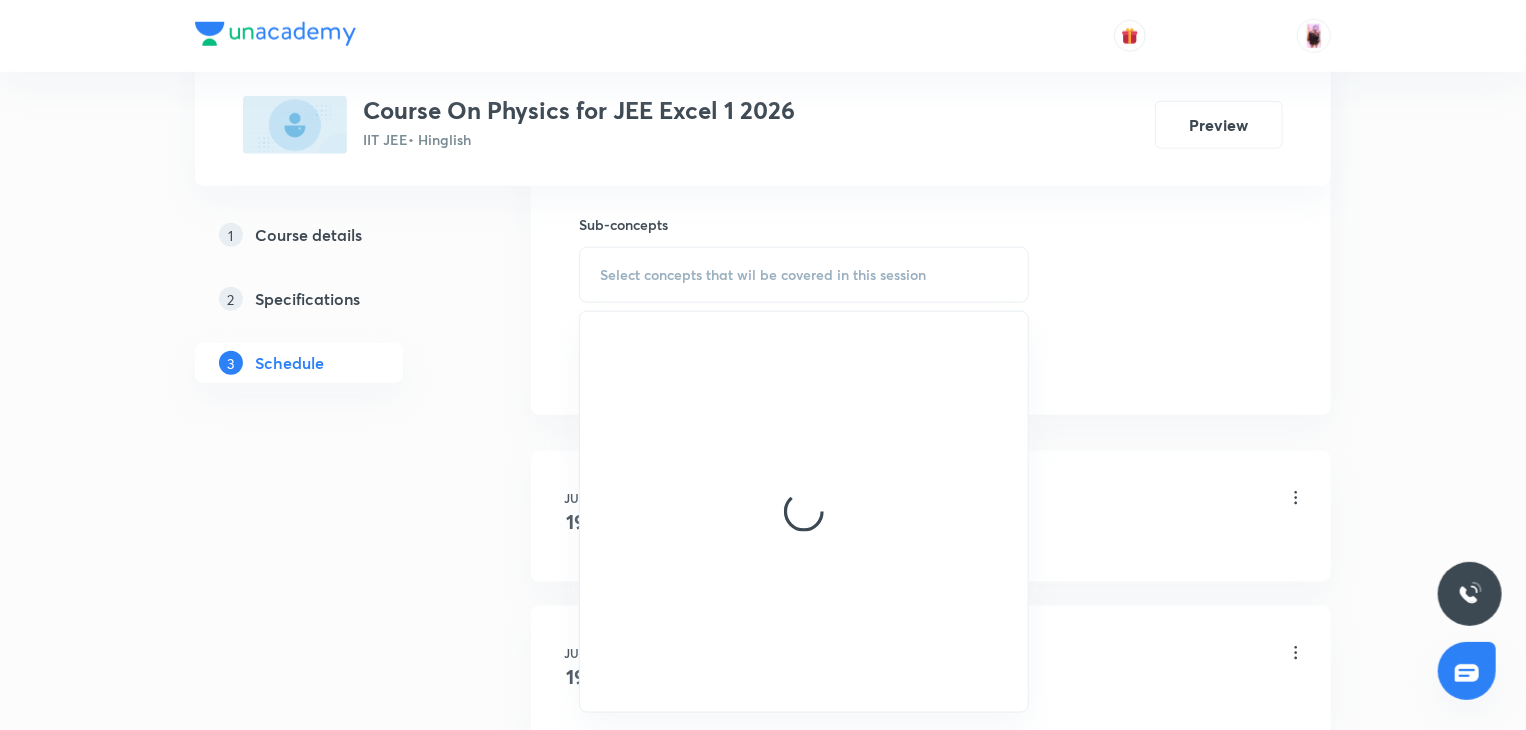 scroll, scrollTop: 987, scrollLeft: 0, axis: vertical 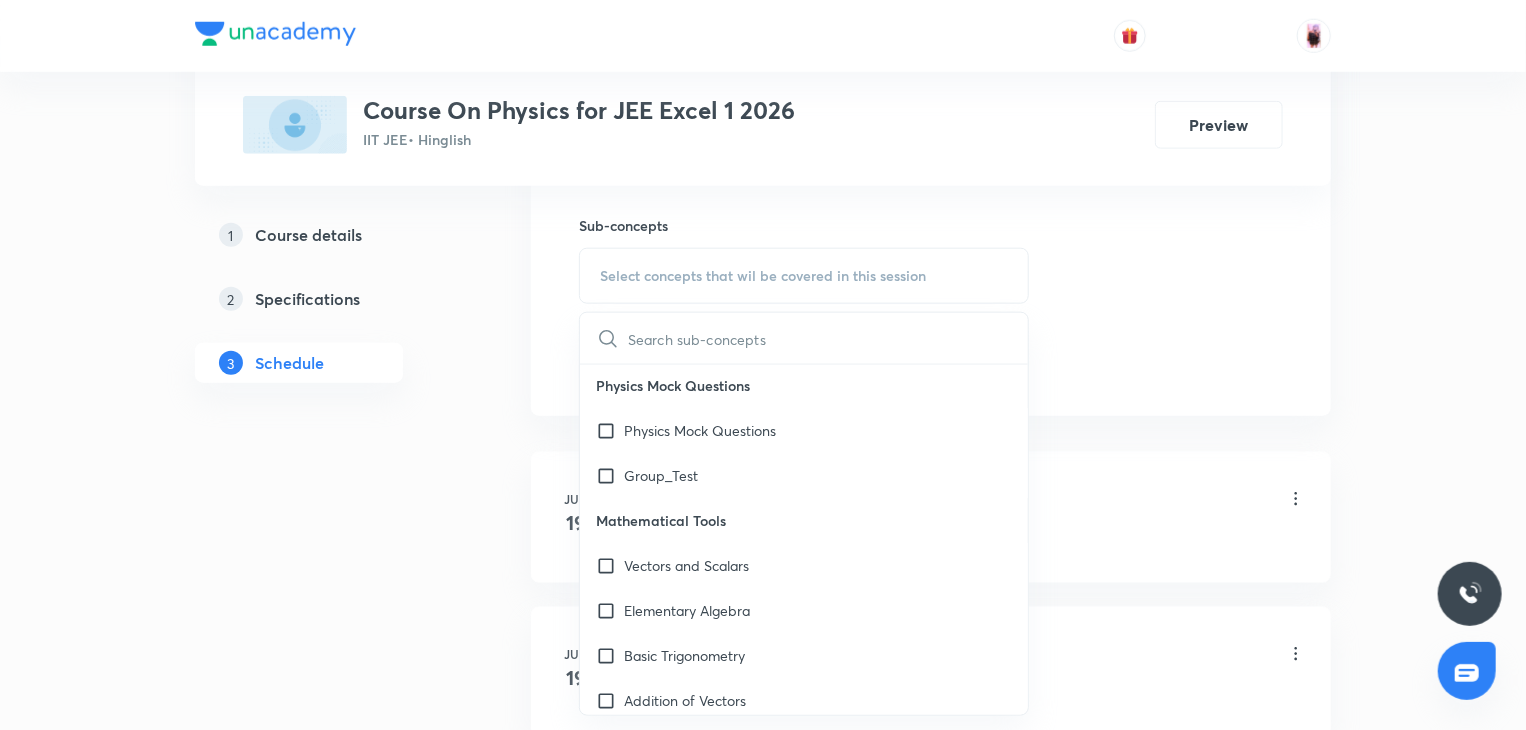 click at bounding box center [828, 338] 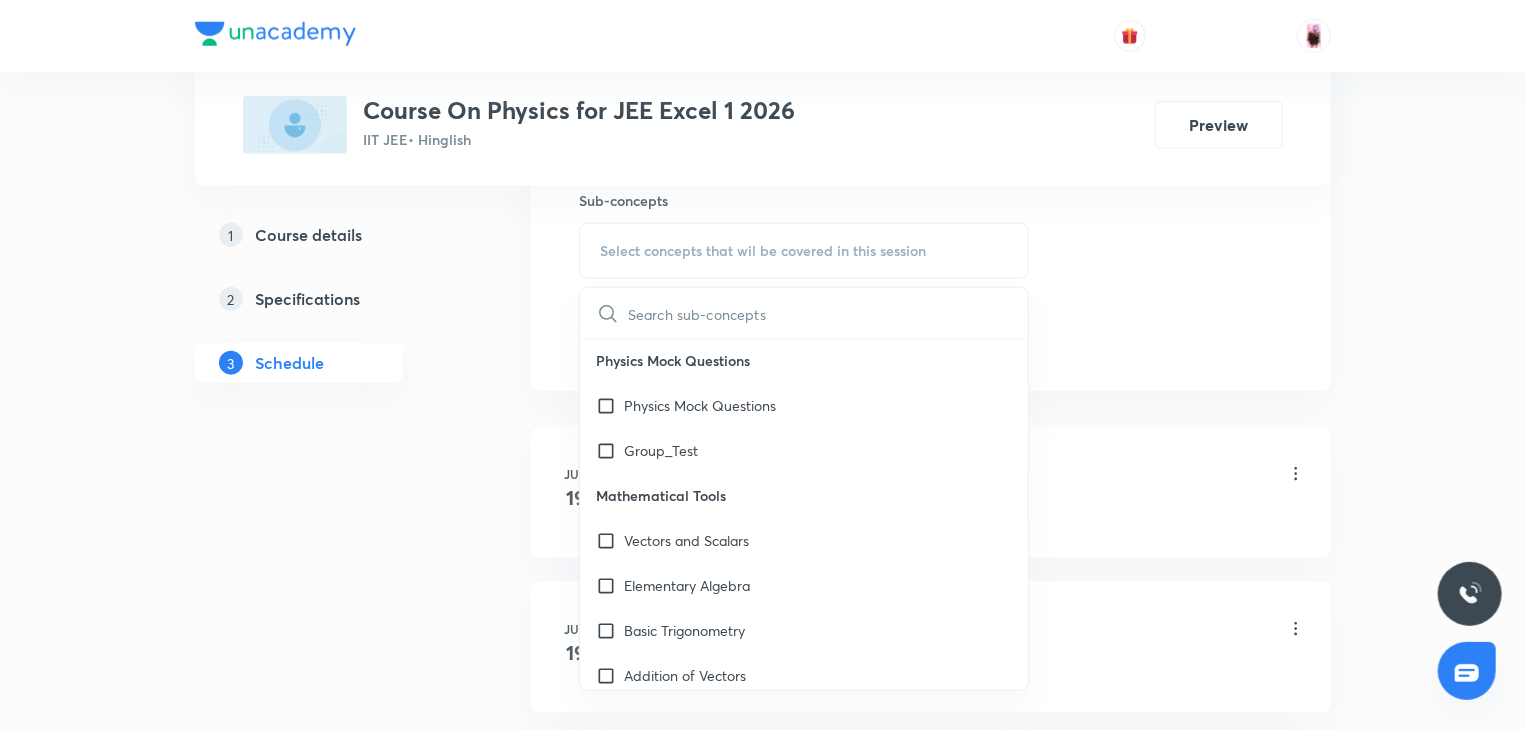 scroll, scrollTop: 1022, scrollLeft: 0, axis: vertical 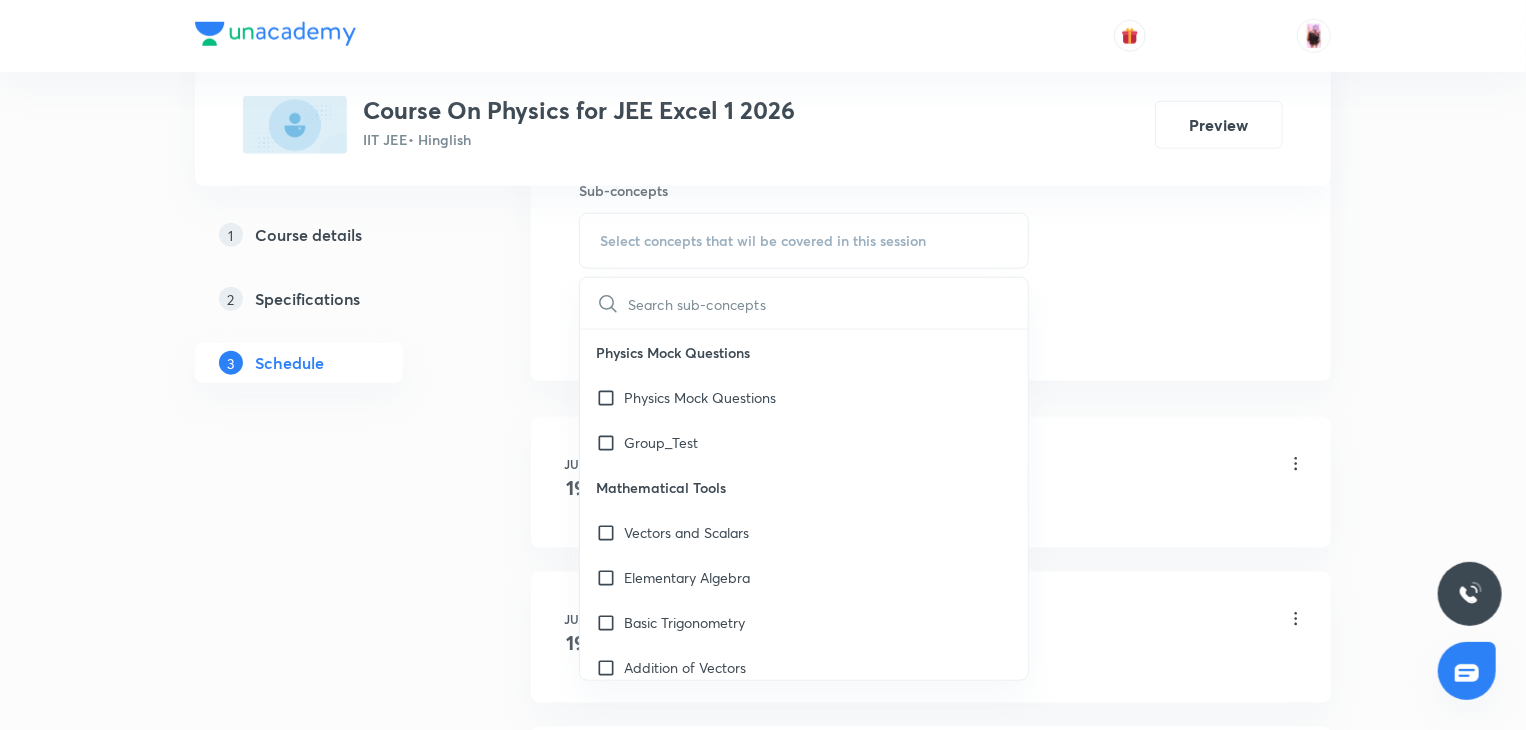 click at bounding box center [828, 303] 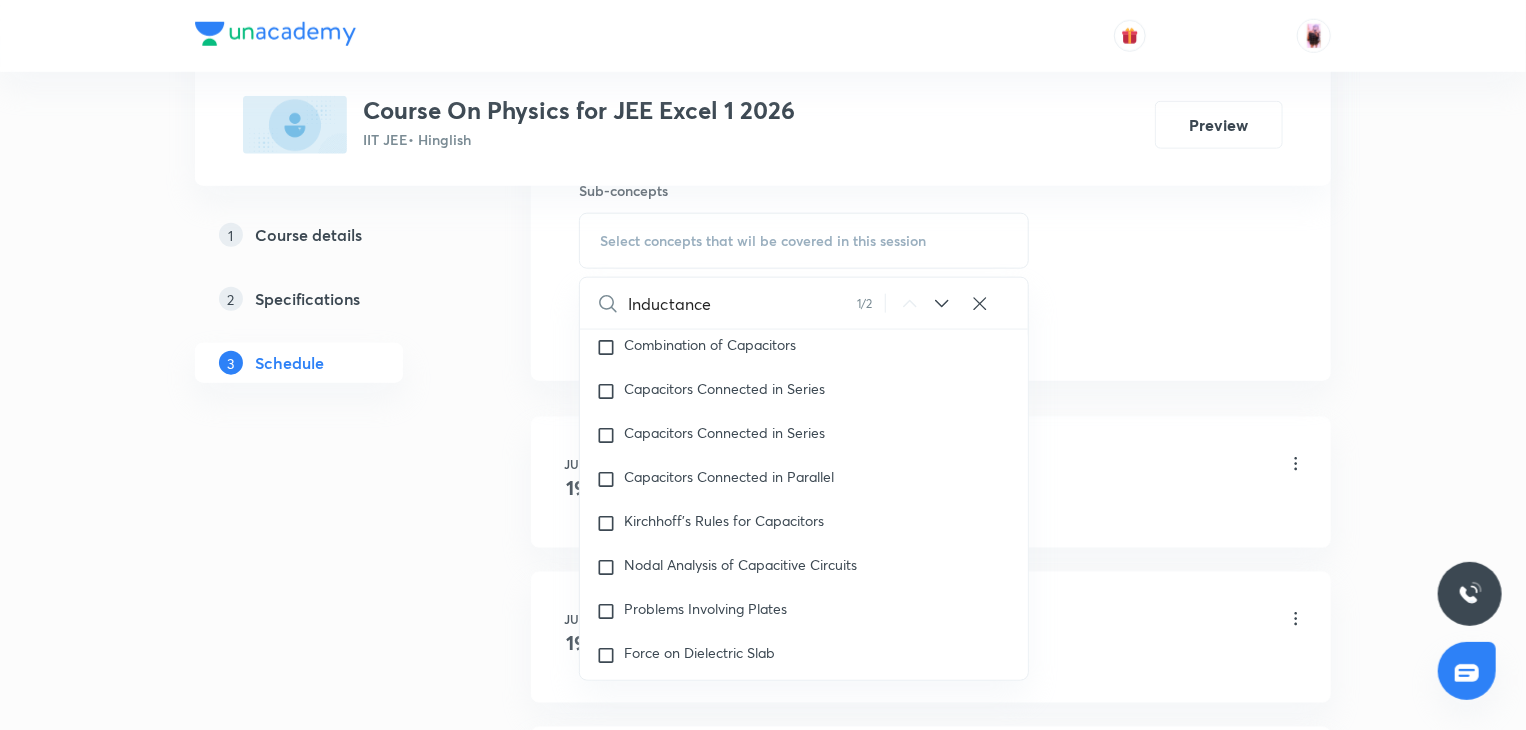 scroll, scrollTop: 25376, scrollLeft: 0, axis: vertical 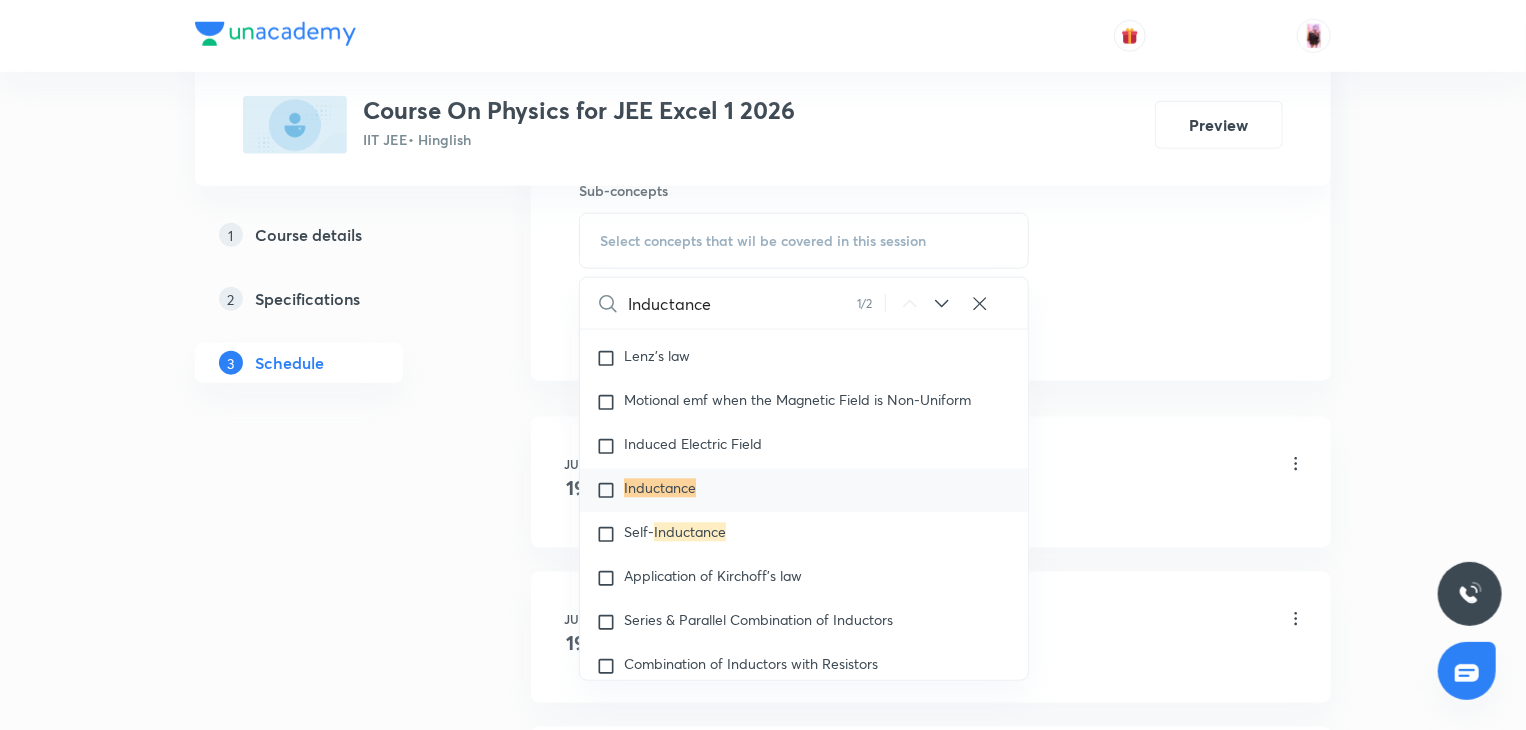 type on "Inductance" 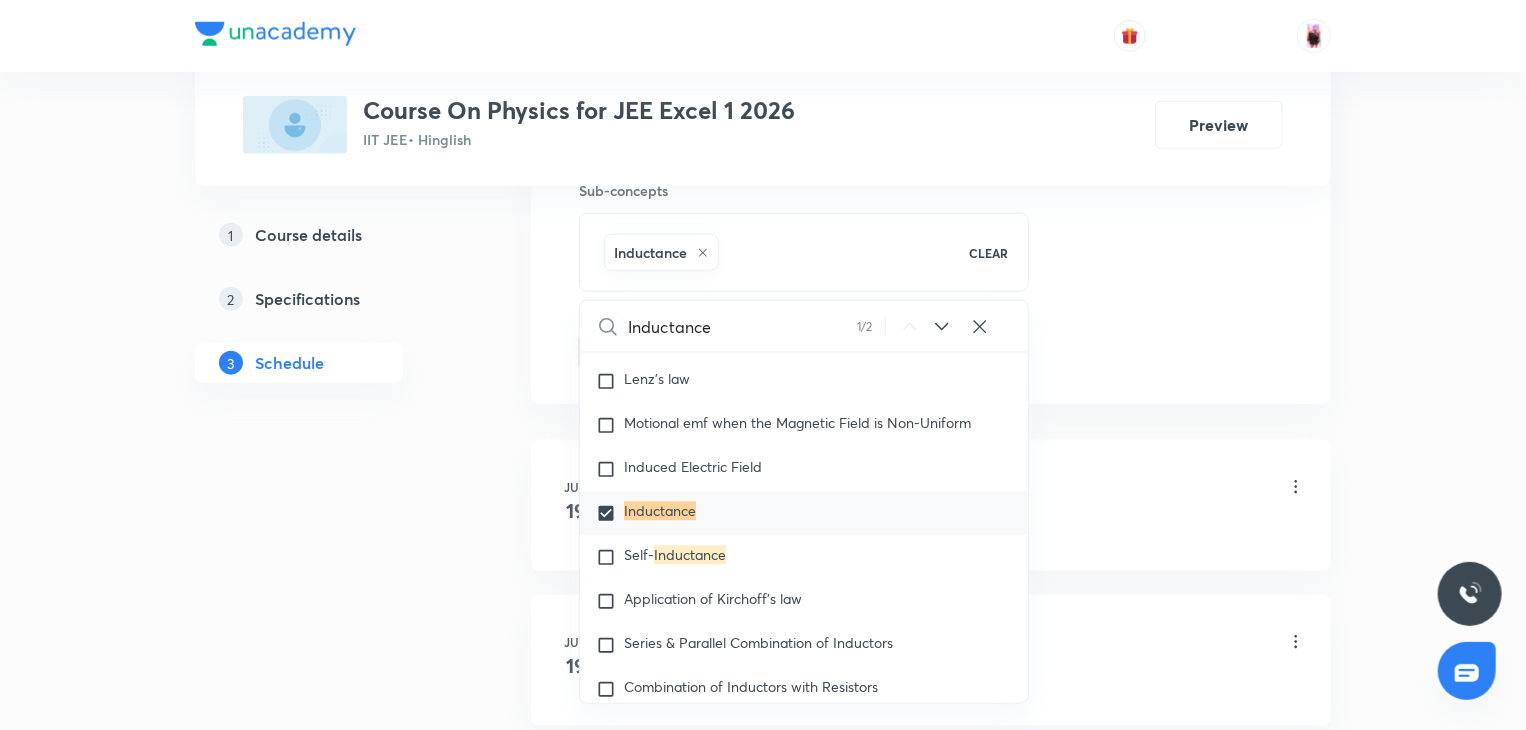 click on "1 Course details 2 Specifications 3 Schedule" at bounding box center [331, 1260] 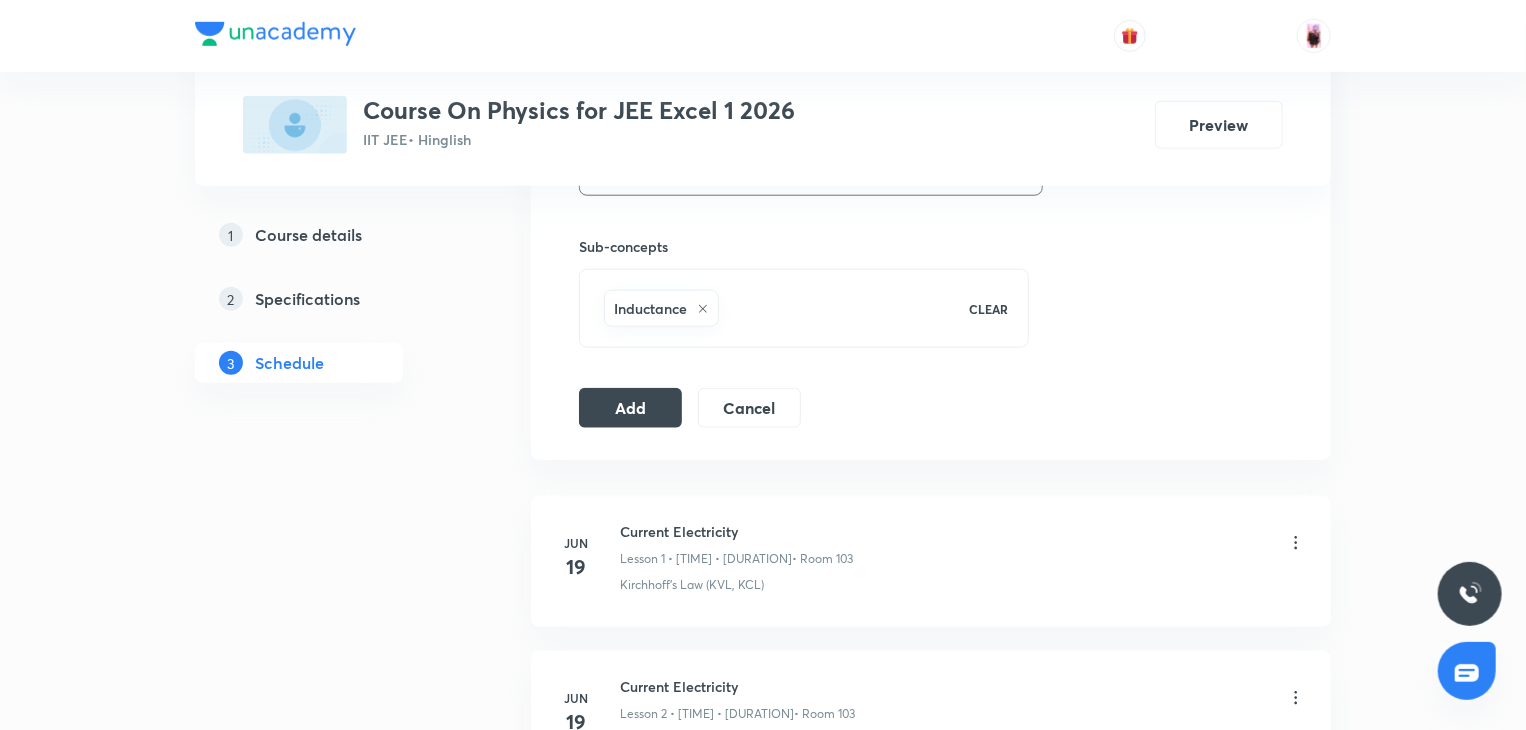 scroll, scrollTop: 967, scrollLeft: 0, axis: vertical 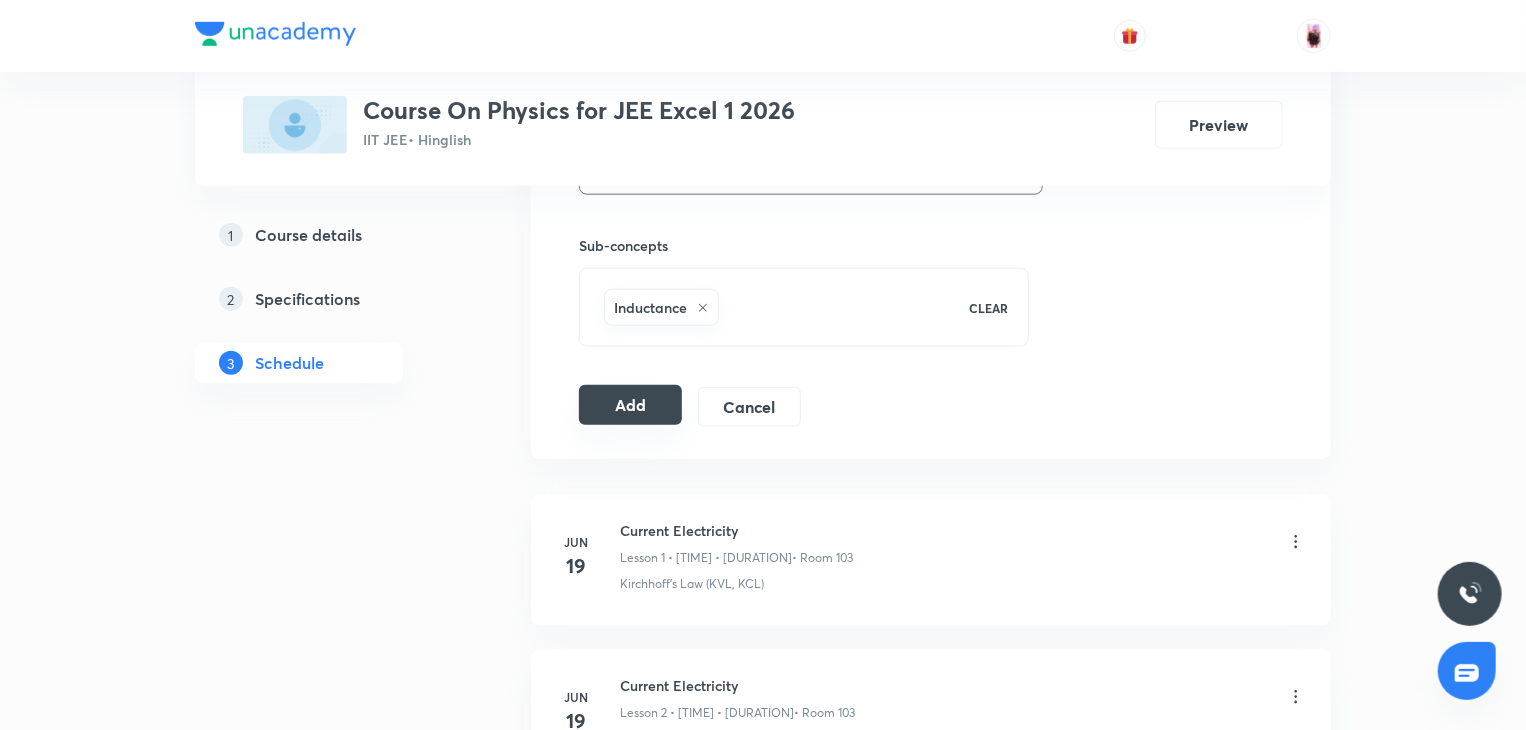 click on "Add" at bounding box center [630, 405] 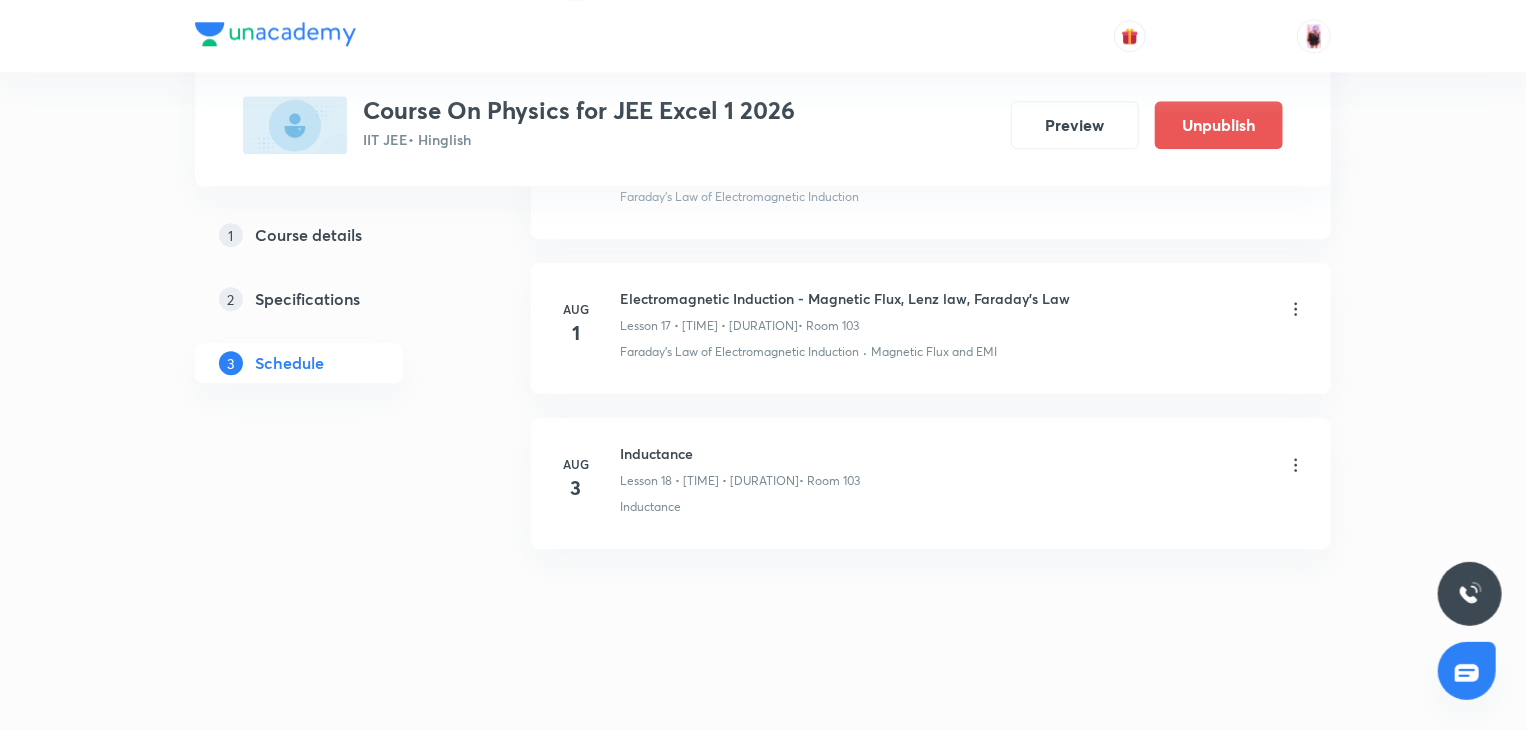 scroll, scrollTop: 2685, scrollLeft: 0, axis: vertical 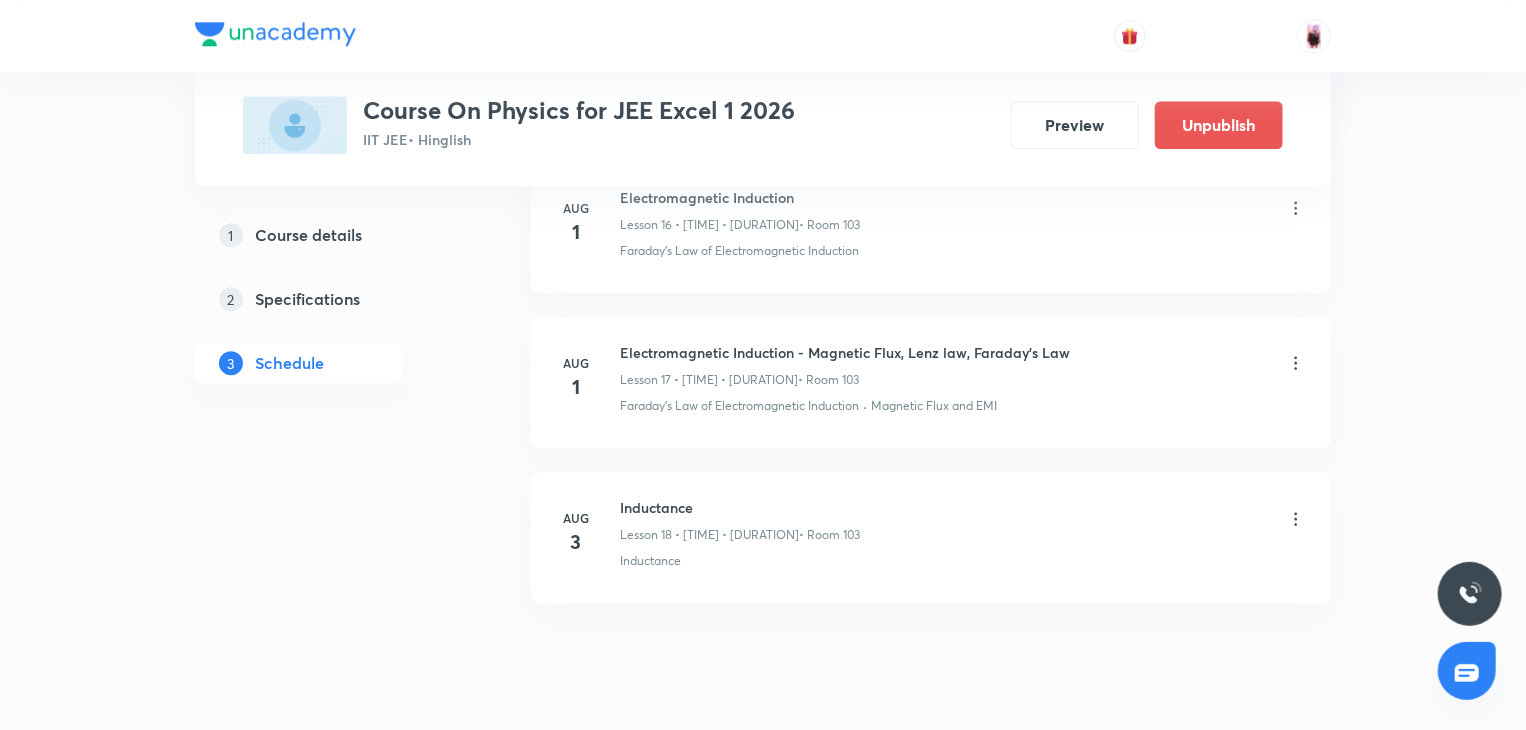 click 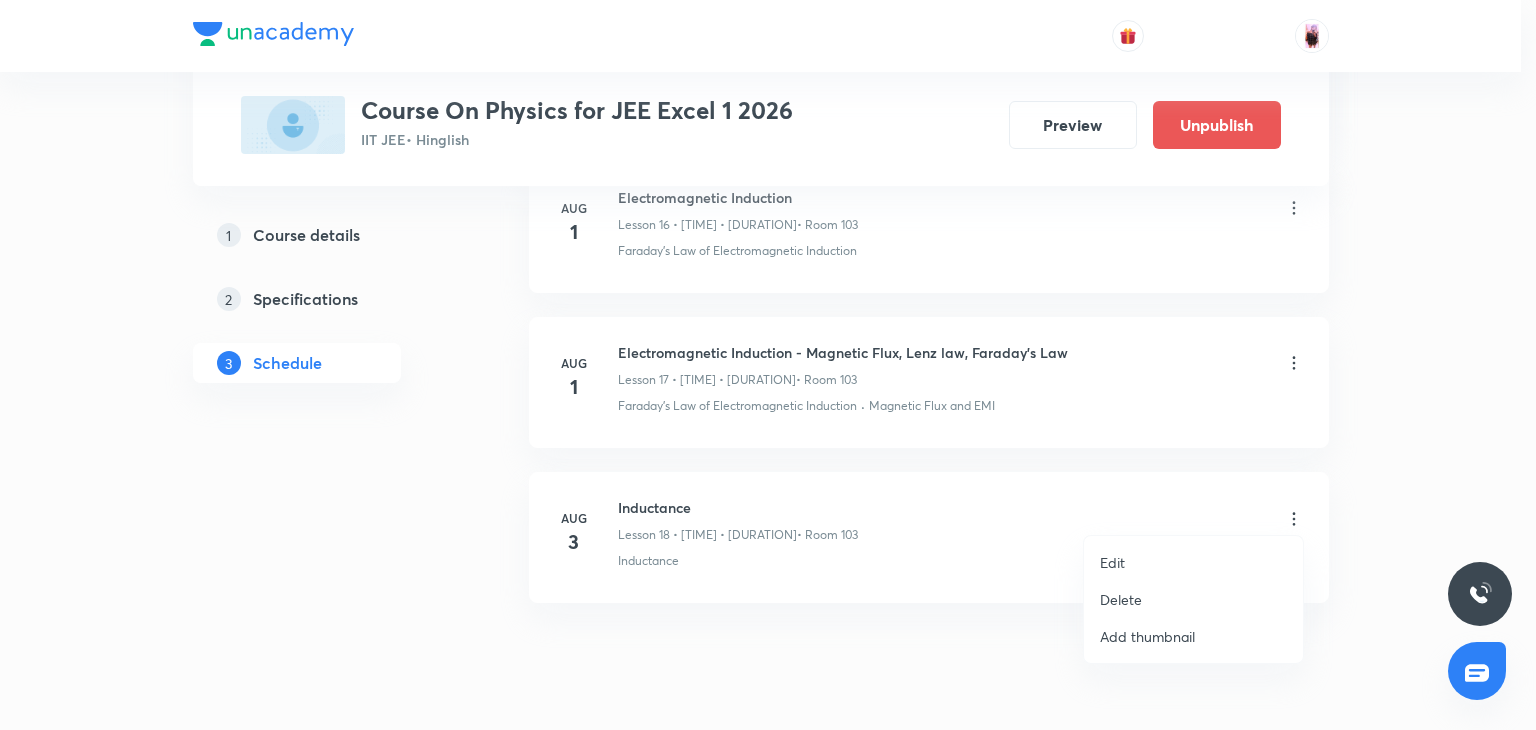 click on "Edit" at bounding box center (1193, 562) 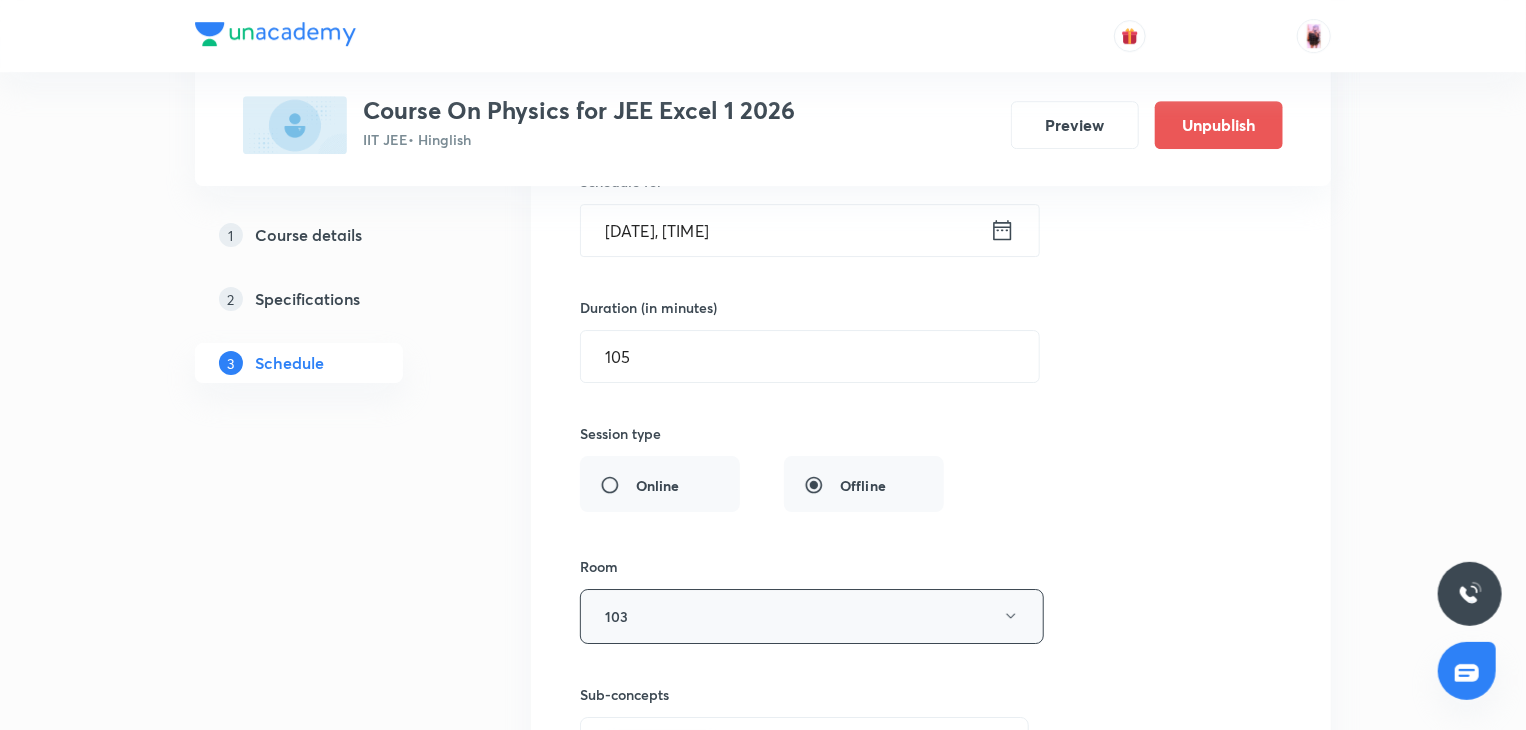 scroll, scrollTop: 3158, scrollLeft: 0, axis: vertical 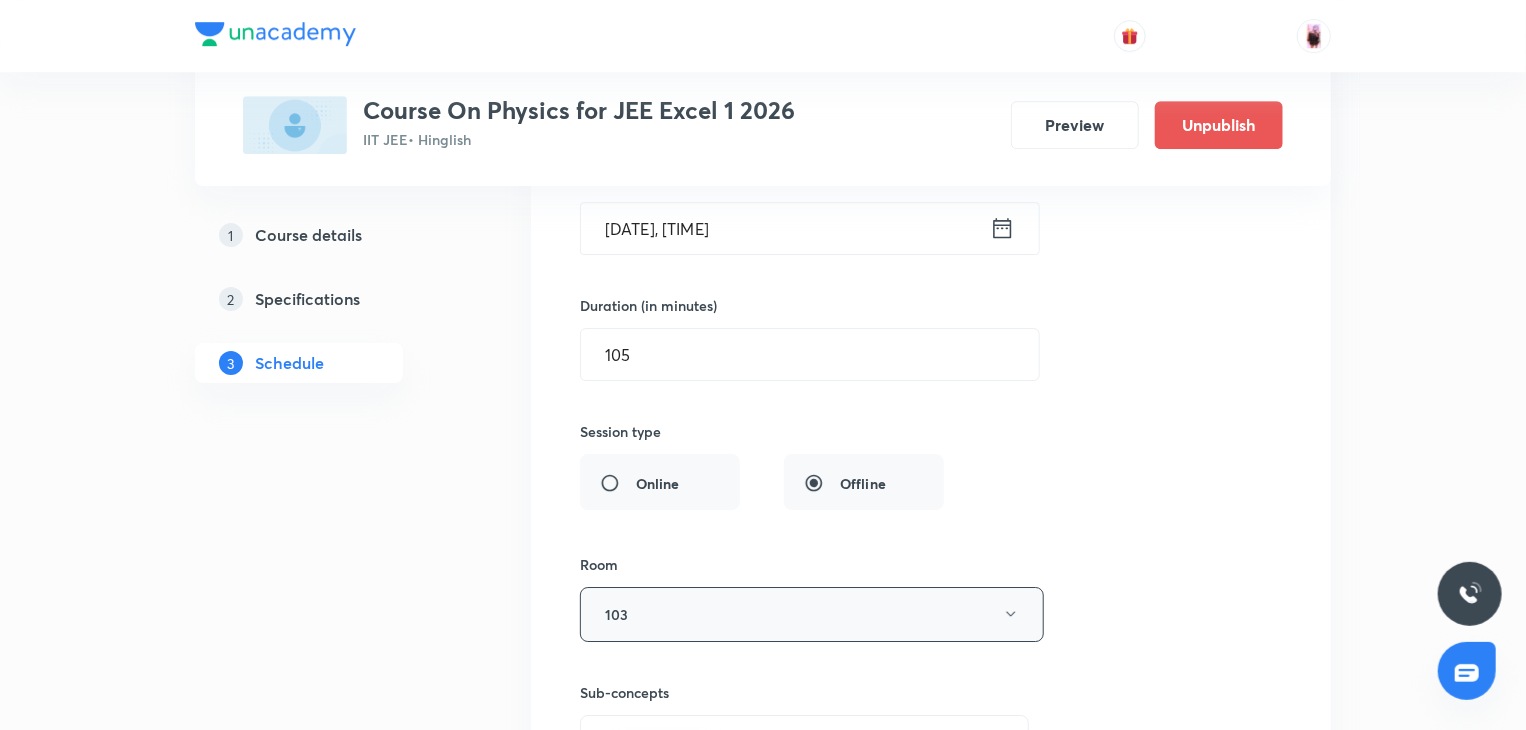 click on "103" at bounding box center [812, 614] 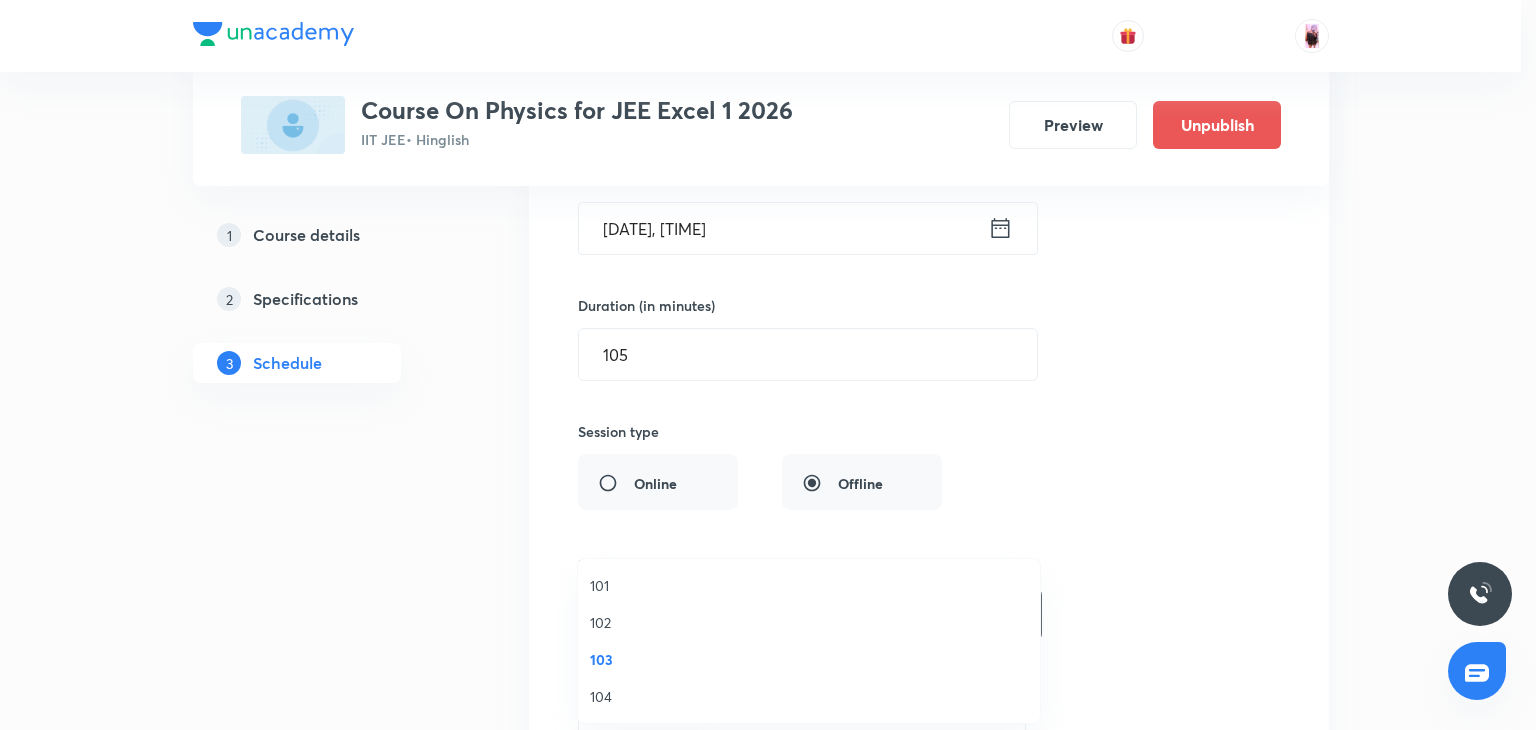click on "101 102 103 104" at bounding box center [809, 641] 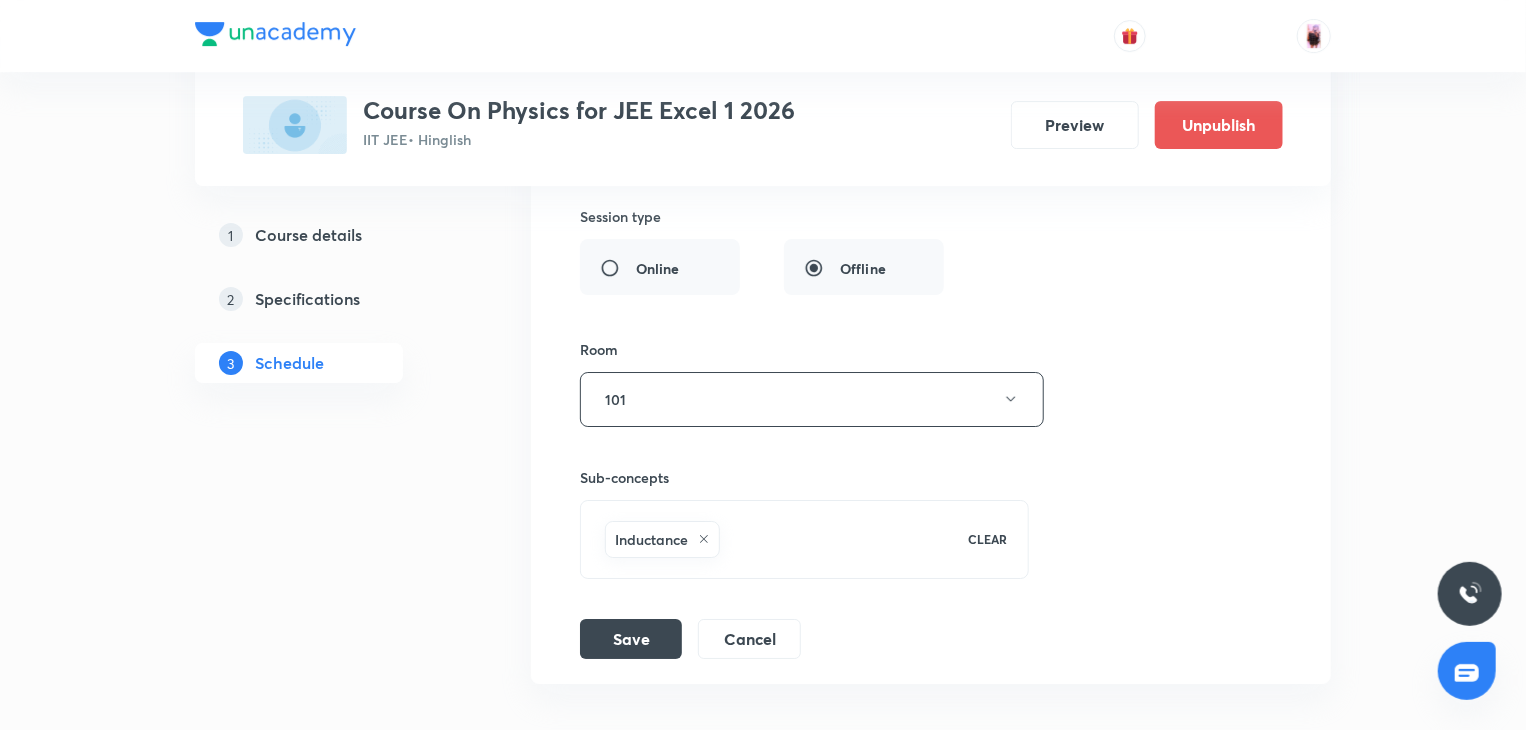 scroll, scrollTop: 3374, scrollLeft: 0, axis: vertical 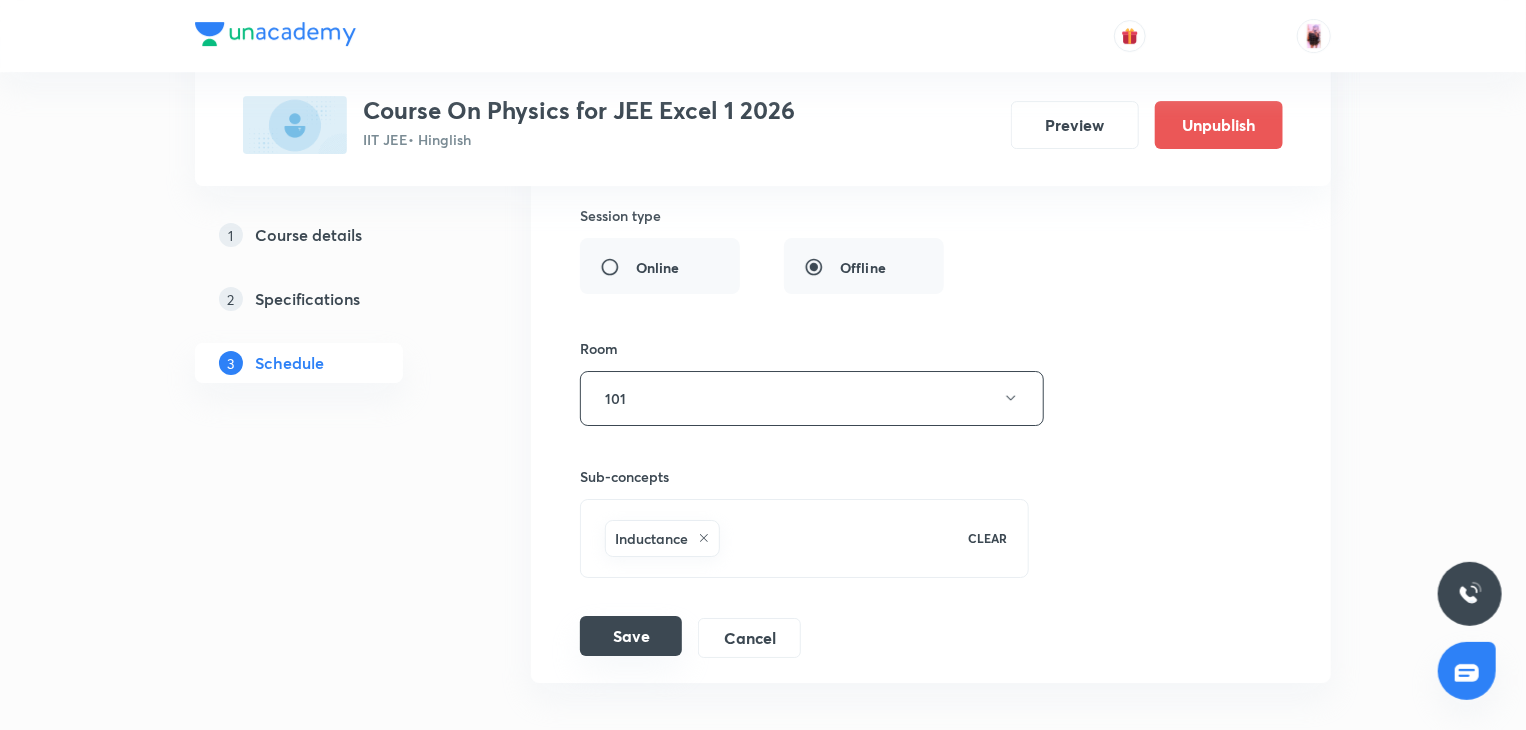 click on "Save" at bounding box center [631, 636] 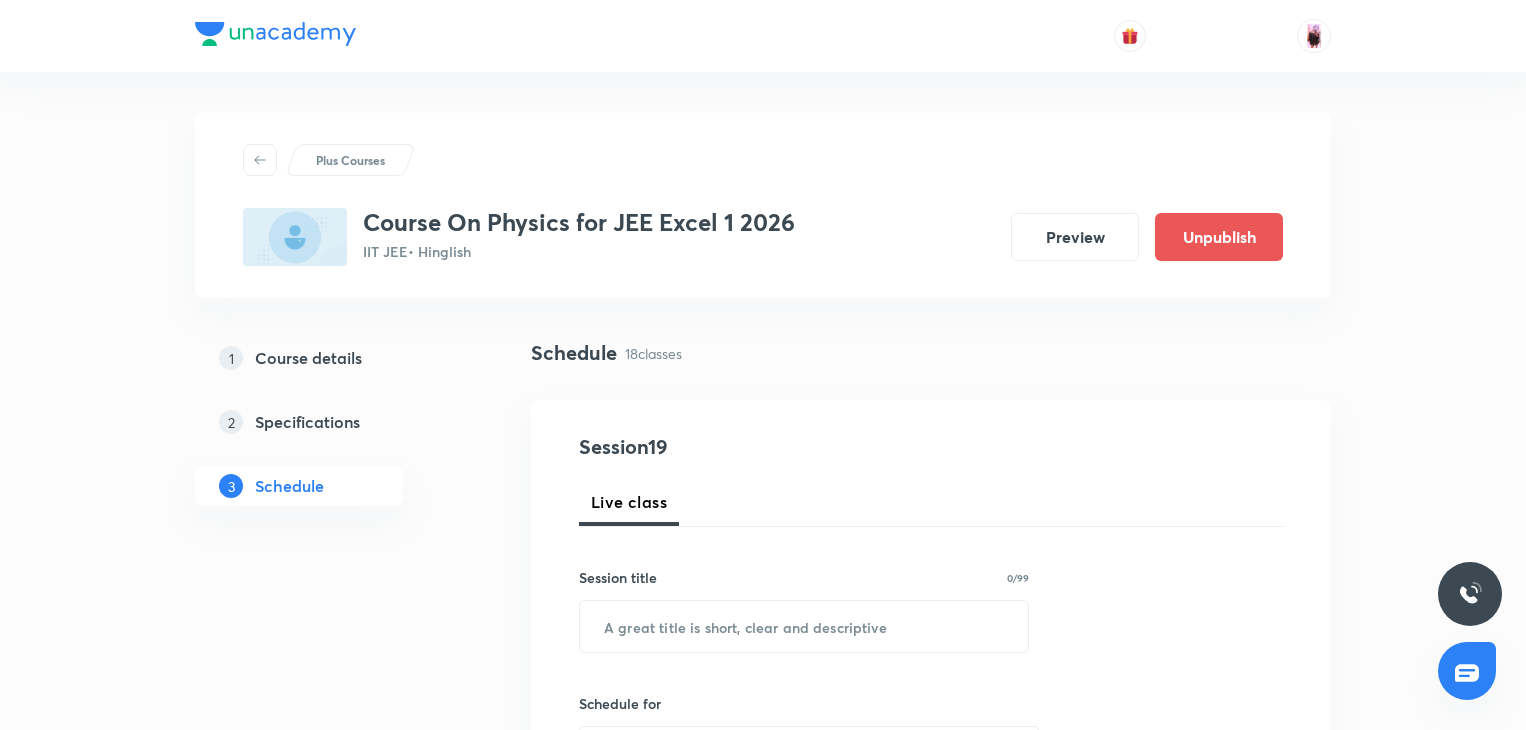scroll, scrollTop: 2739, scrollLeft: 0, axis: vertical 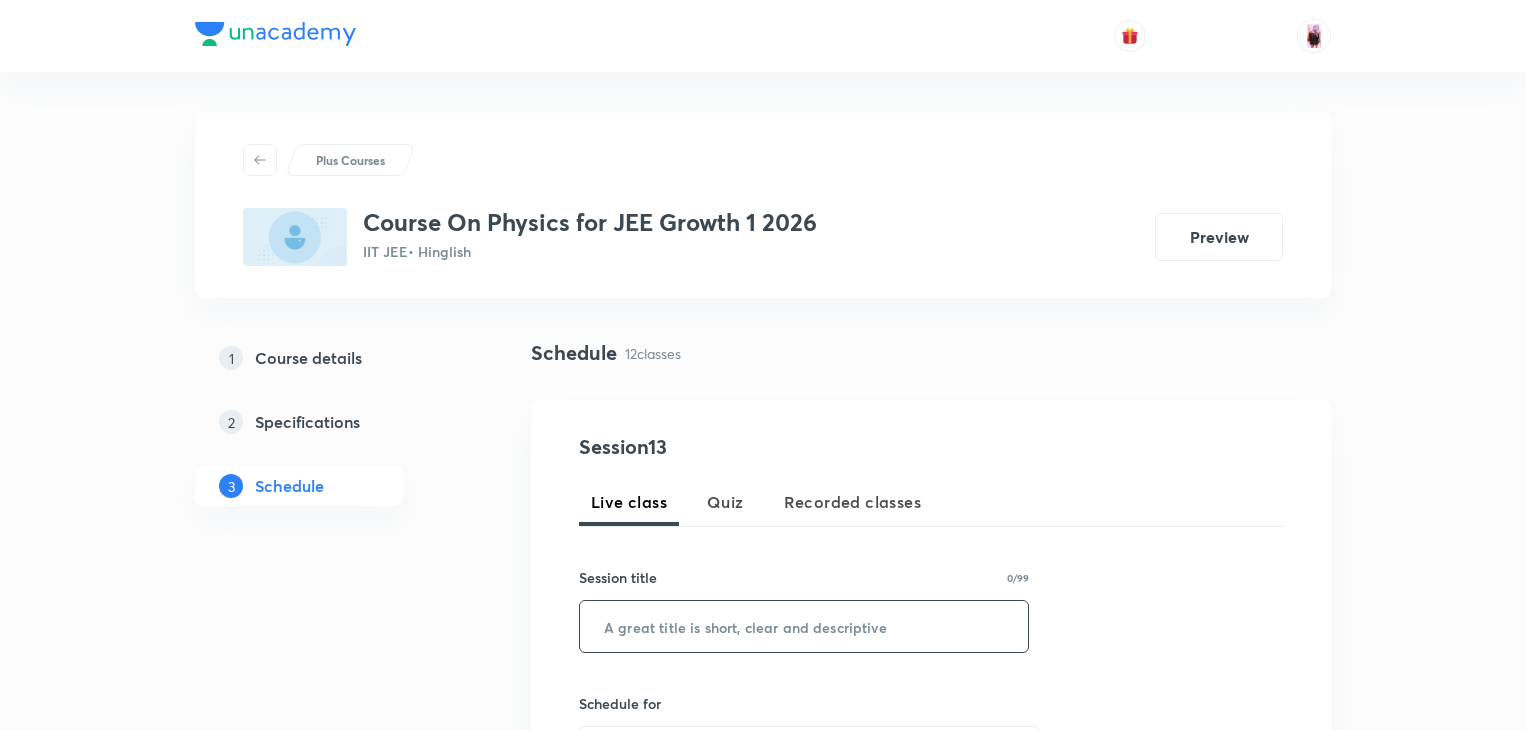 click at bounding box center [804, 626] 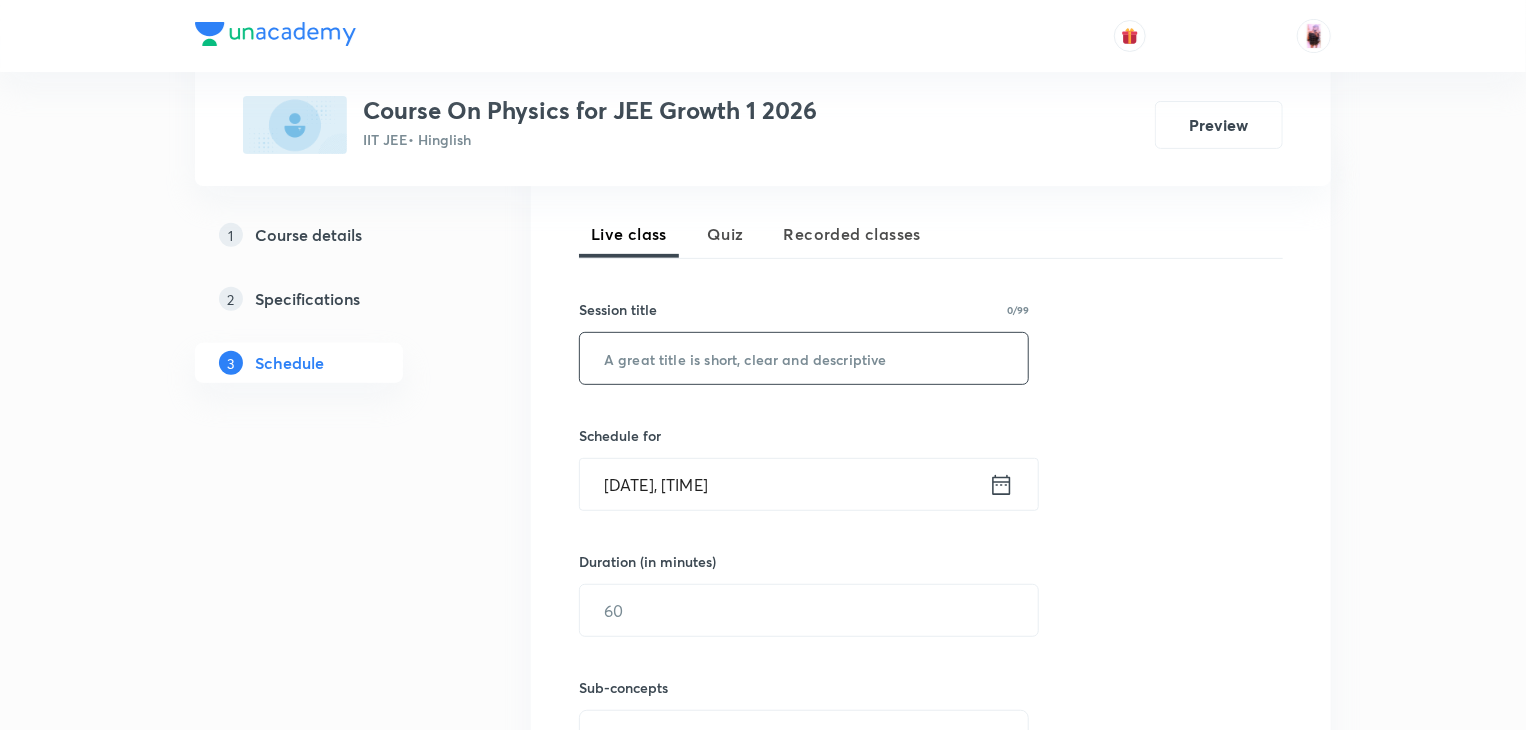 scroll, scrollTop: 0, scrollLeft: 0, axis: both 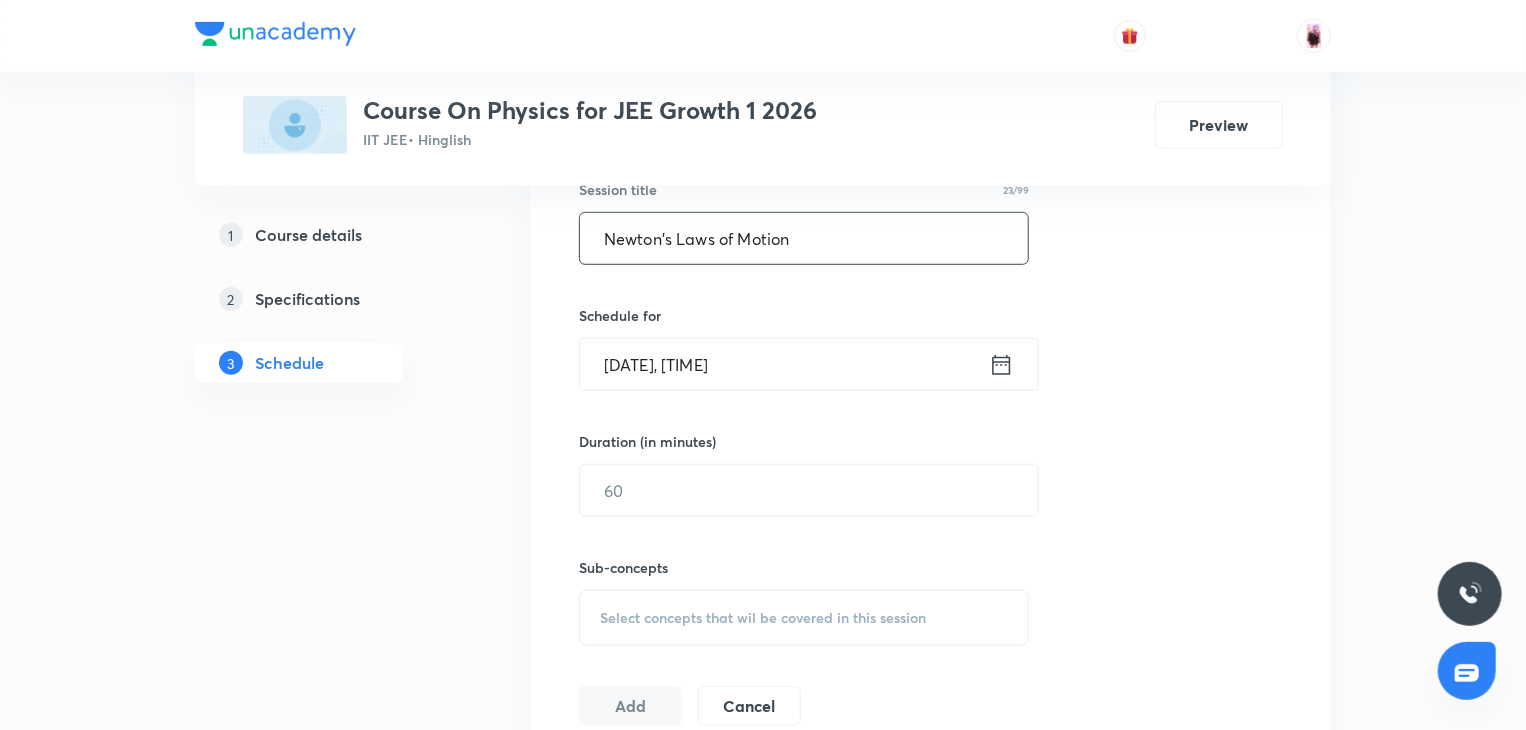 type on "Newton's Laws of Motion" 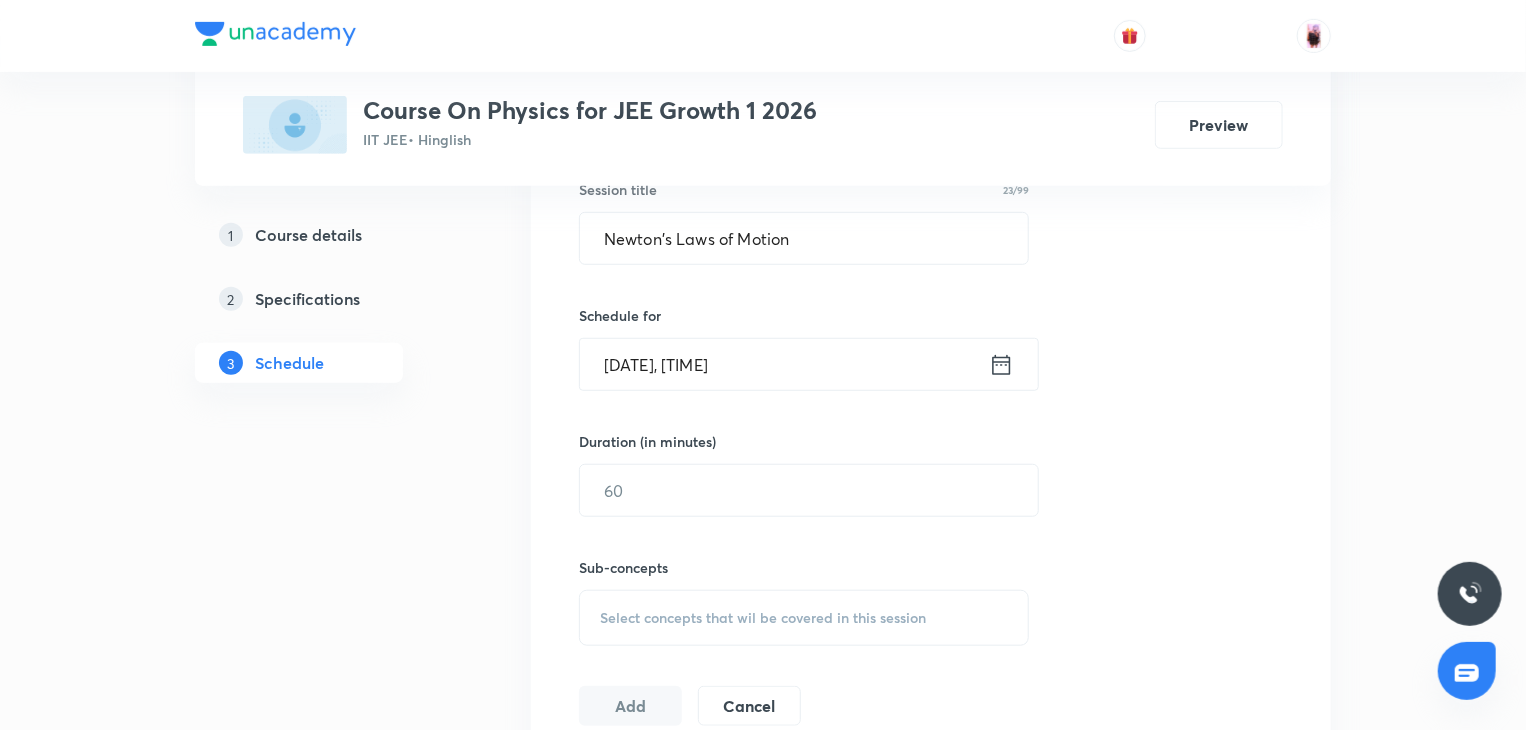 click on "Aug 3, 2025, 5:07 PM" at bounding box center (784, 364) 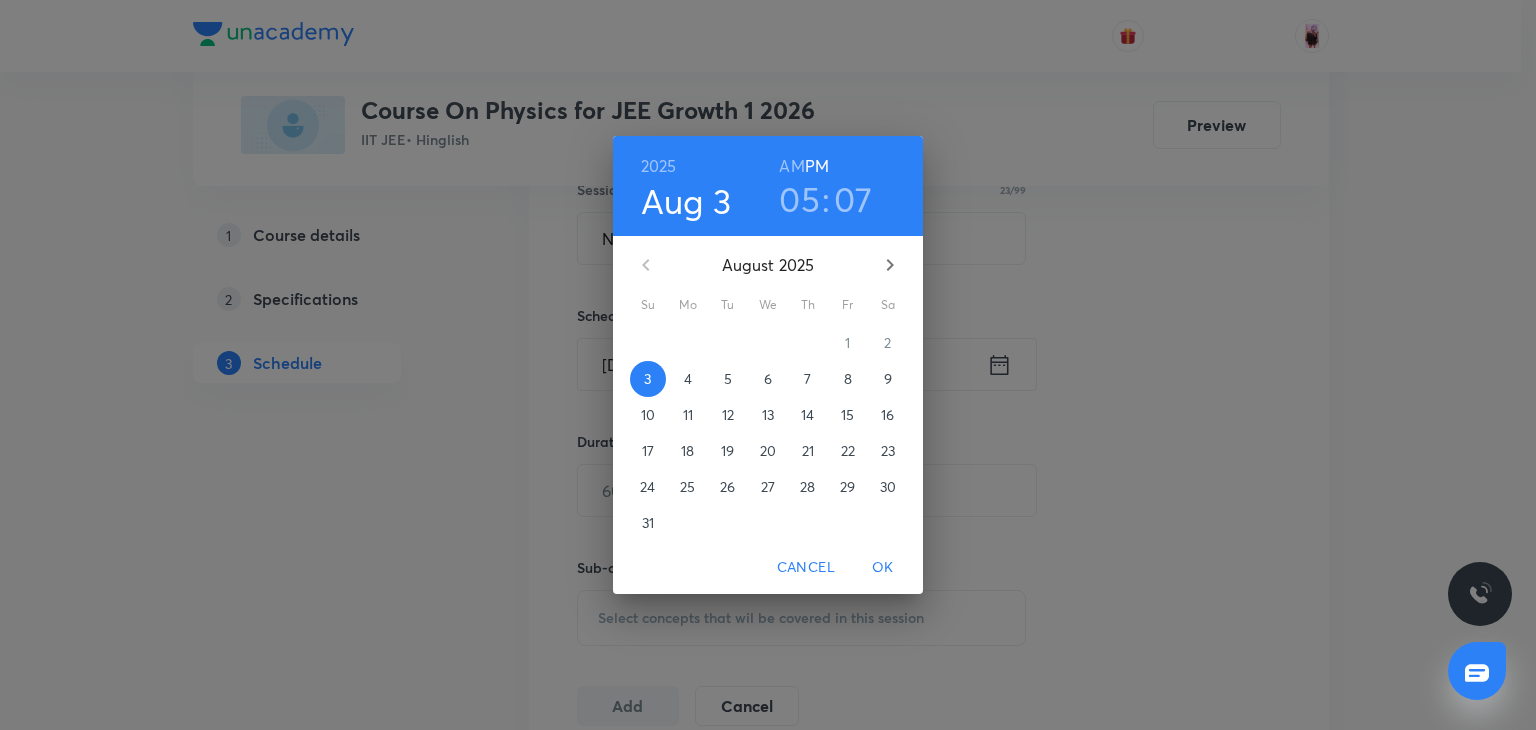click on "07" at bounding box center [853, 199] 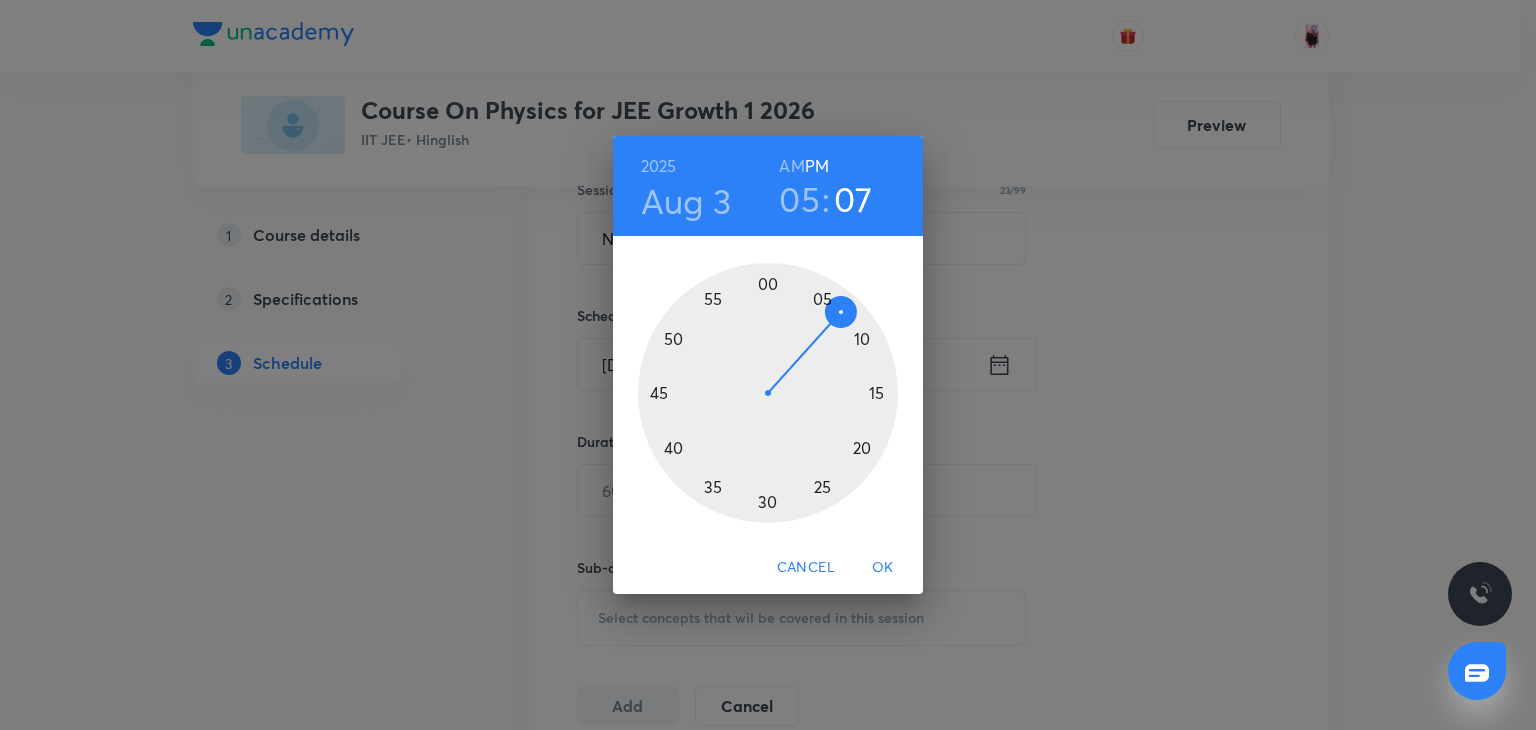 click at bounding box center (768, 393) 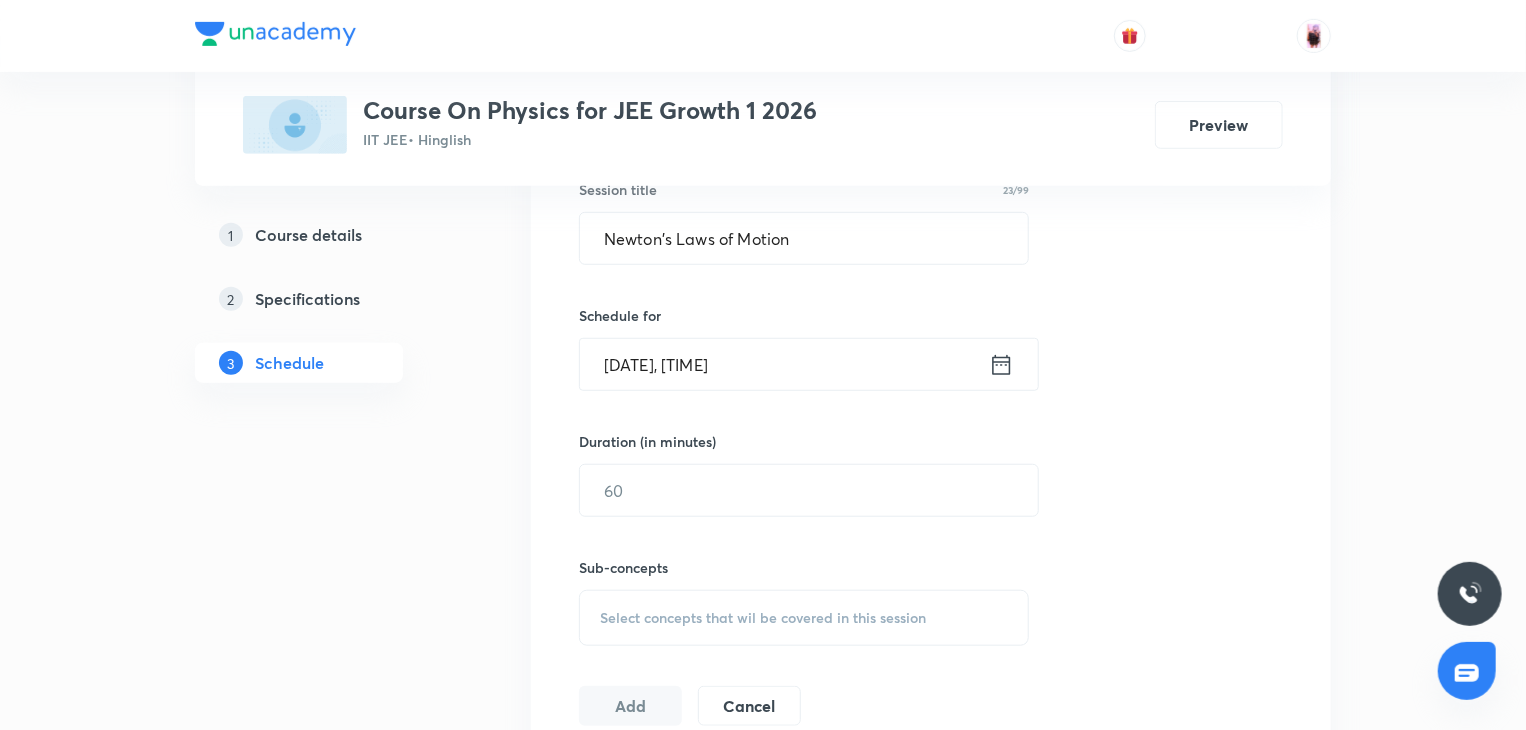 click on "Aug 3, 2025, 5:45 PM" at bounding box center (784, 364) 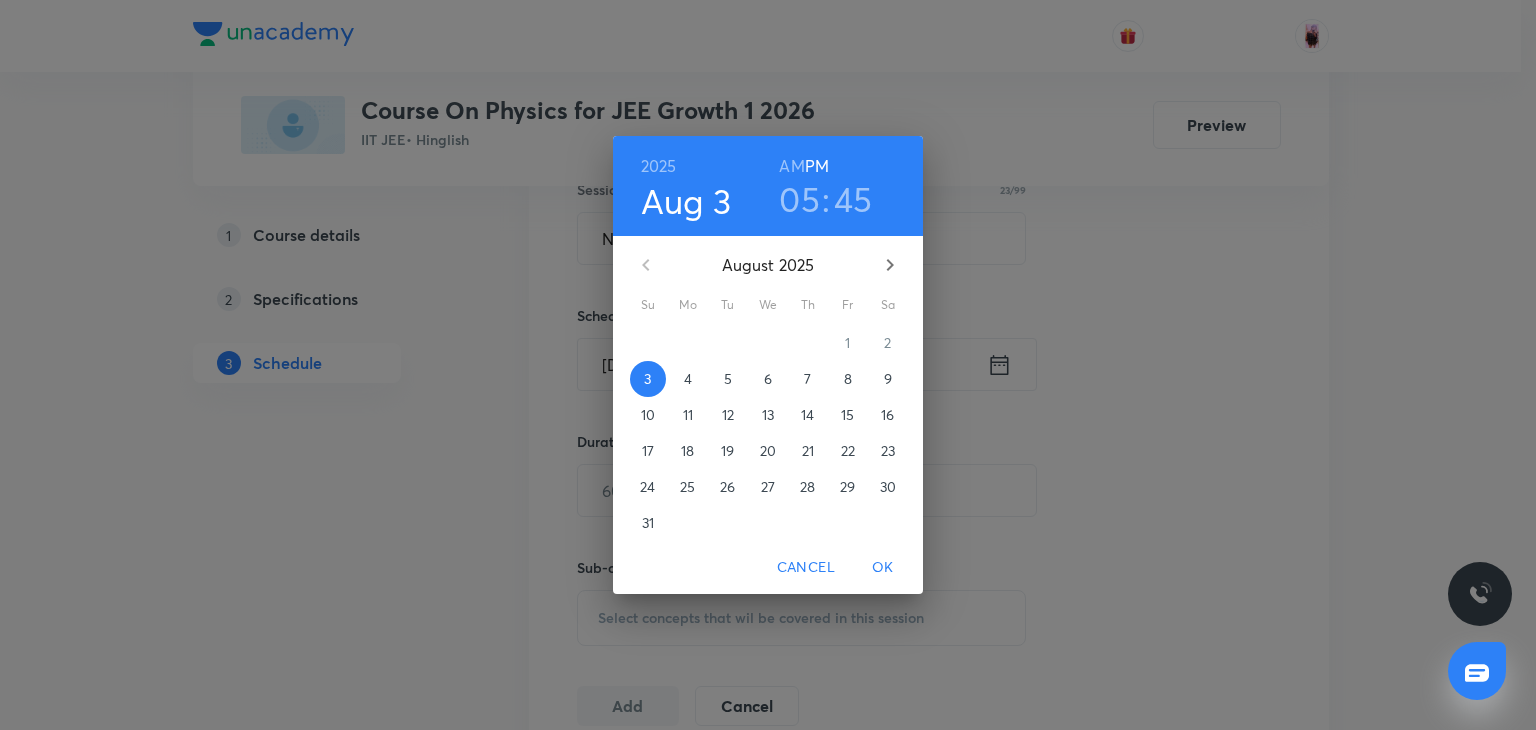 click on "05" at bounding box center [799, 199] 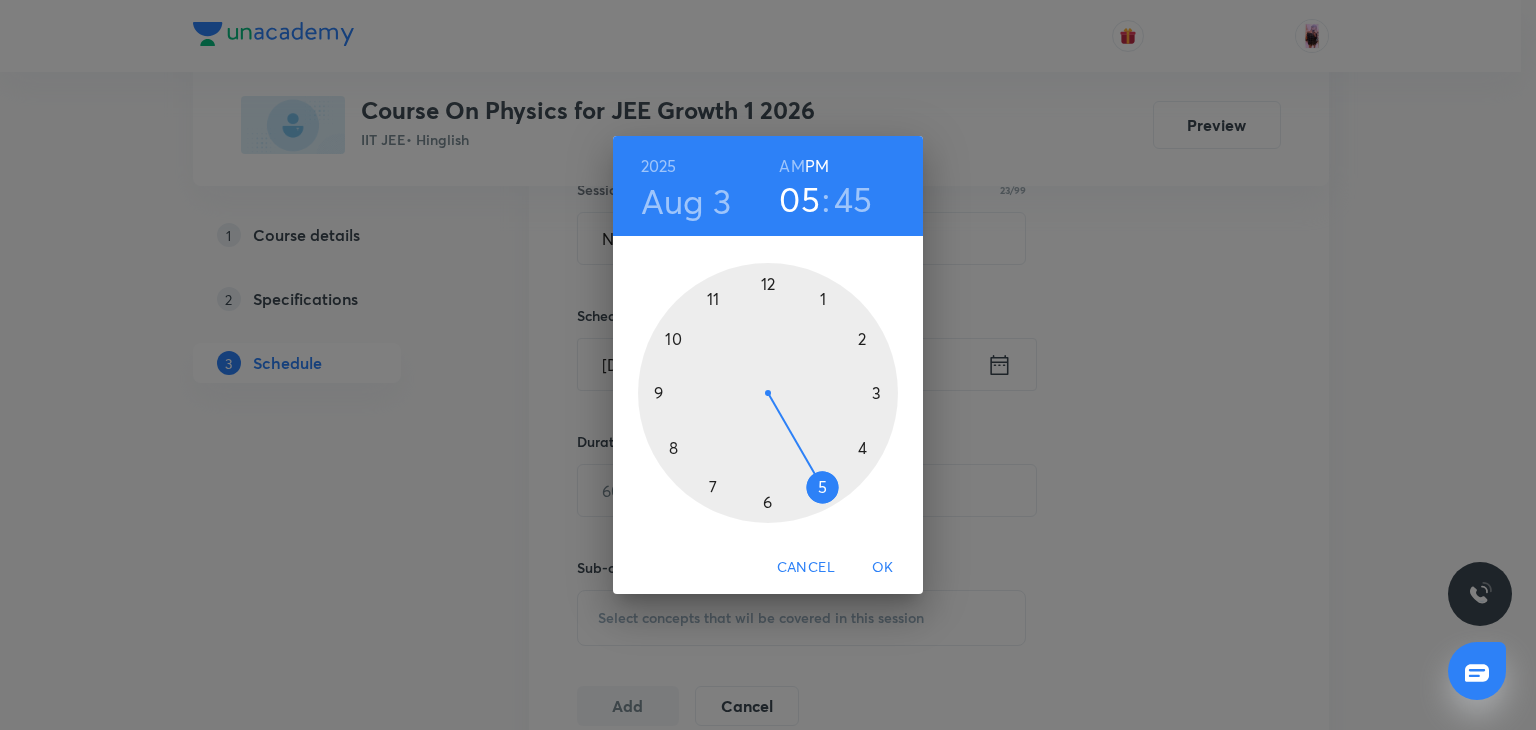 click at bounding box center [768, 393] 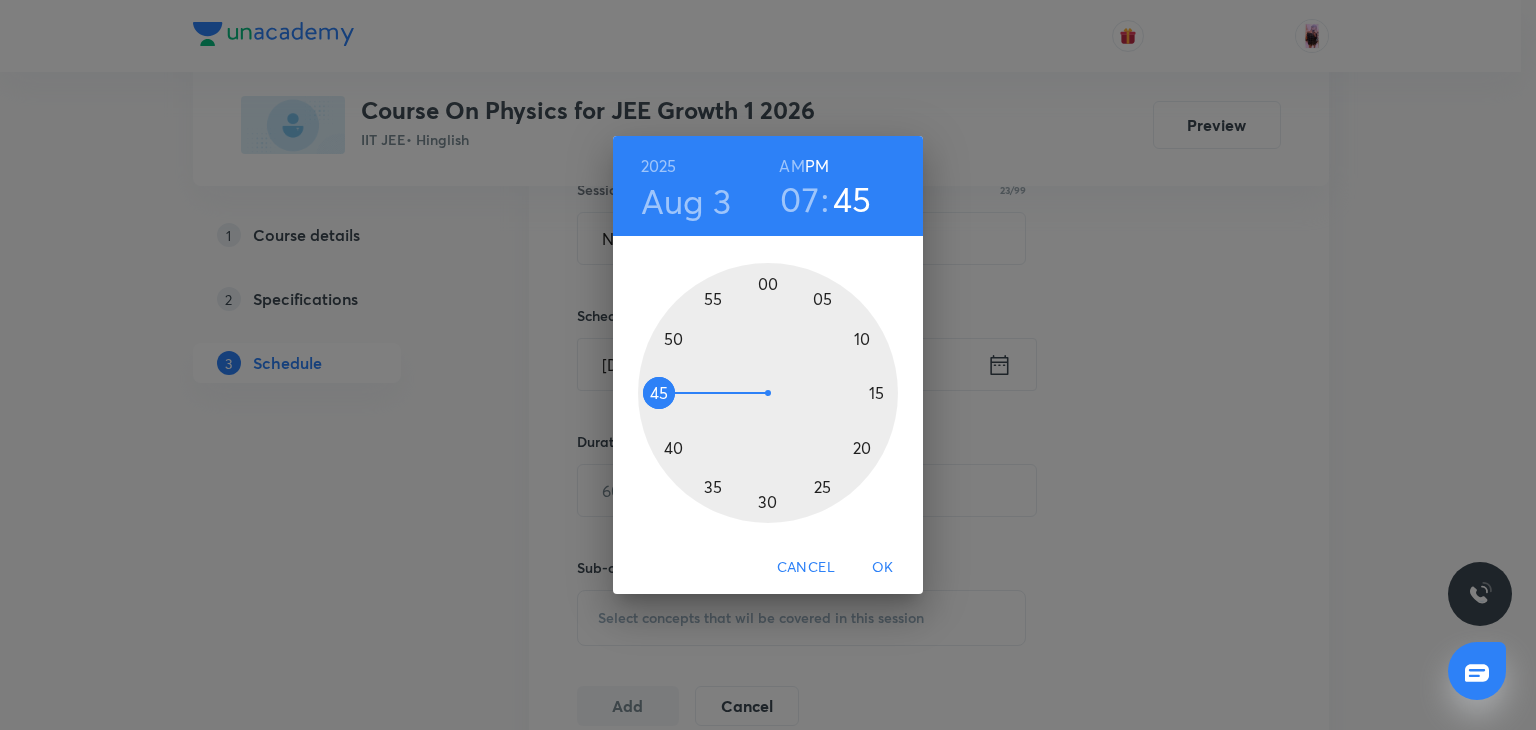 click at bounding box center [768, 393] 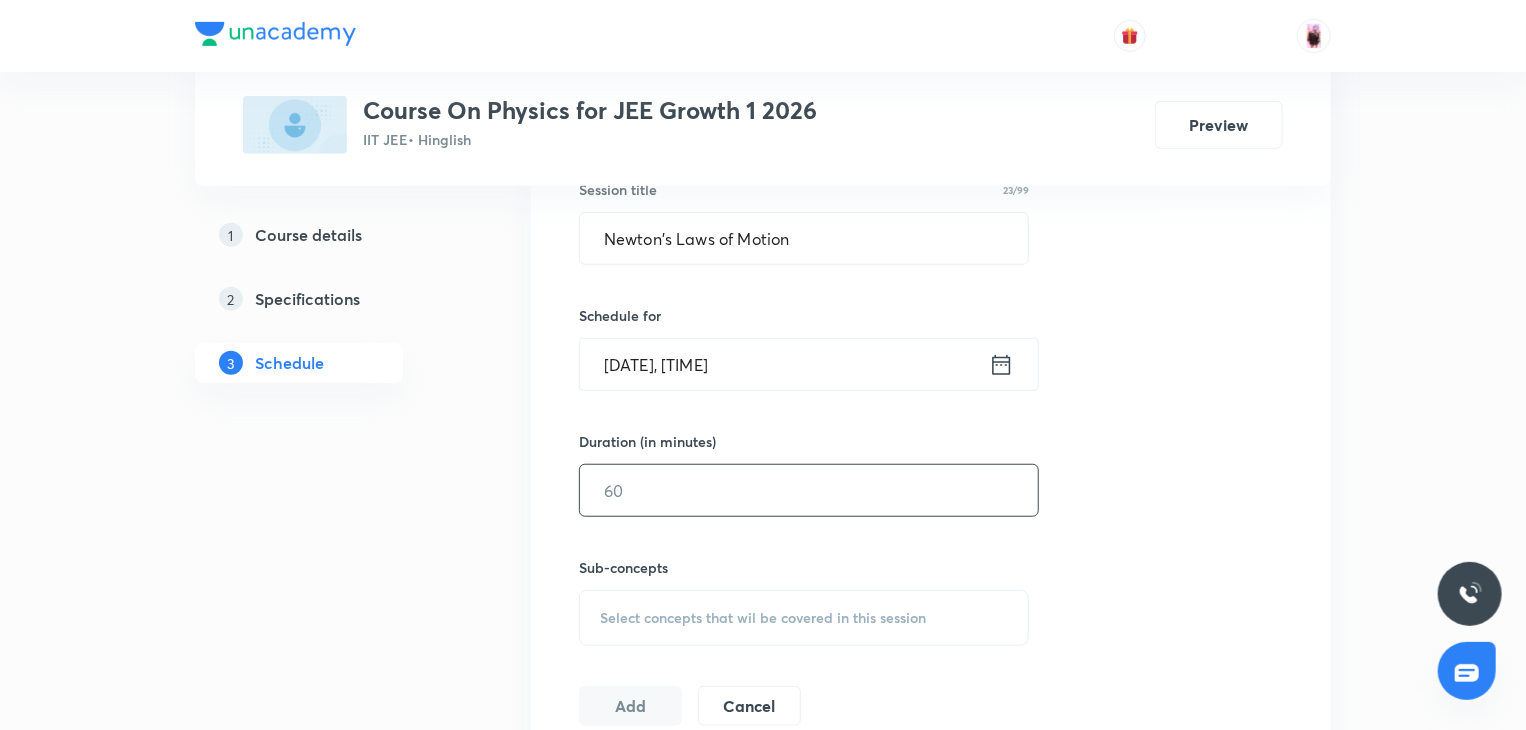 click at bounding box center [809, 490] 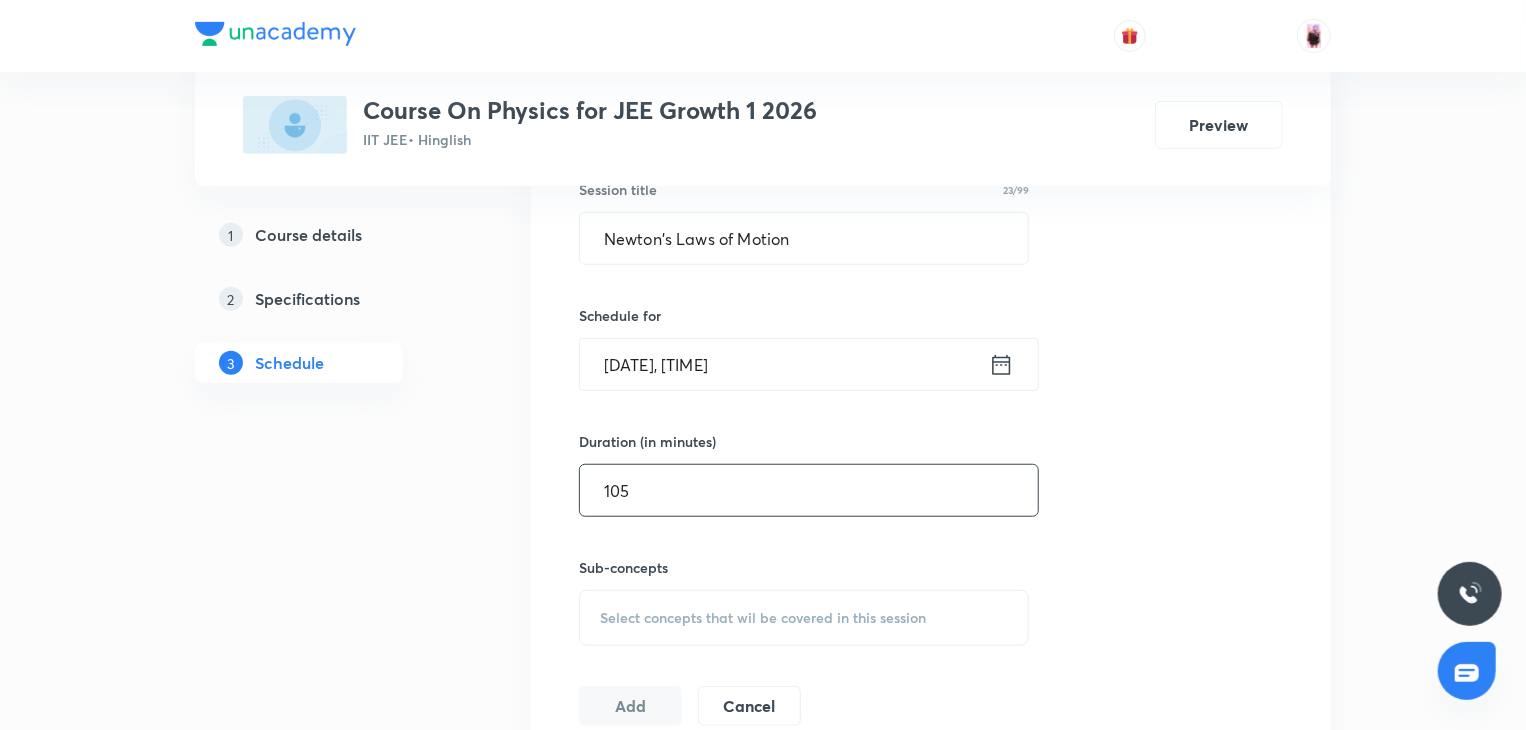 scroll, scrollTop: 808, scrollLeft: 0, axis: vertical 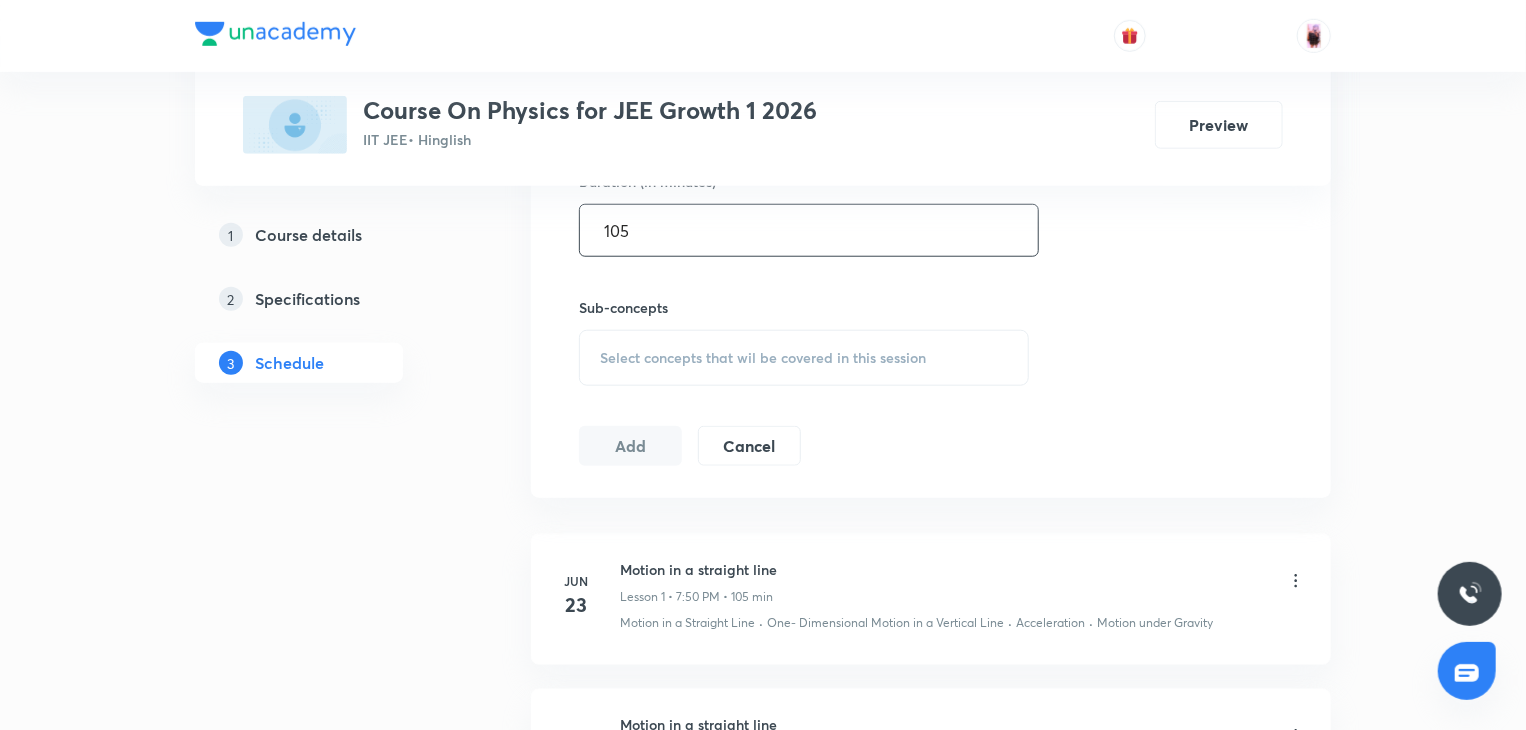 type on "105" 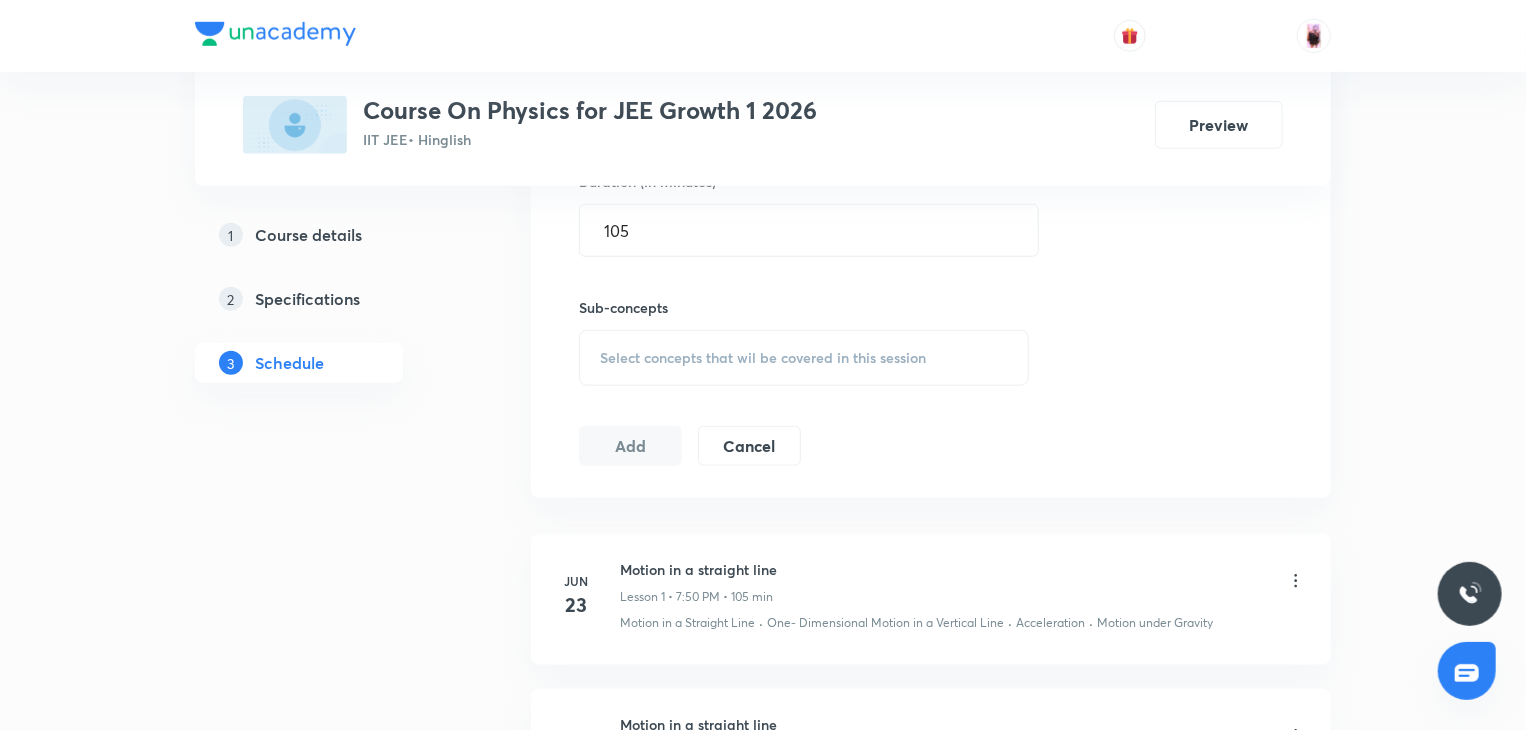 click on "Select concepts that wil be covered in this session" at bounding box center [804, 358] 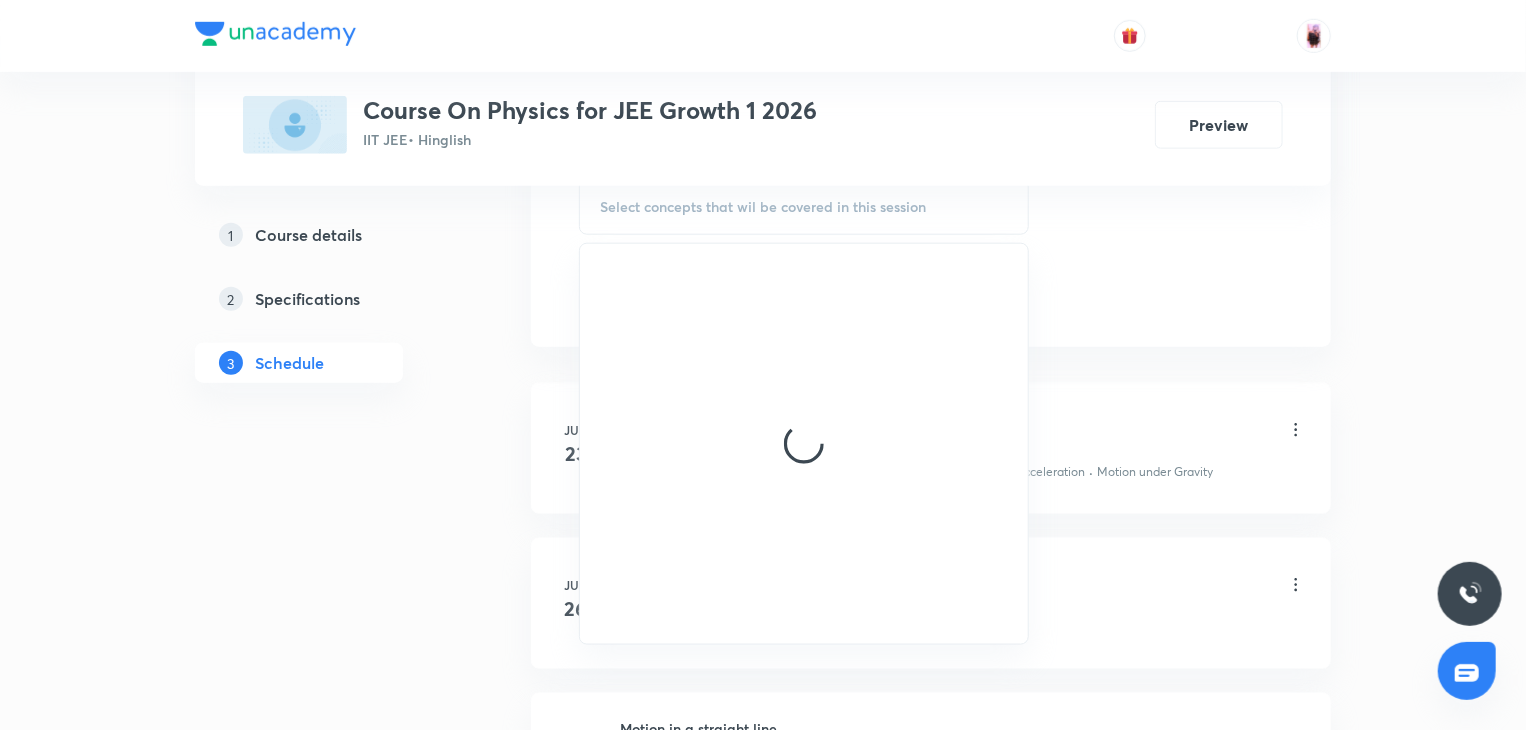 scroll, scrollTop: 966, scrollLeft: 0, axis: vertical 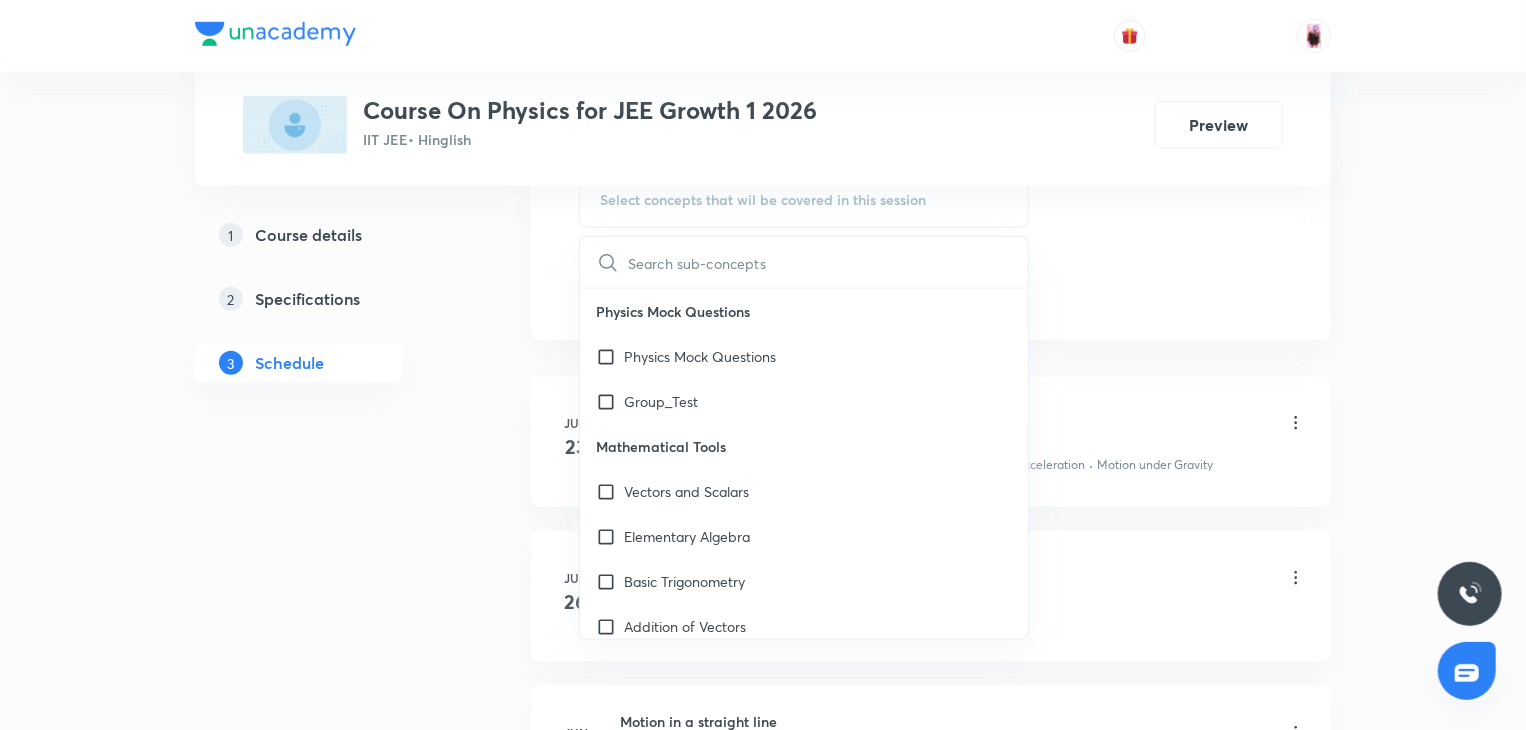 click at bounding box center [828, 262] 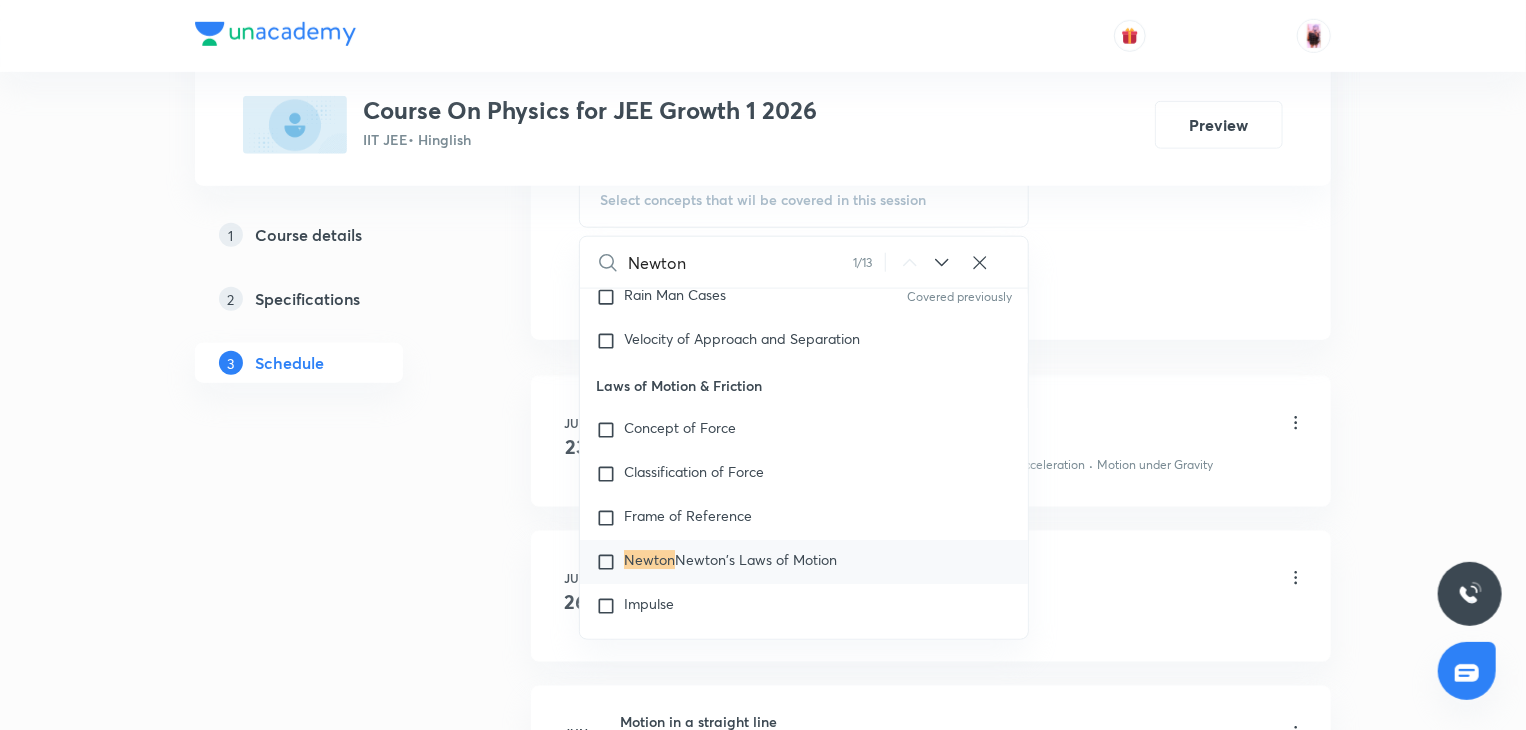 scroll, scrollTop: 3327, scrollLeft: 0, axis: vertical 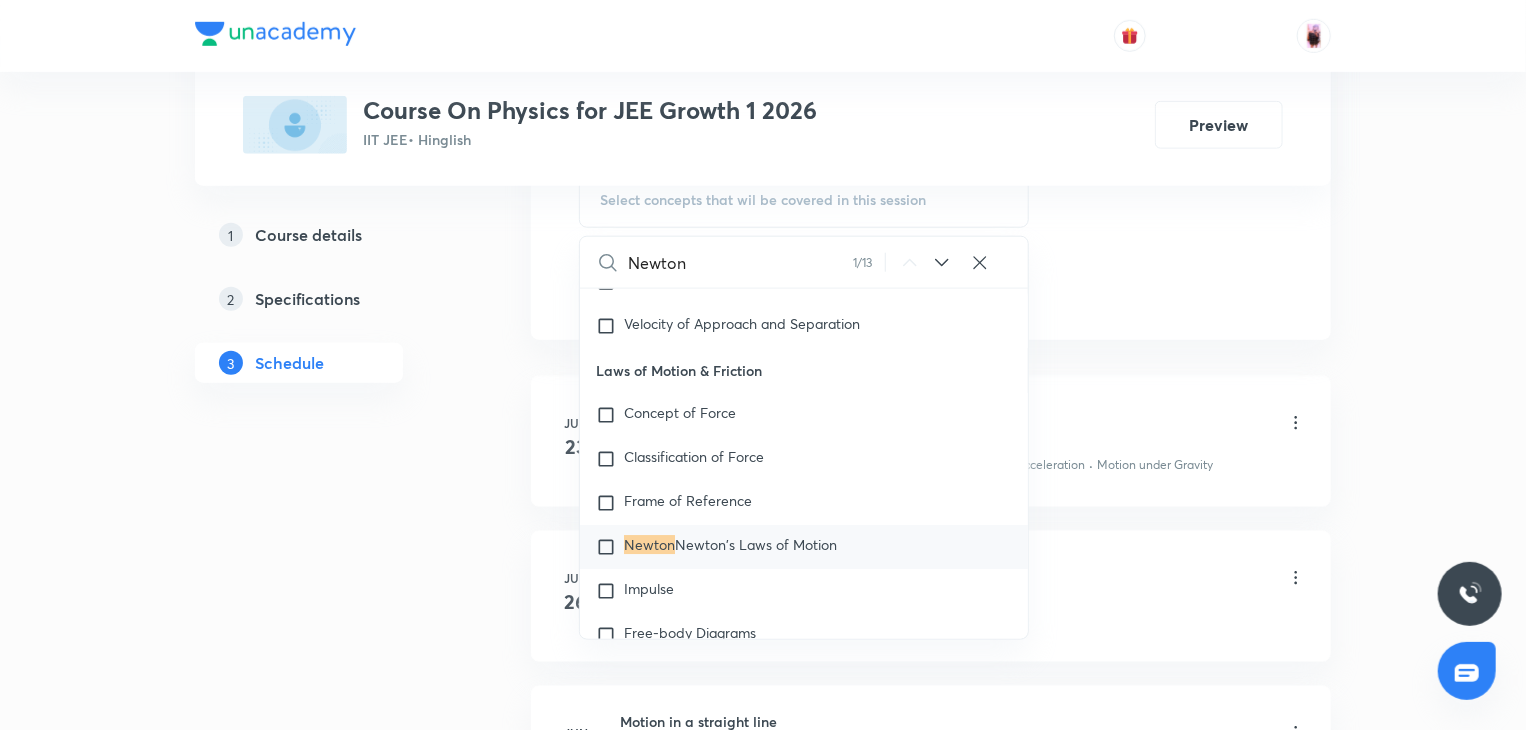 type on "newton" 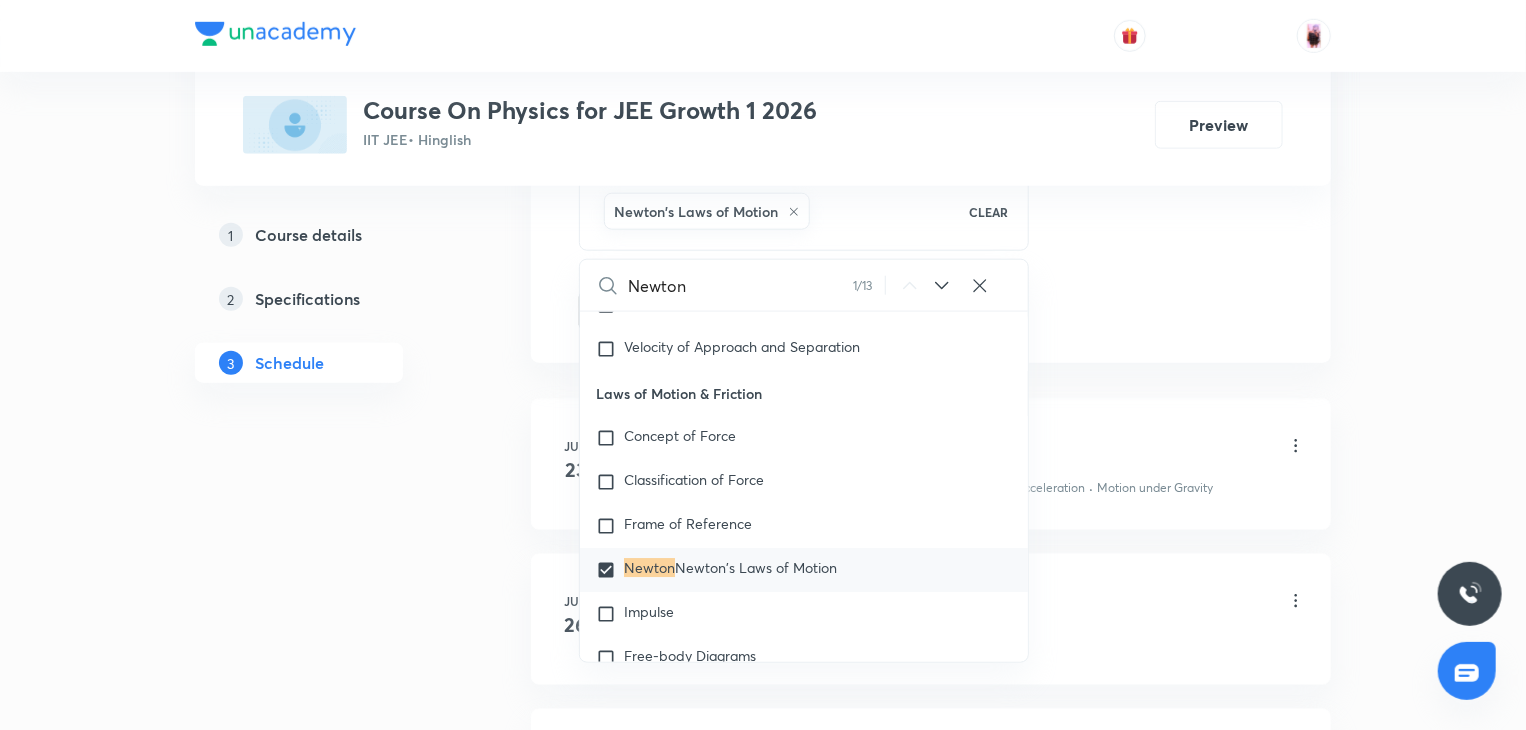 drag, startPoint x: 547, startPoint y: 474, endPoint x: 450, endPoint y: 429, distance: 106.929886 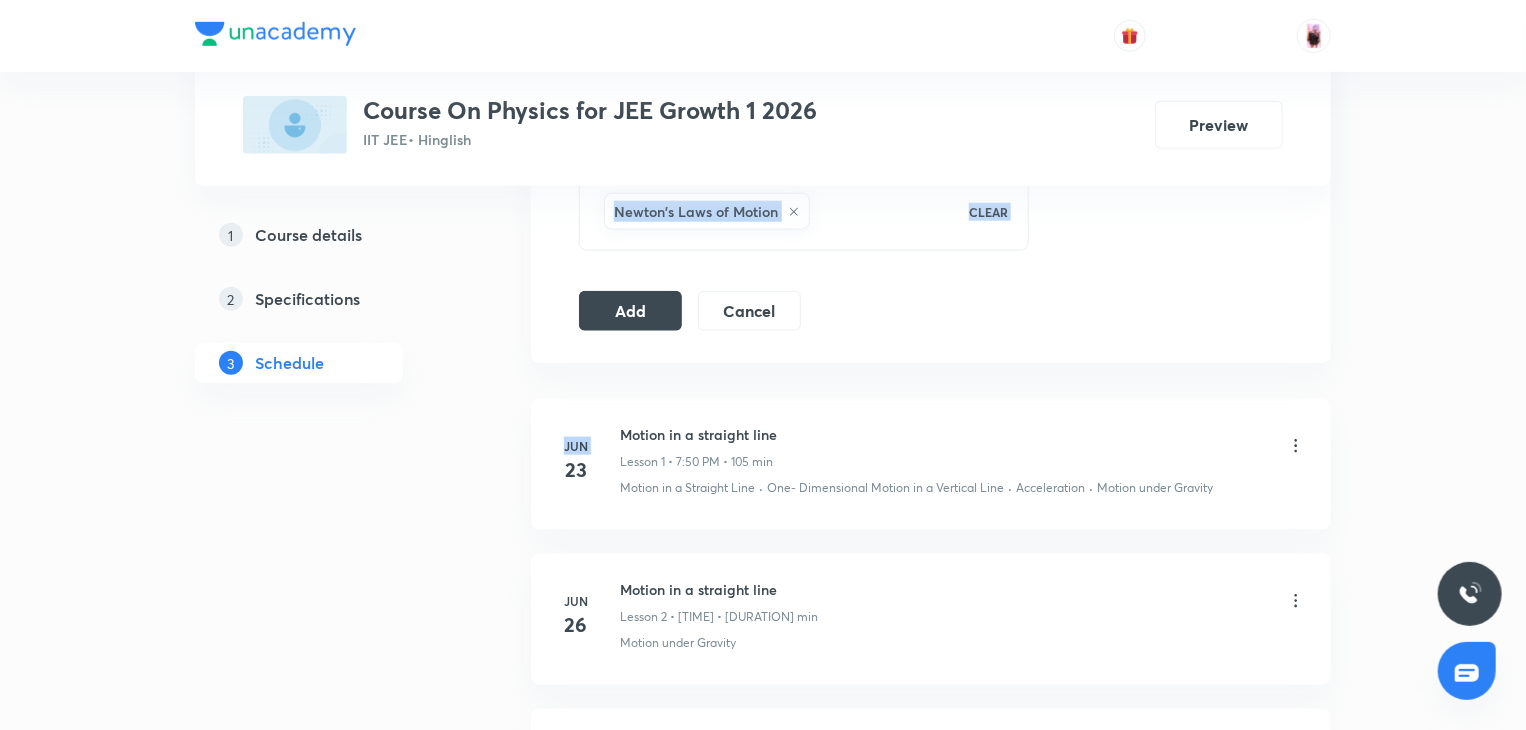 click on "1 Course details 2 Specifications 3 Schedule" at bounding box center [331, 880] 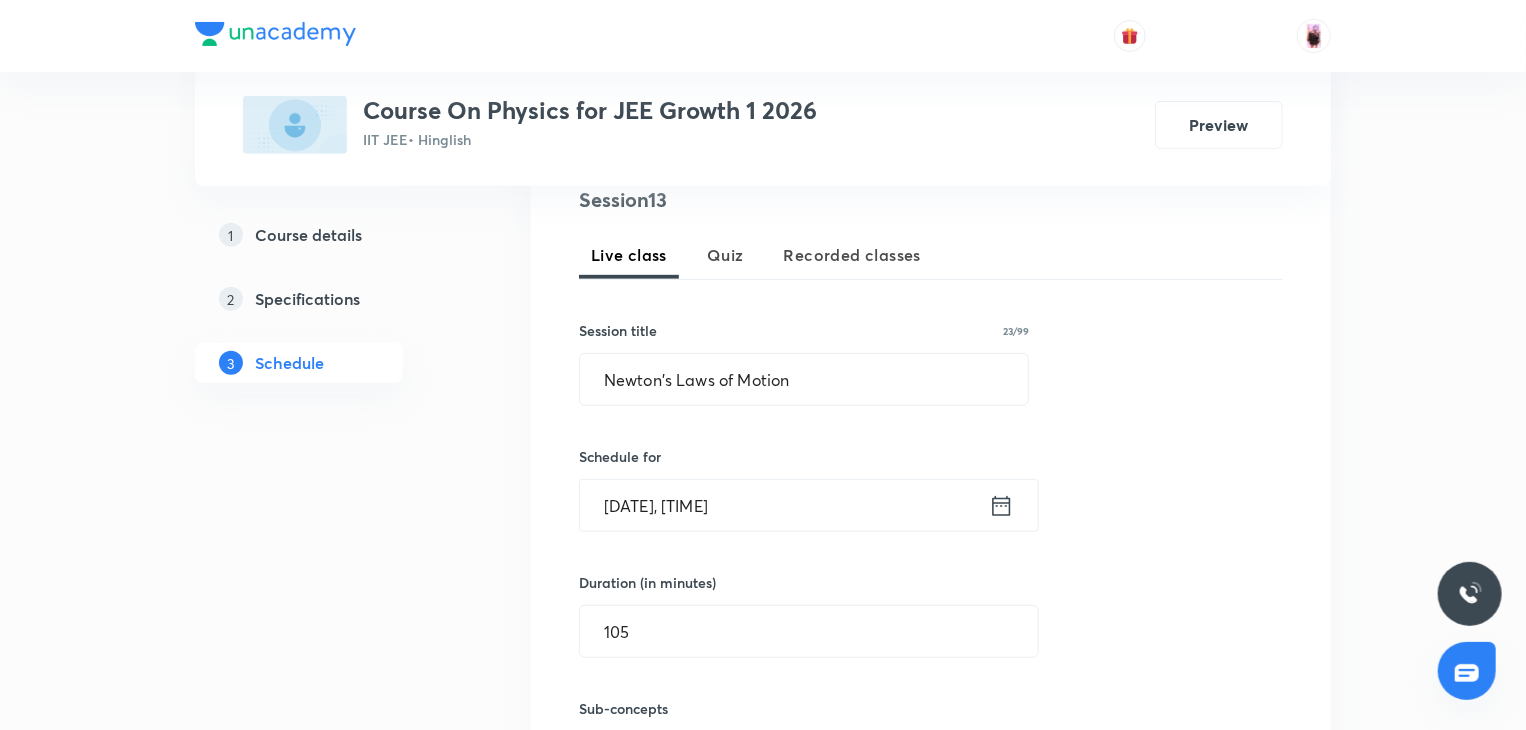 scroll, scrollTop: 408, scrollLeft: 0, axis: vertical 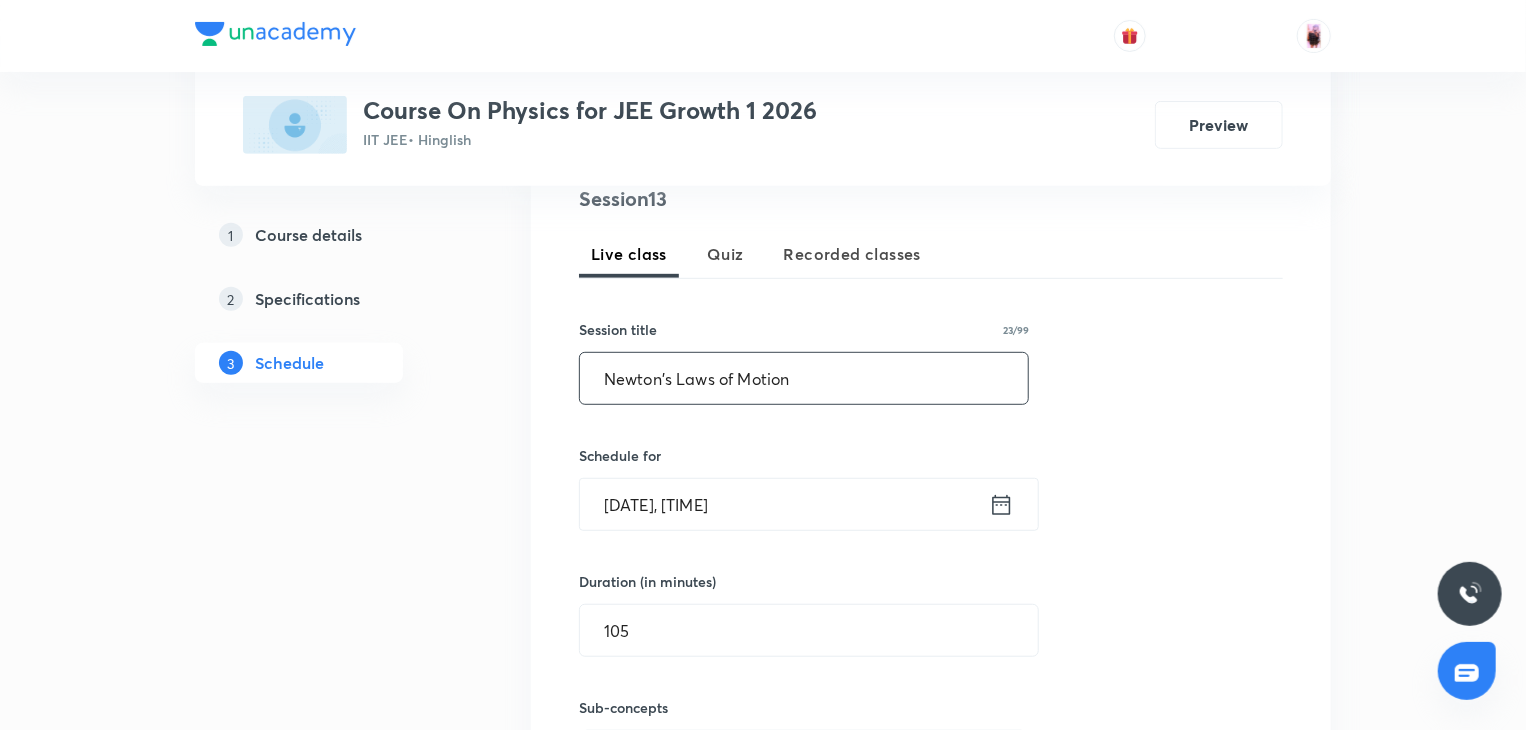 click on "Newton's Laws of Motion" at bounding box center [804, 378] 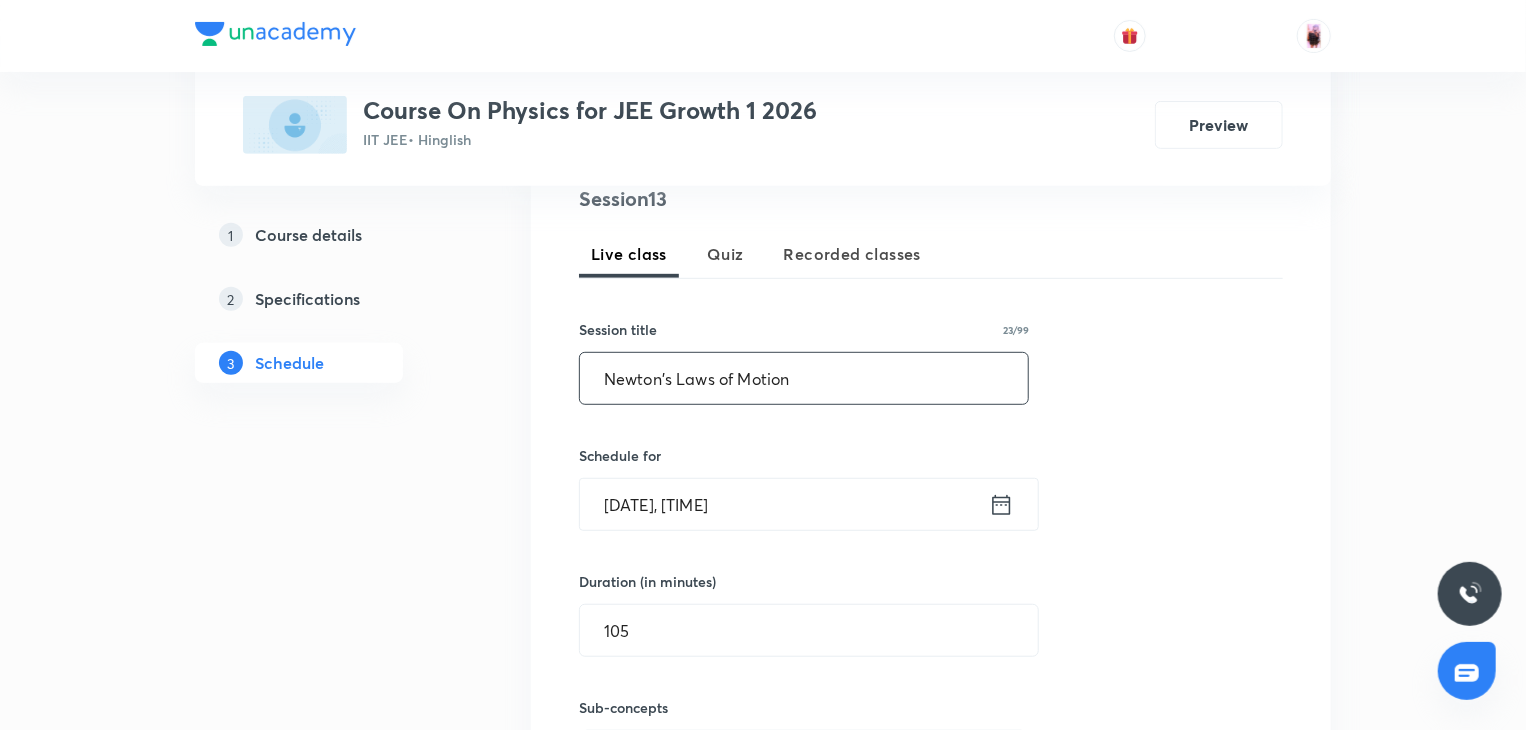 click on "Newton's Laws of Motion" at bounding box center (804, 378) 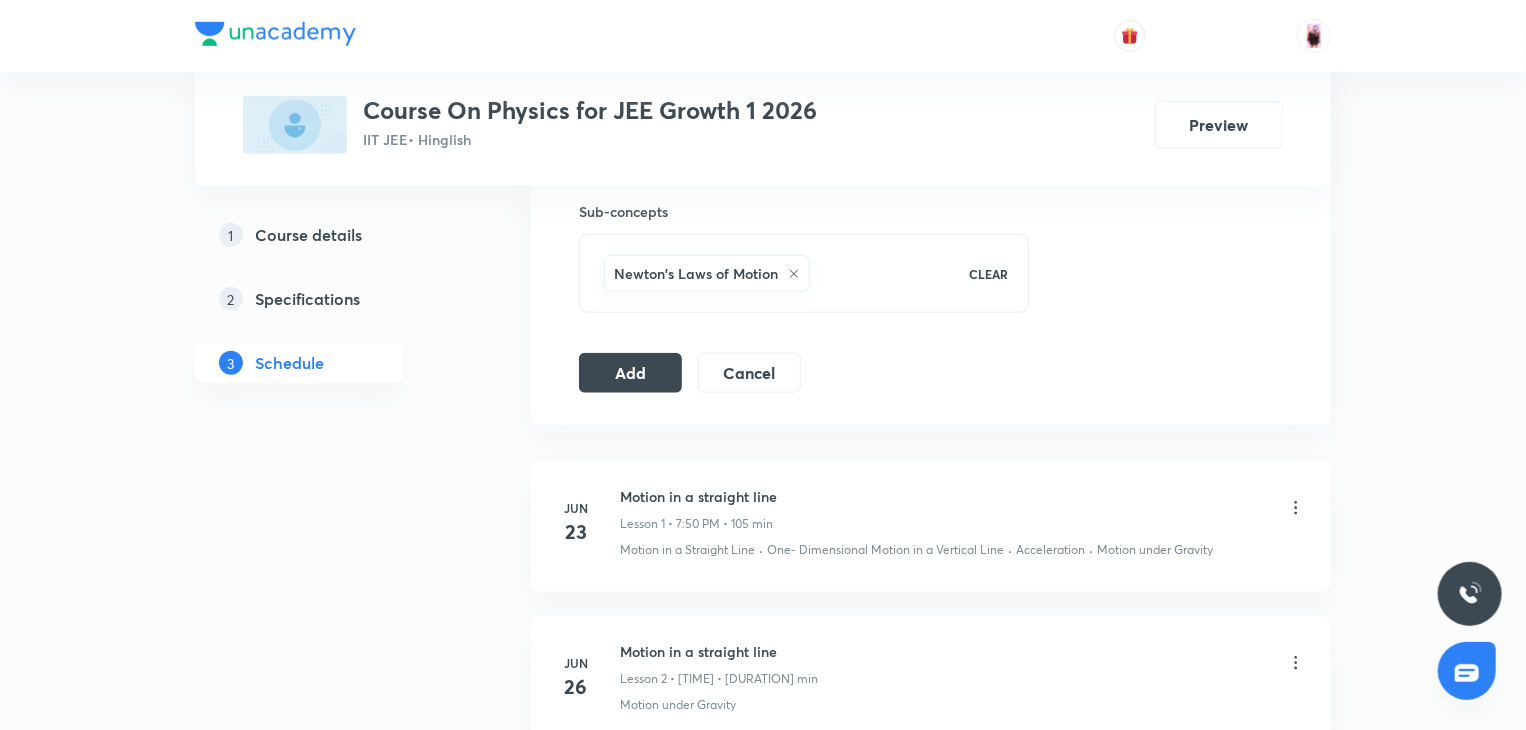 scroll, scrollTop: 904, scrollLeft: 0, axis: vertical 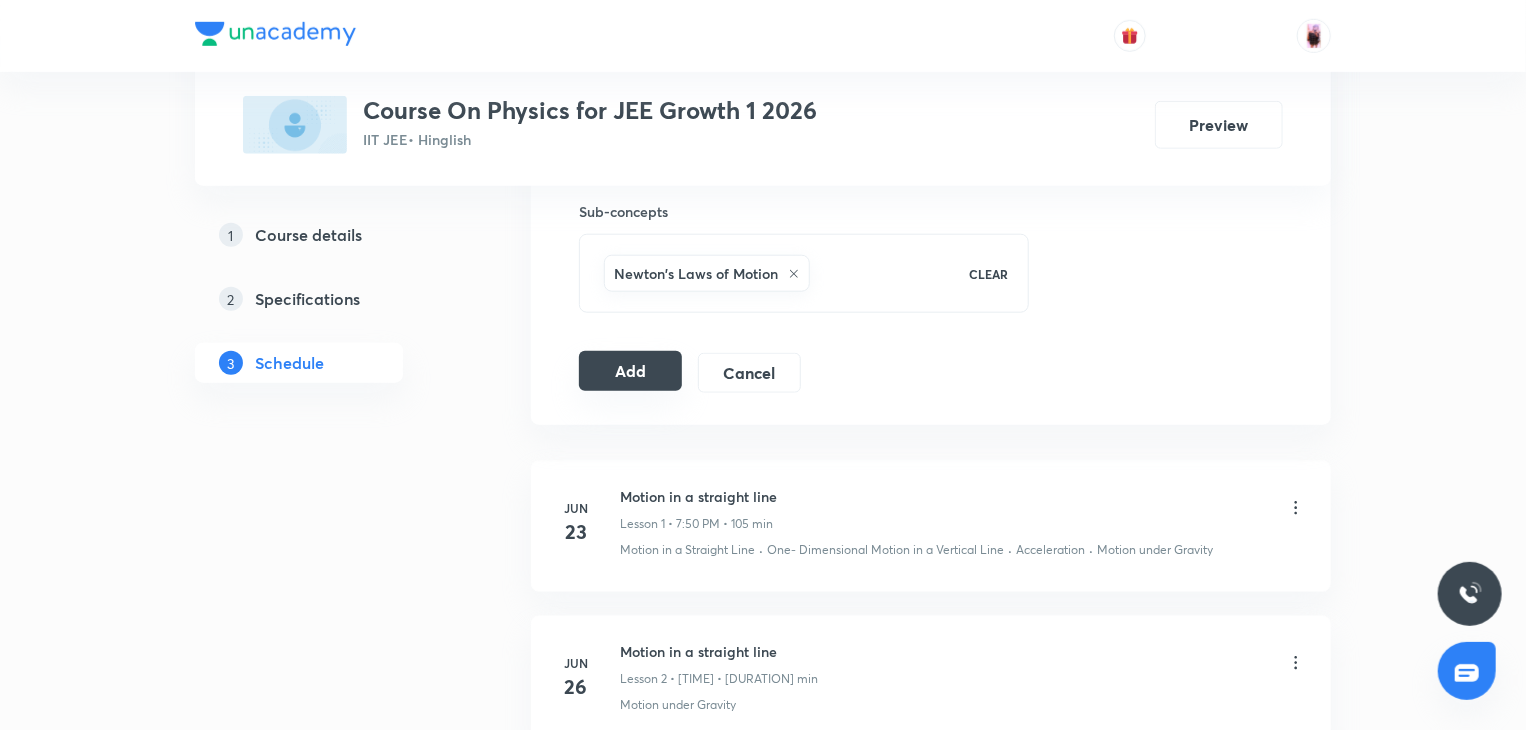 type on "Induction - Newton's Laws of Motion" 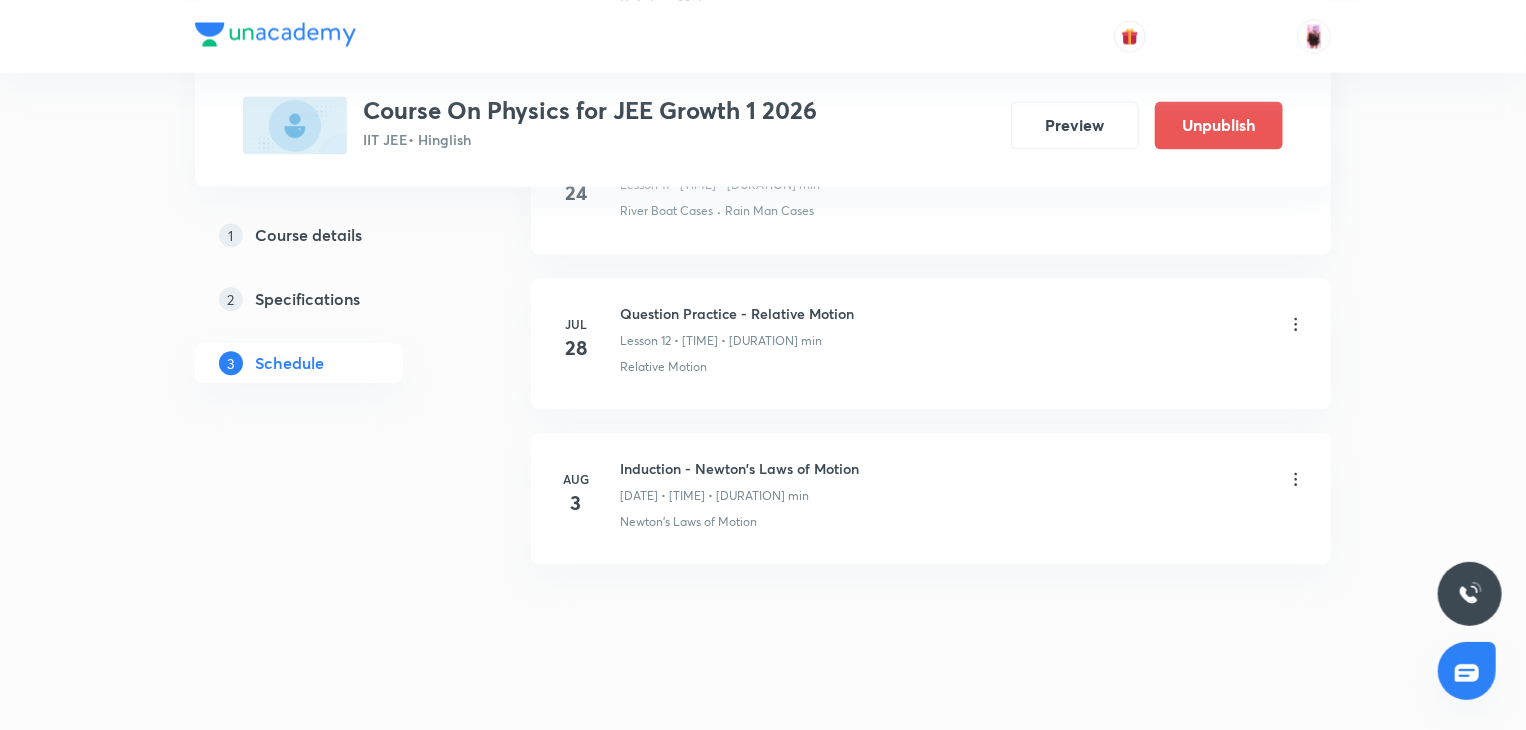scroll, scrollTop: 2125, scrollLeft: 0, axis: vertical 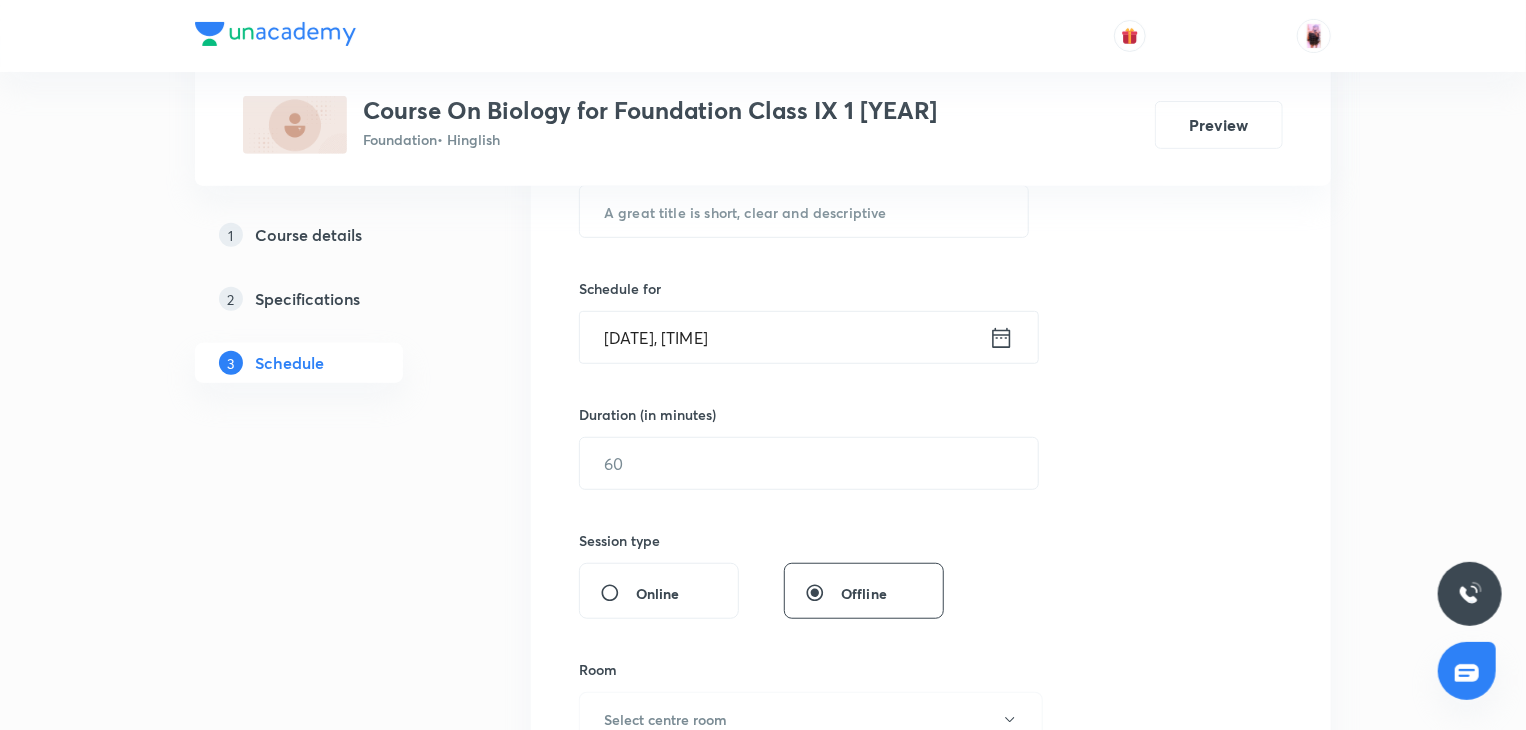 click on "[DATE], [TIME]" at bounding box center [784, 337] 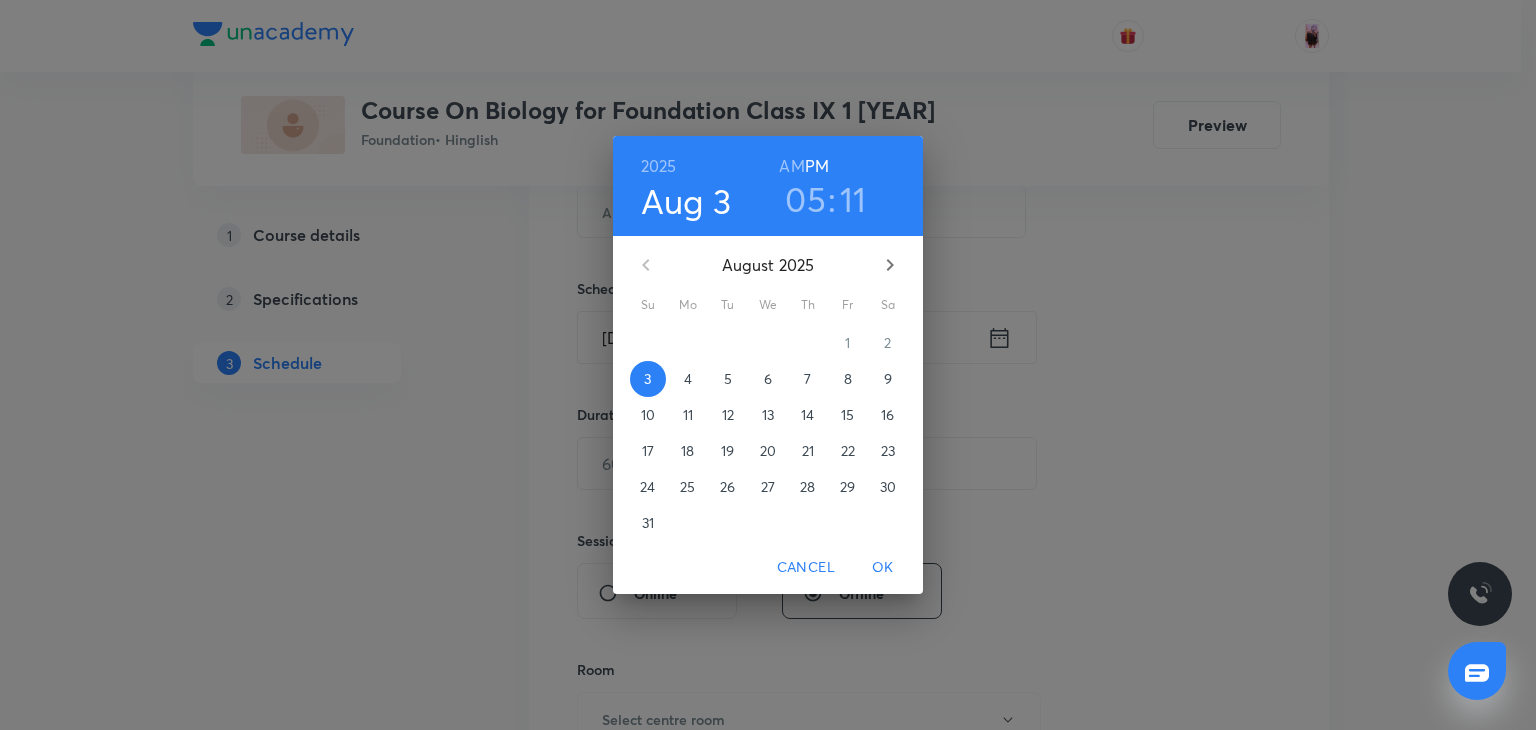 click on "05" at bounding box center [805, 199] 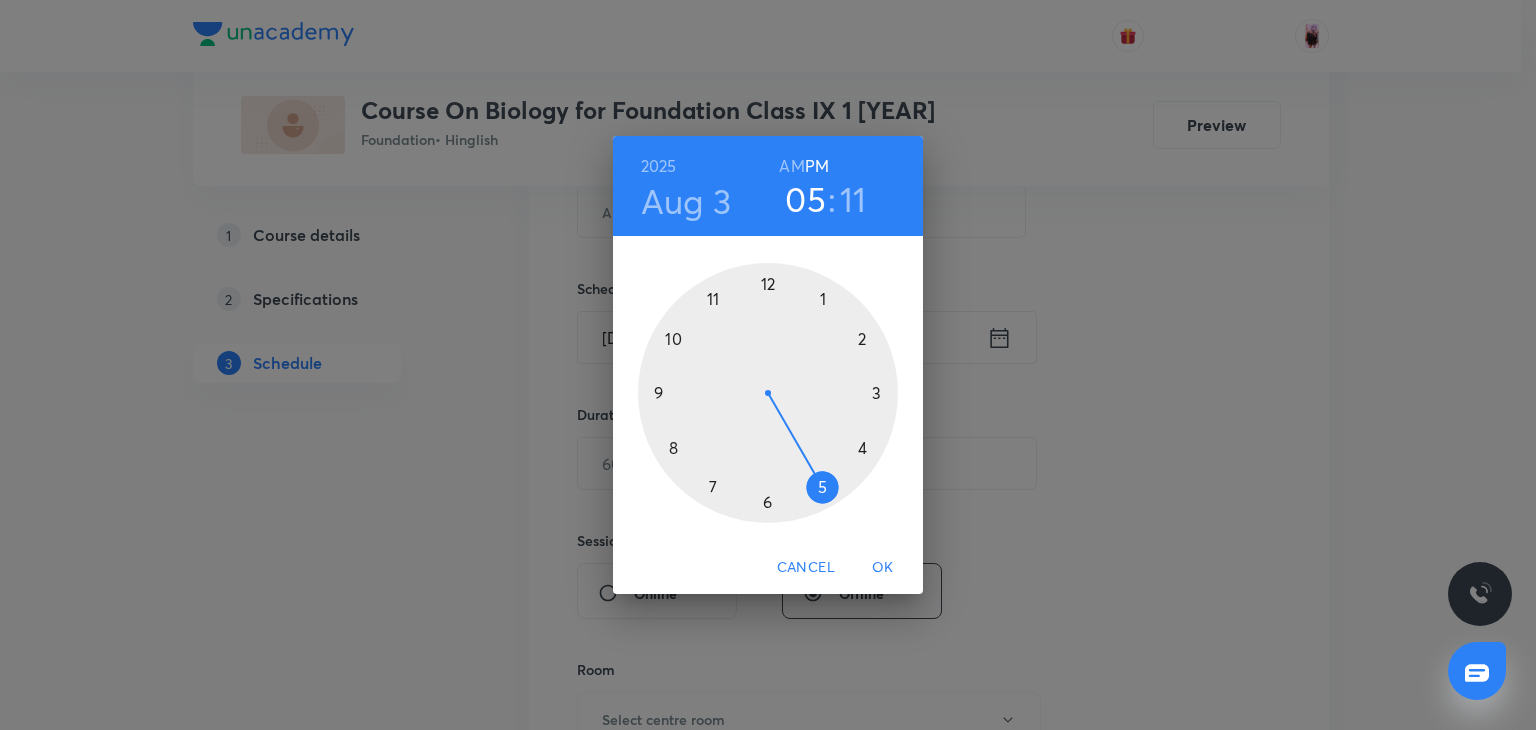 click at bounding box center [768, 393] 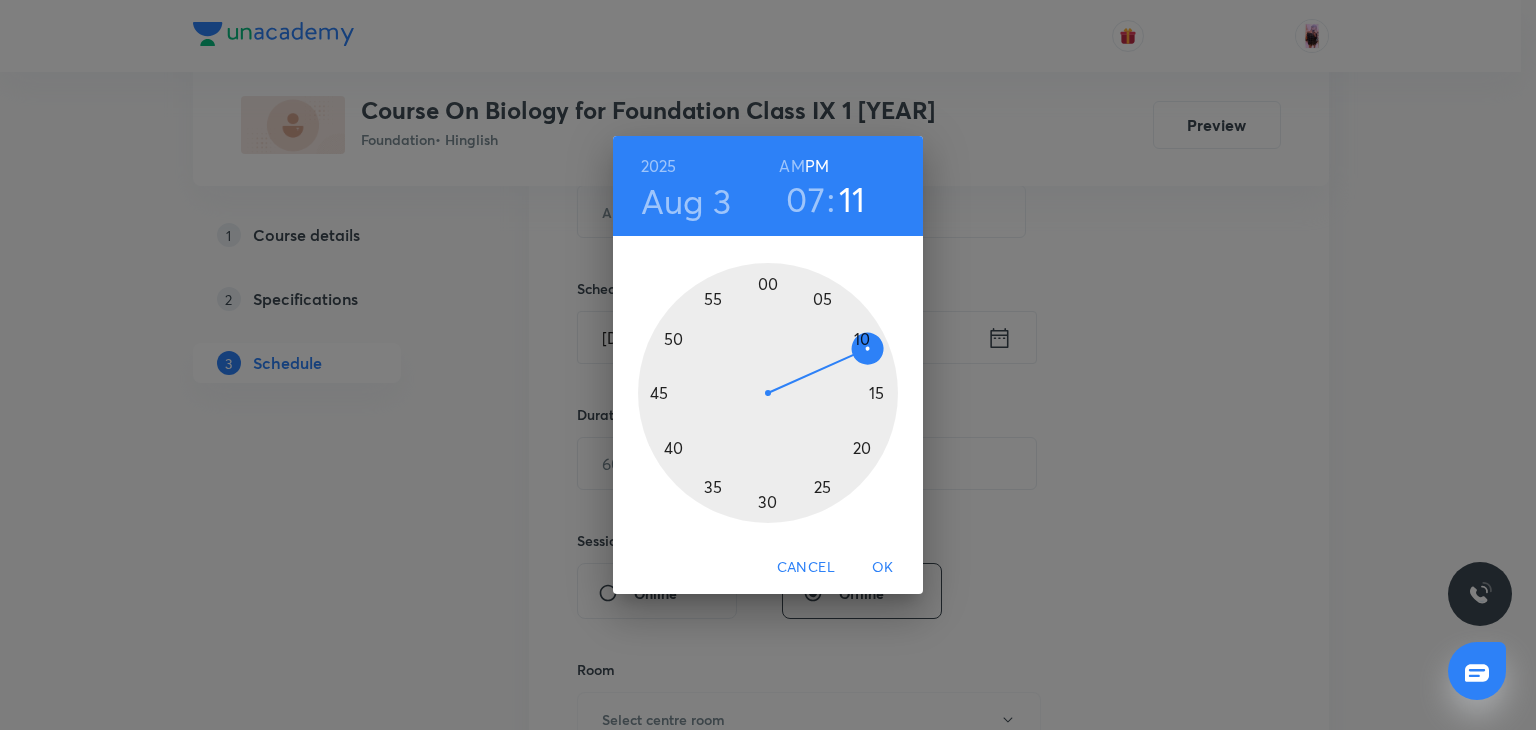click at bounding box center [768, 393] 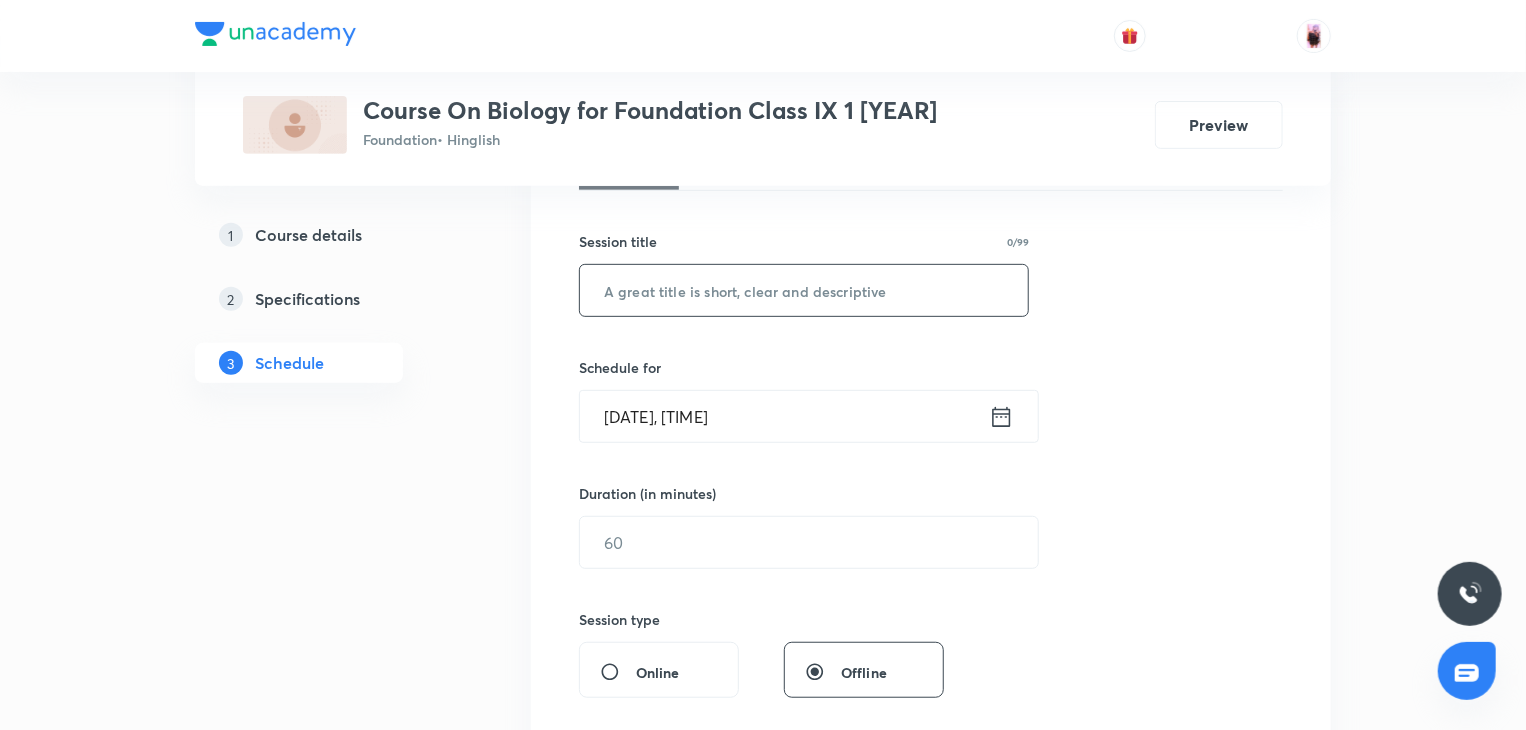 scroll, scrollTop: 335, scrollLeft: 0, axis: vertical 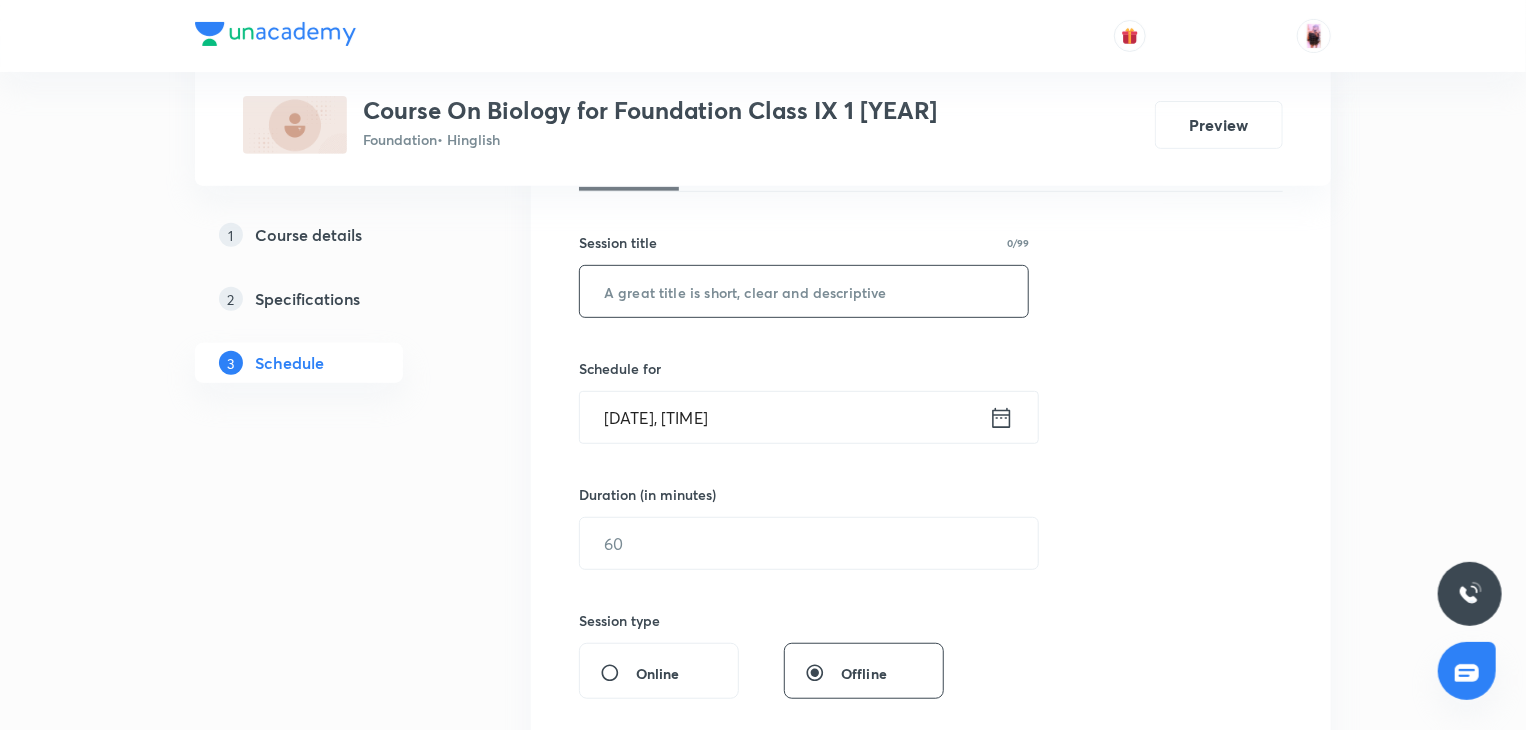 click at bounding box center (804, 291) 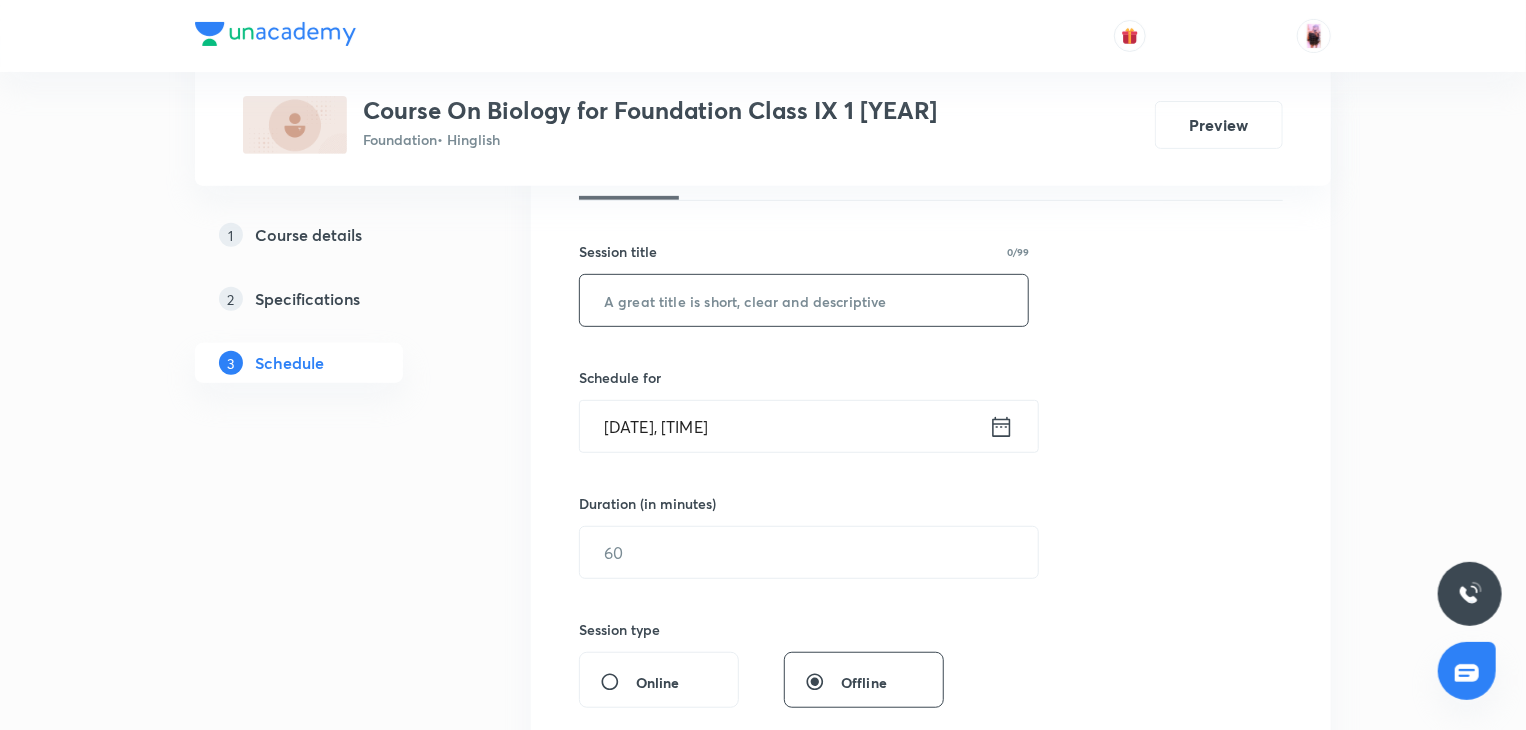 scroll, scrollTop: 0, scrollLeft: 0, axis: both 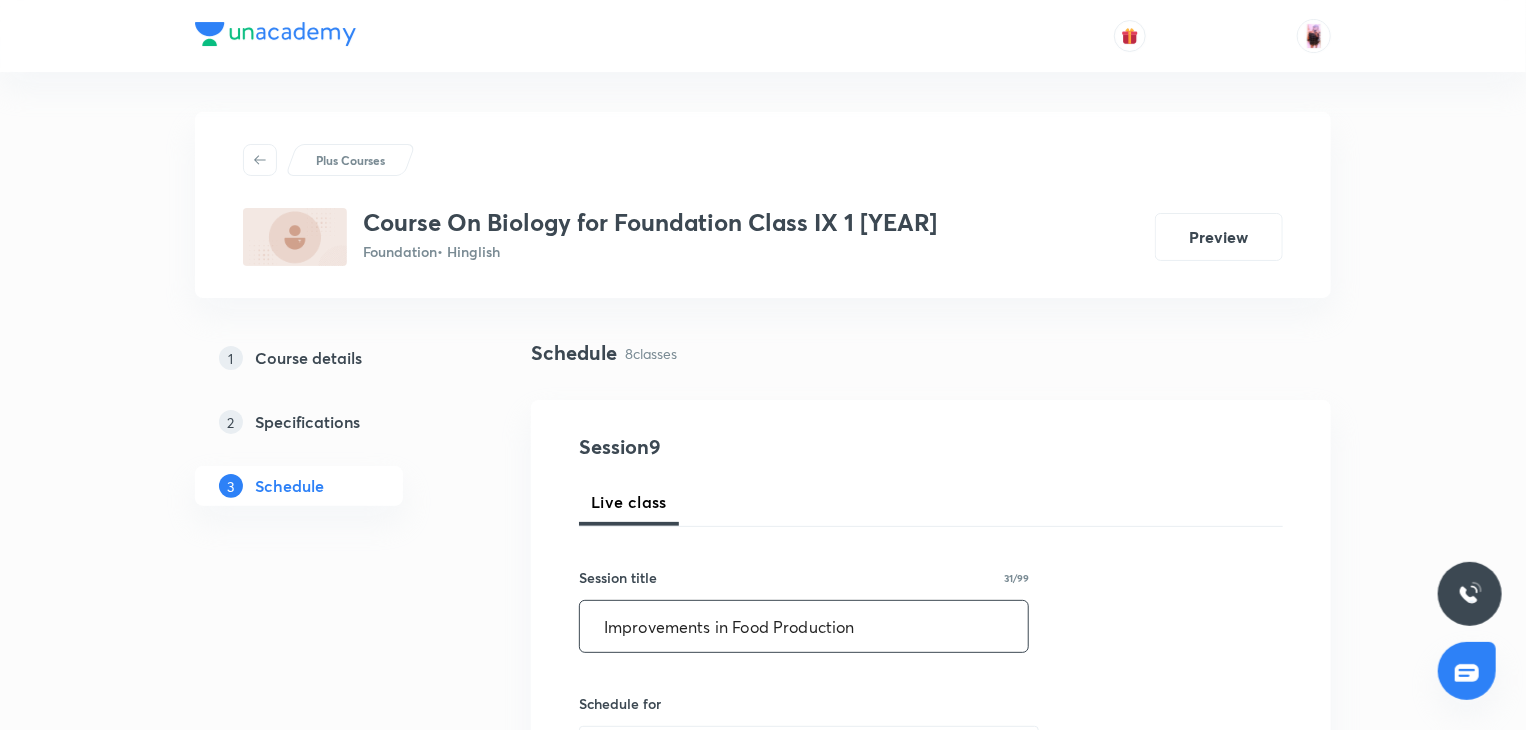 type on "Improvements in Food Production" 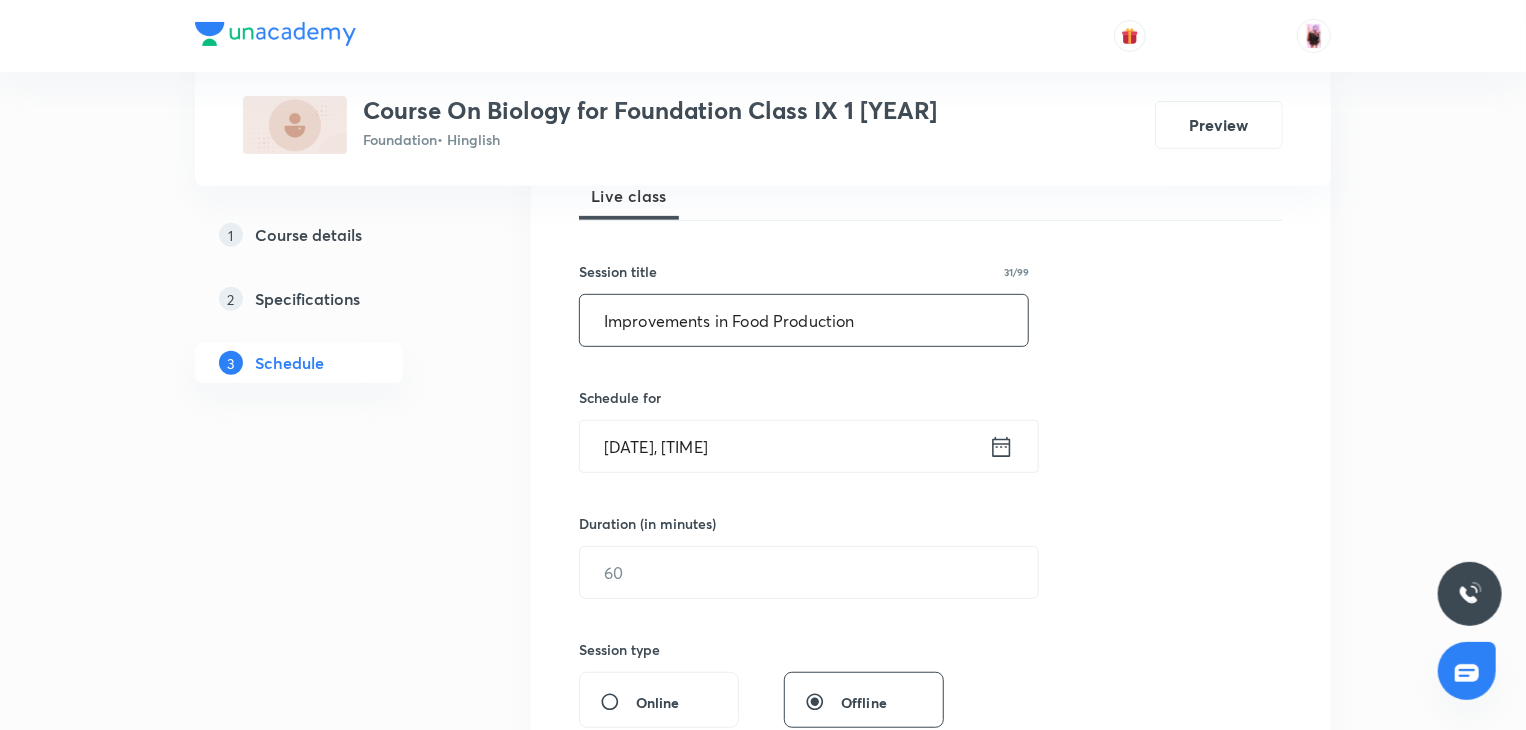 scroll, scrollTop: 524, scrollLeft: 0, axis: vertical 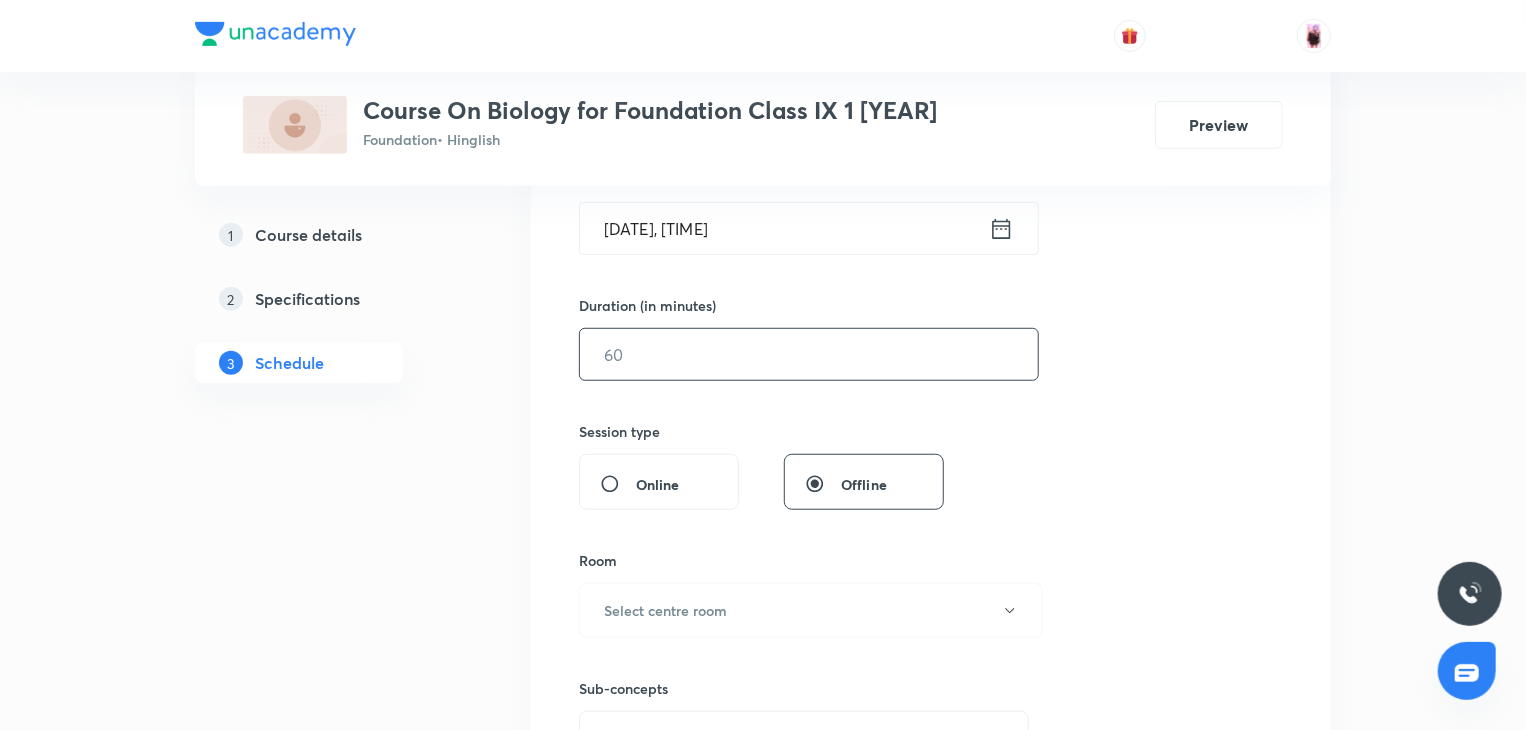 click at bounding box center (809, 354) 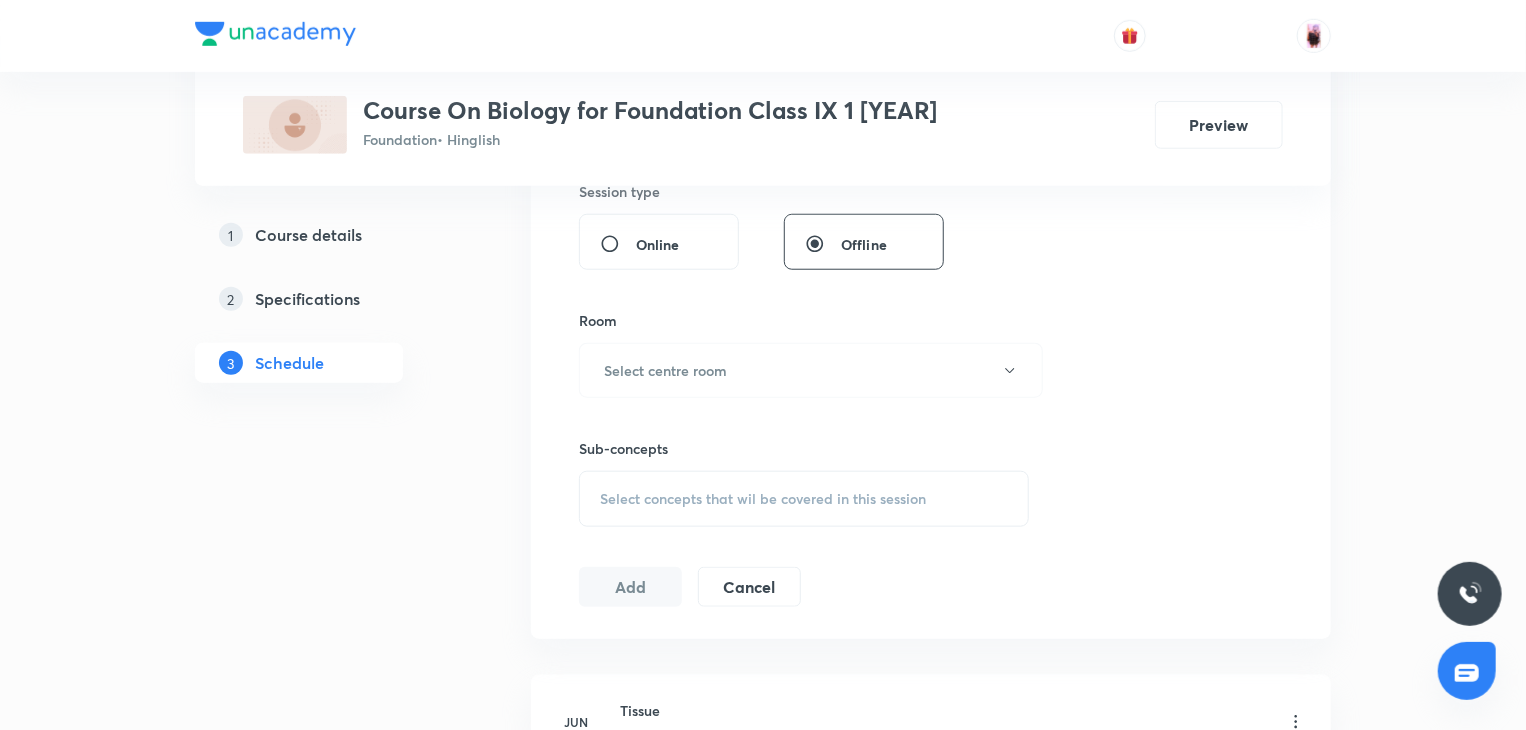 scroll, scrollTop: 768, scrollLeft: 0, axis: vertical 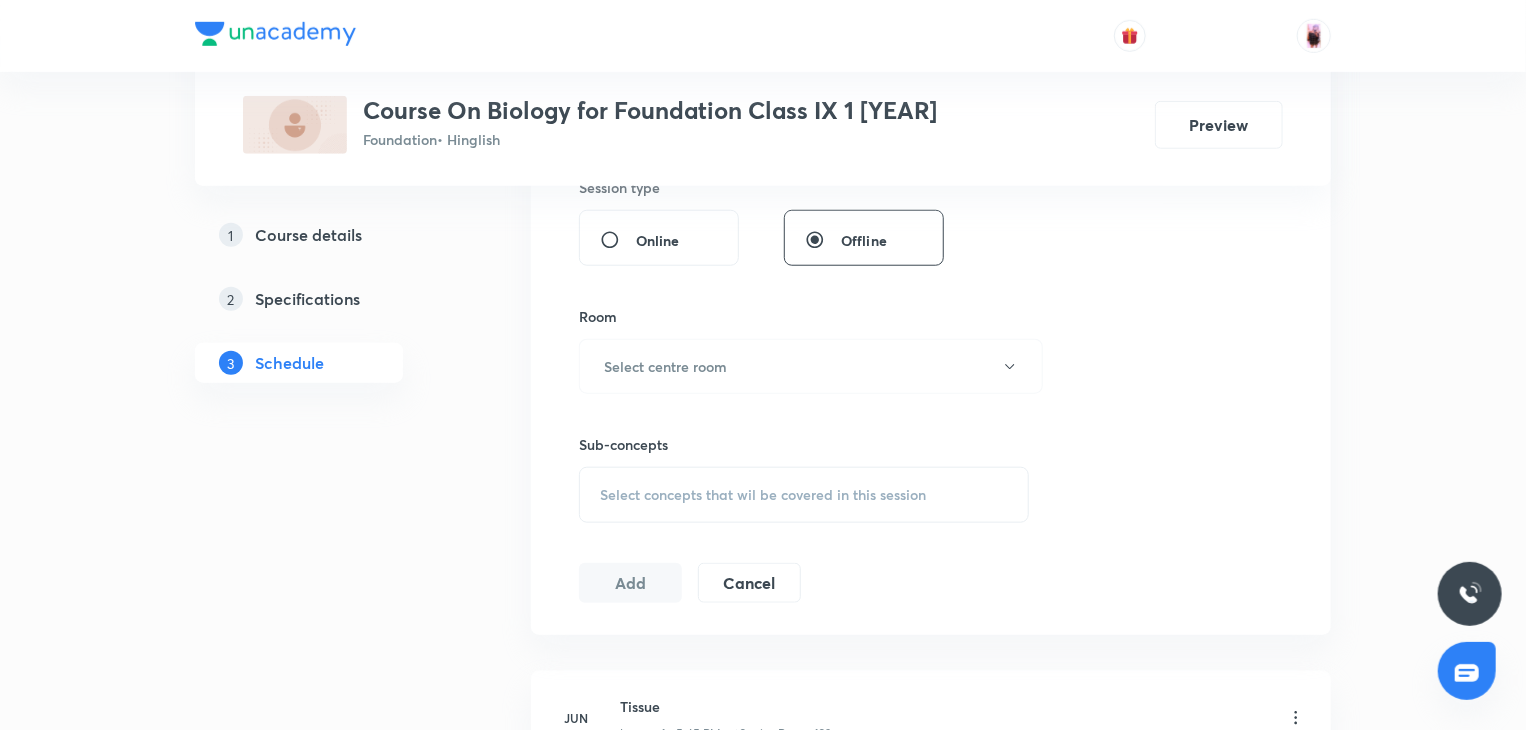 type on "105" 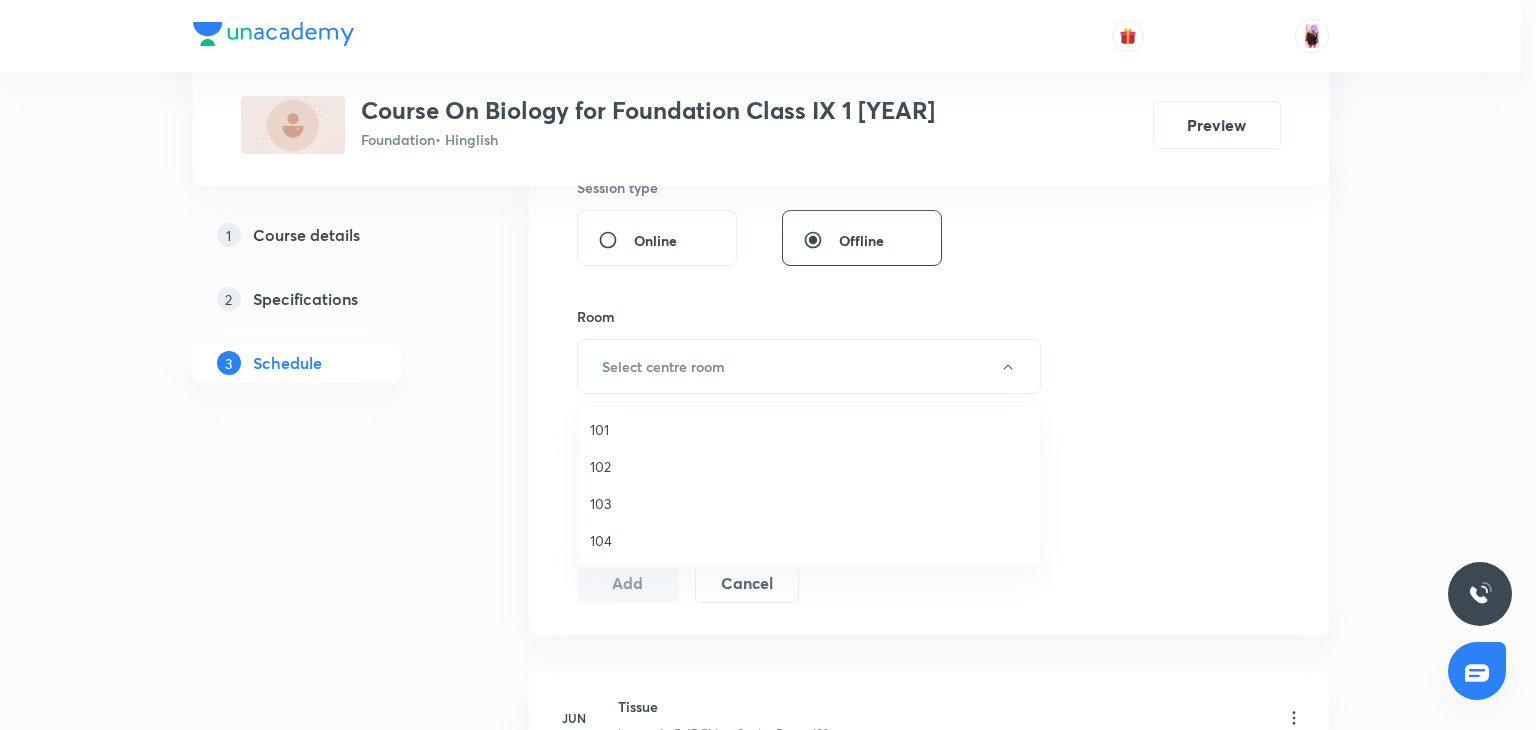 click on "103" at bounding box center [809, 503] 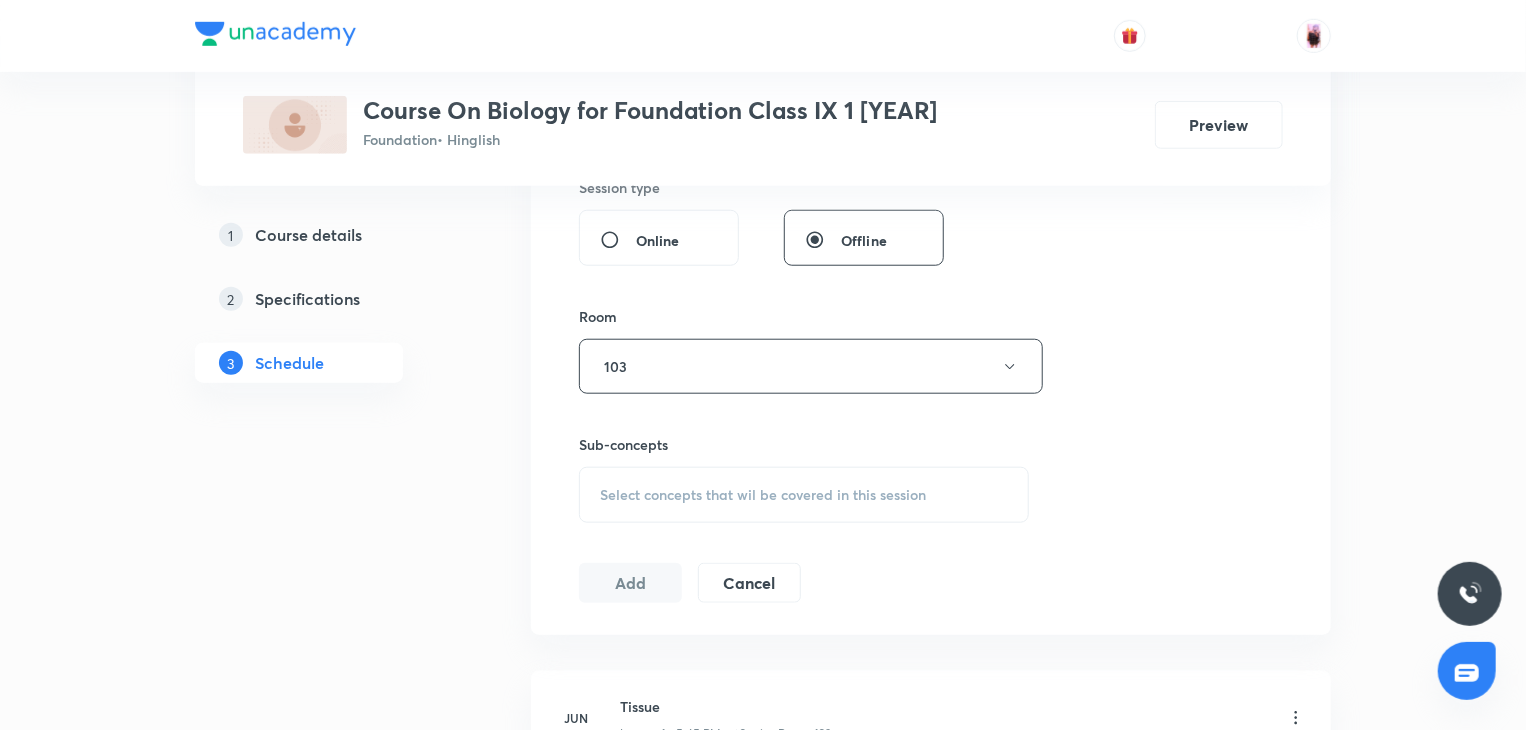 click on "Select concepts that wil be covered in this session" at bounding box center (804, 495) 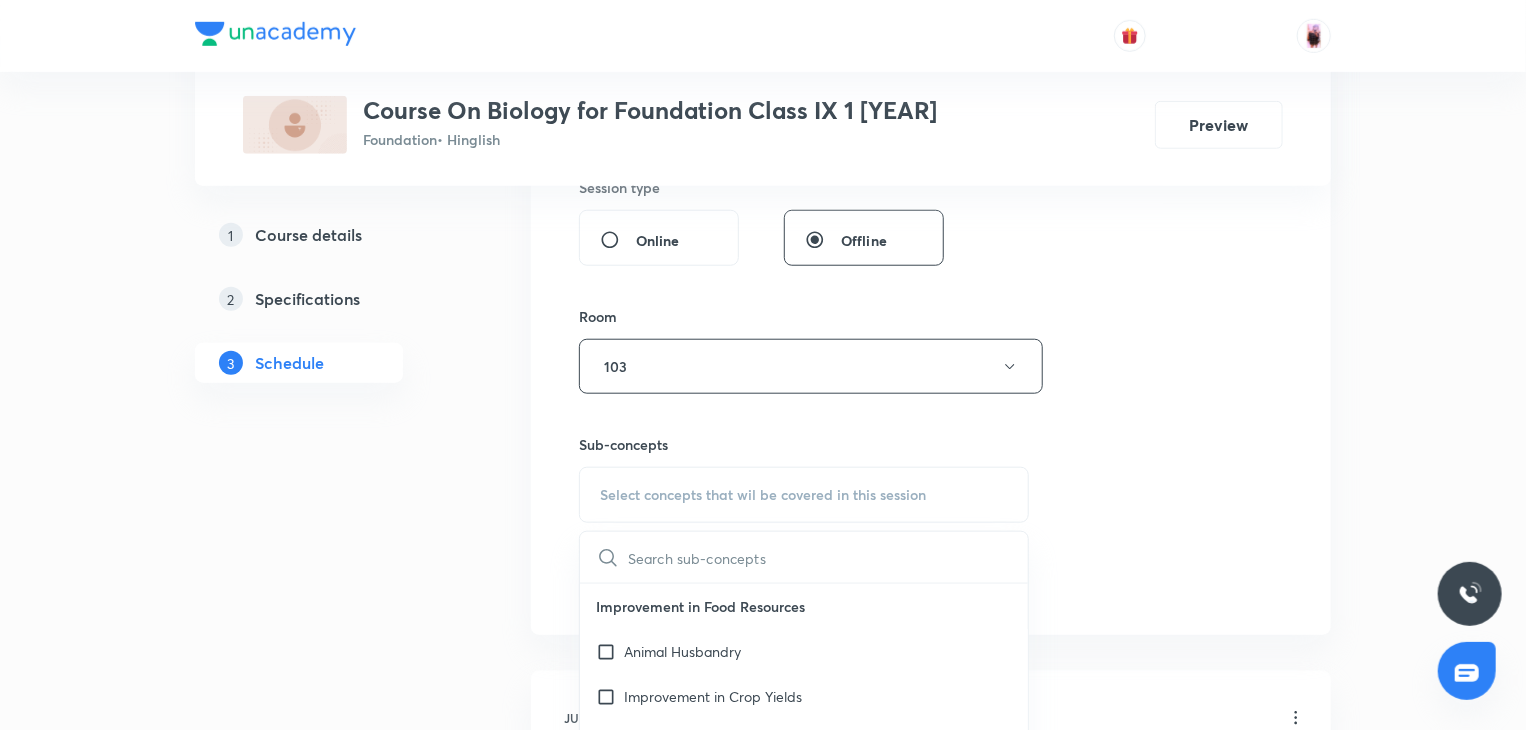 click on "Plus Courses Course On Biology for Foundation Class IX 1 2026 Foundation  • Hinglish Preview 1 Course details 2 Specifications 3 Schedule Schedule 8  classes Session  9 Live class Session title 31/99 Improvements in Food Production ​ Schedule for Aug 3, 2025, 7:45 PM ​ Duration (in minutes) 105 ​   Session type Online Offline Room 103 Sub-concepts Select concepts that wil be covered in this session ​ Improvement in Food Resources Animal Husbandry Improvement in Crop Yields Green Revolution Natural Resources Exhaustible Resources Inexhaustible Resources Biogeochemical Cycles Greenhouse Effect Why do we Fall ill Health & Its Failure Causes of Diseases Types of Diseases Acquired Diseases Spread of Infectious Diseases Principles of Treatment & its Prevention Diversity in Living Organisms Biodiversity & Classification Five Kingdom Kingdom Animalia Kingdom Plantae Tissues Animal Tissues Covered previously Plant Tissues Covered previously The Fundamental Unit of Life-Cell Discovery of Cell Types of Cell 18" at bounding box center (763, 654) 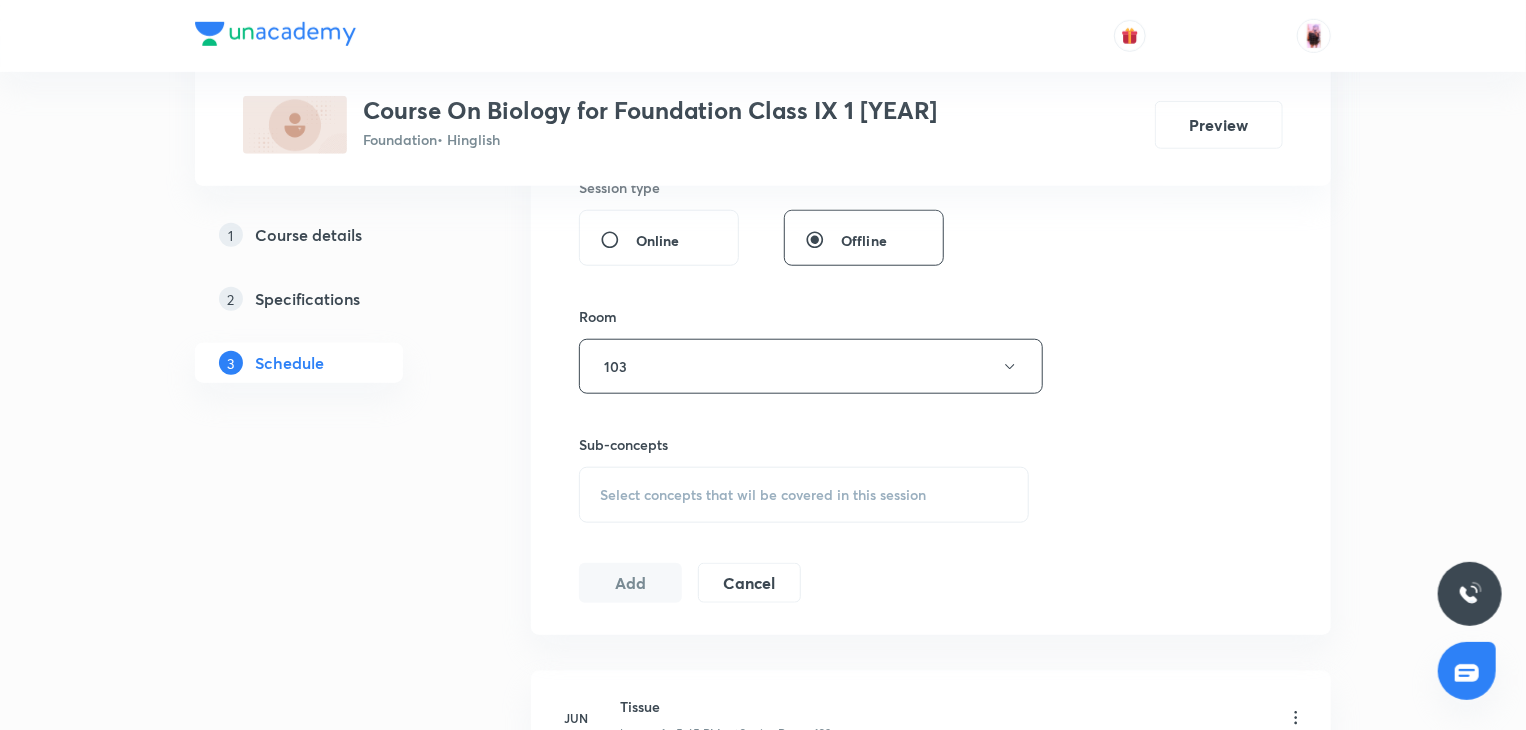 drag, startPoint x: 1363, startPoint y: 633, endPoint x: 1338, endPoint y: 613, distance: 32.01562 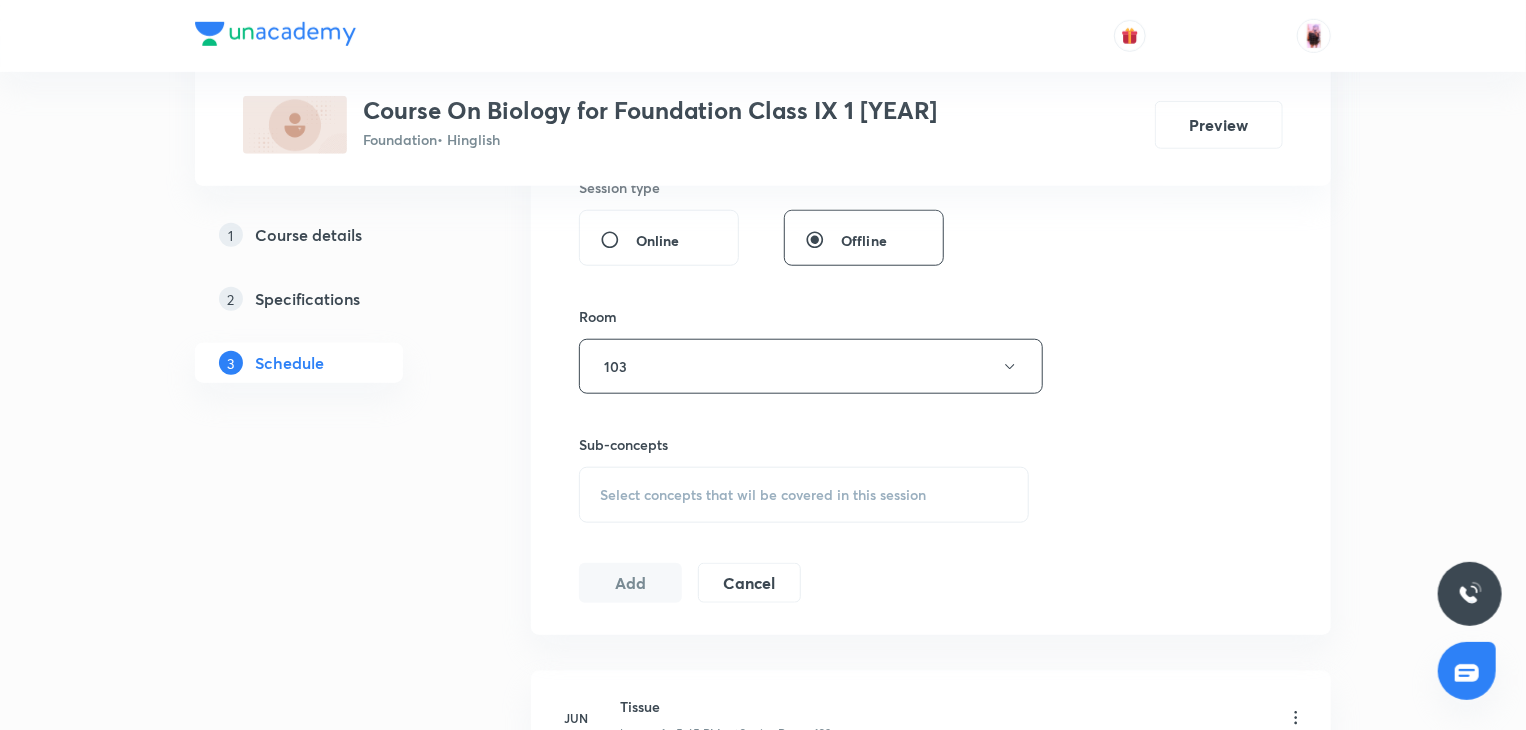 click on "Select concepts that wil be covered in this session" at bounding box center [804, 495] 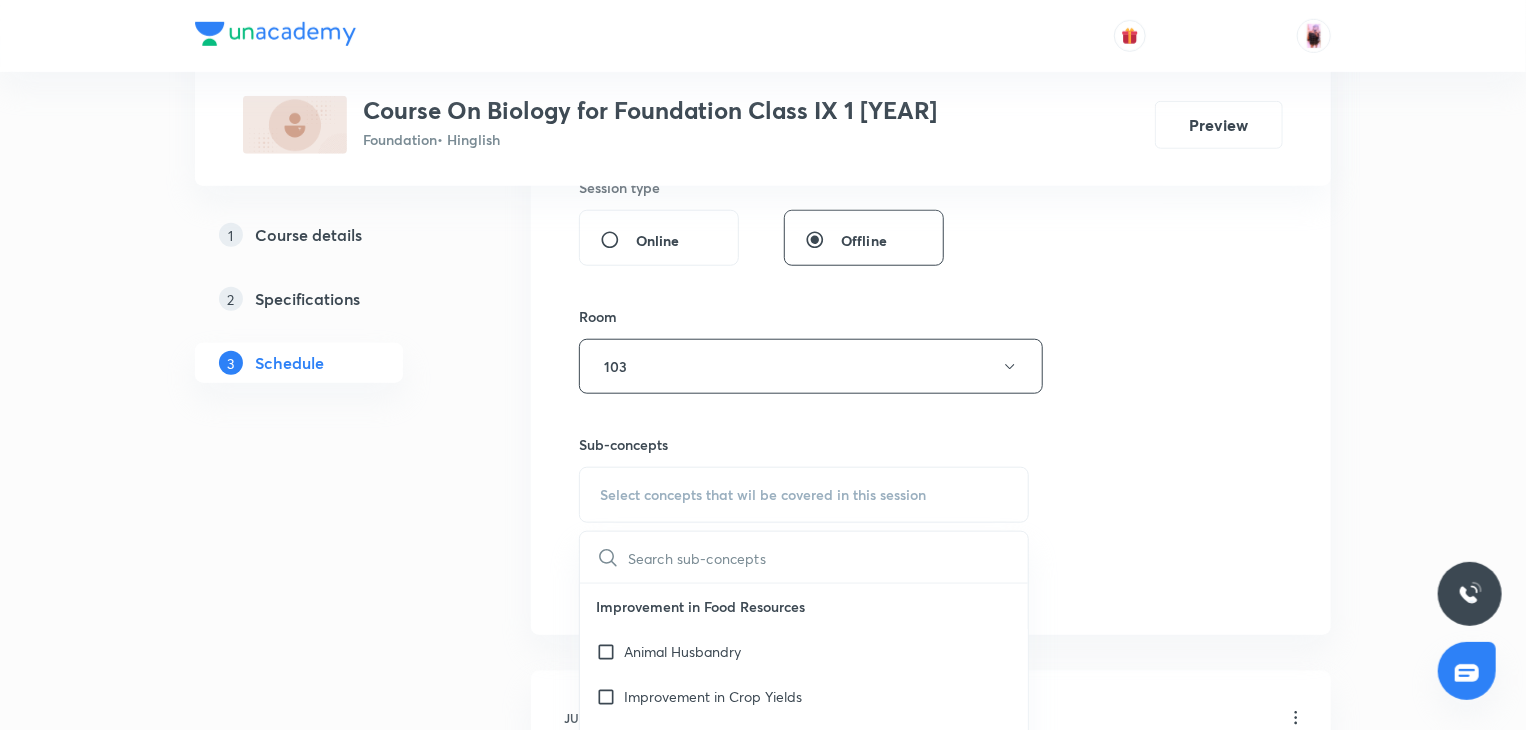 click at bounding box center (828, 557) 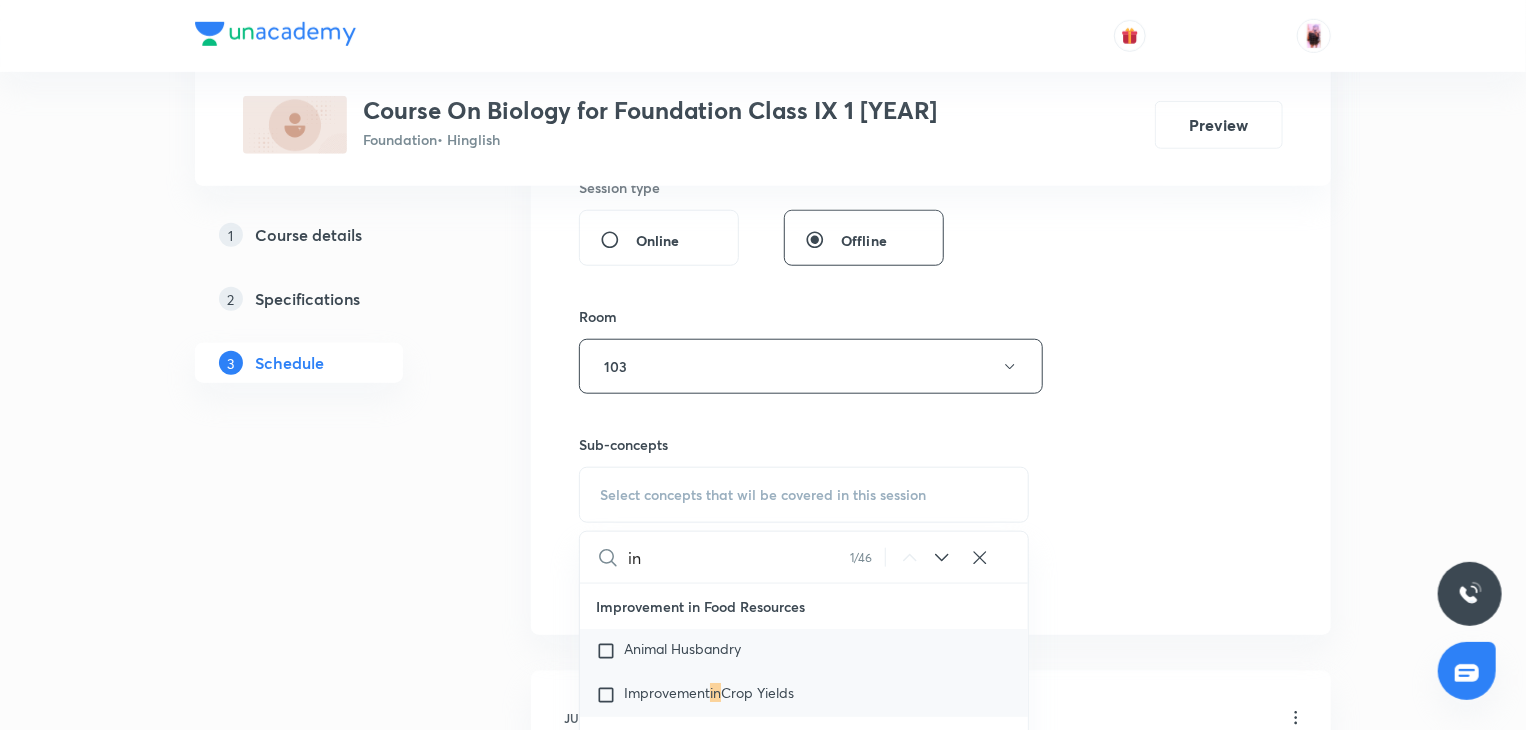 type on "i" 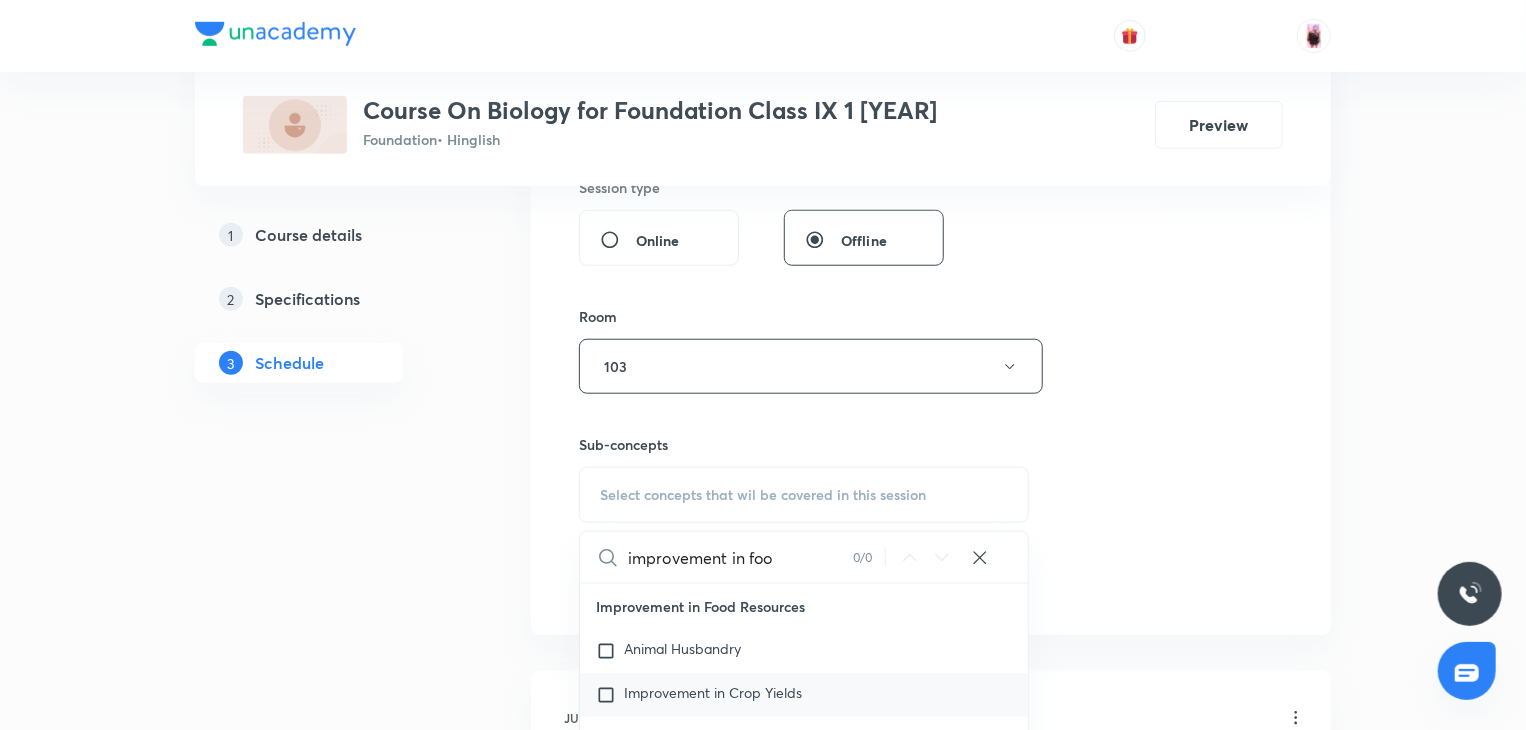 type on "improvement in foo" 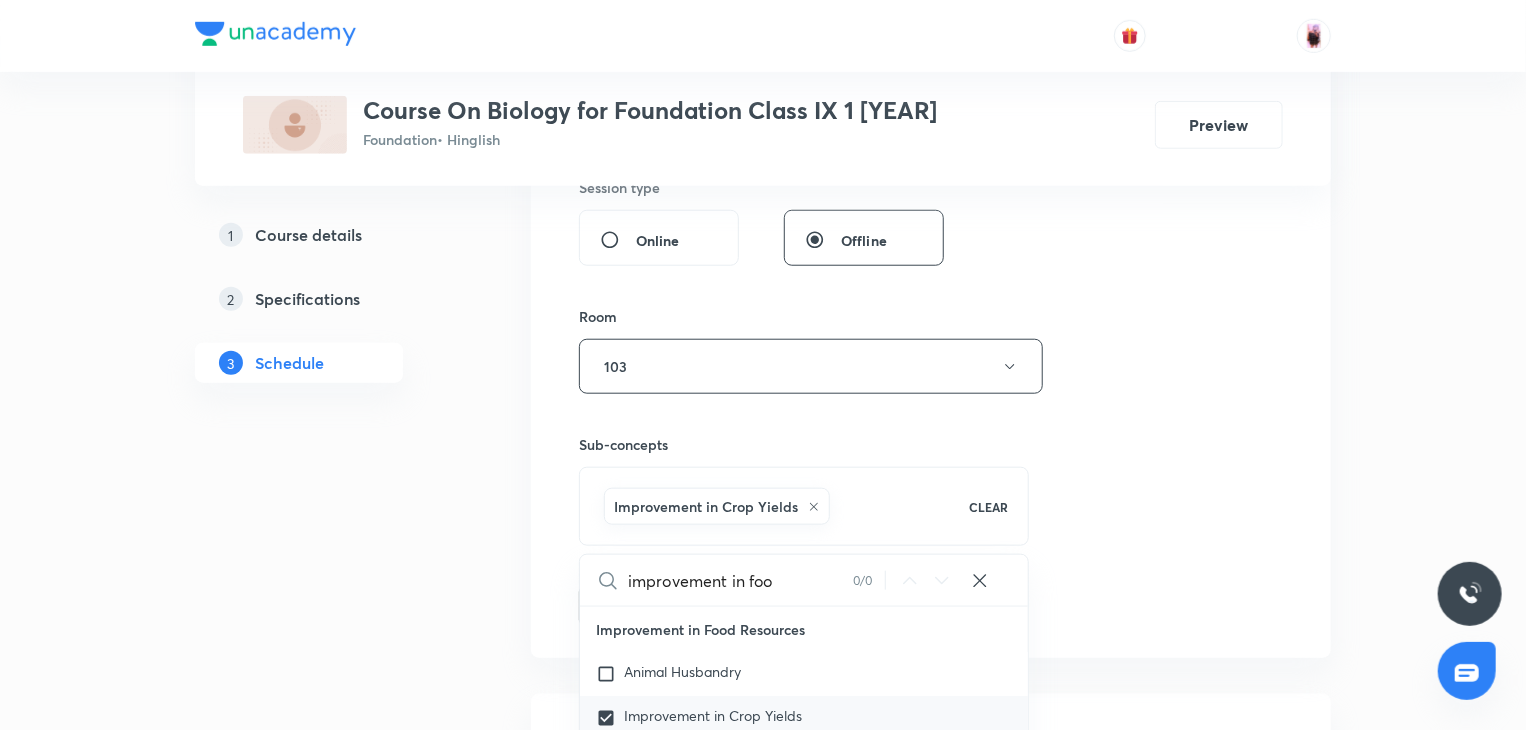click on "Animal Husbandry" at bounding box center [804, 674] 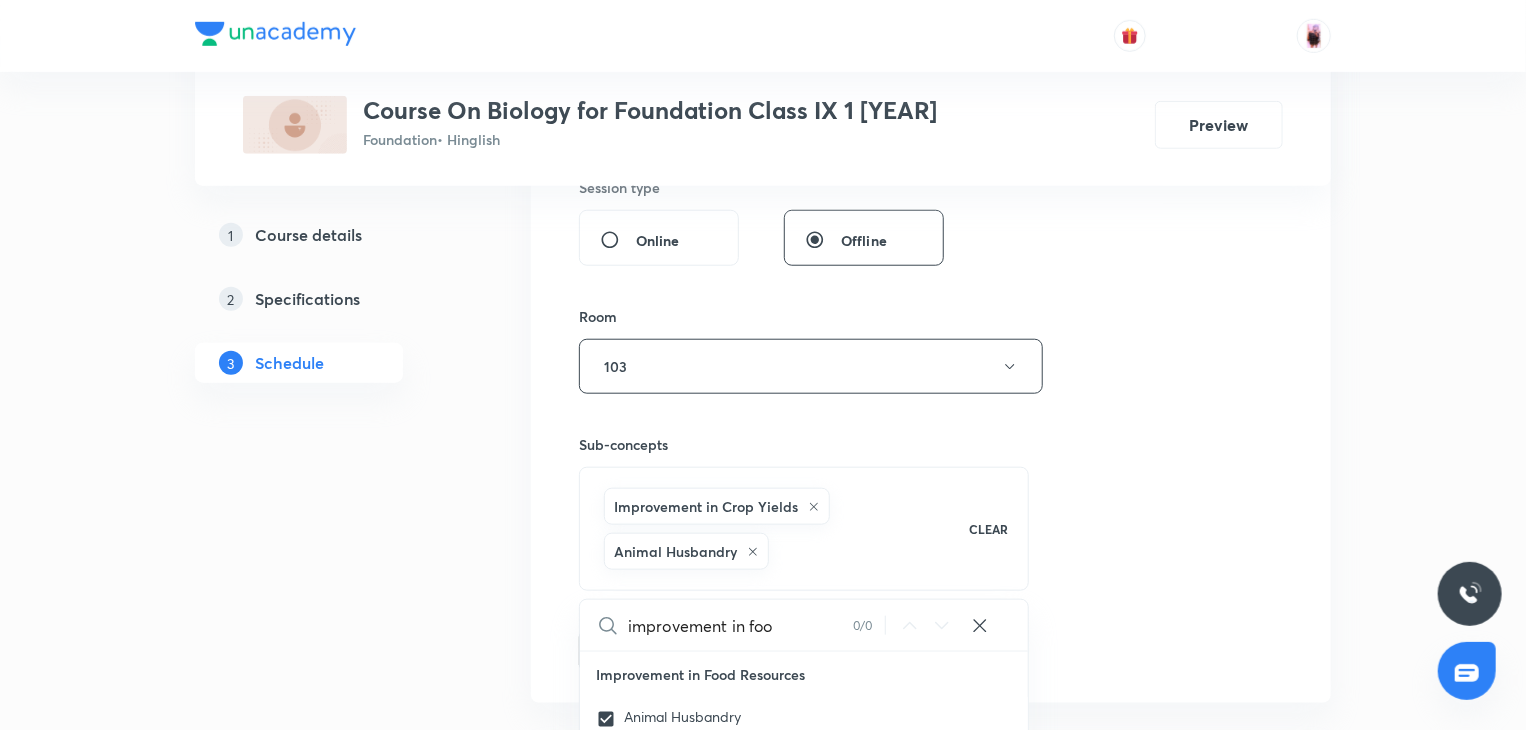 click 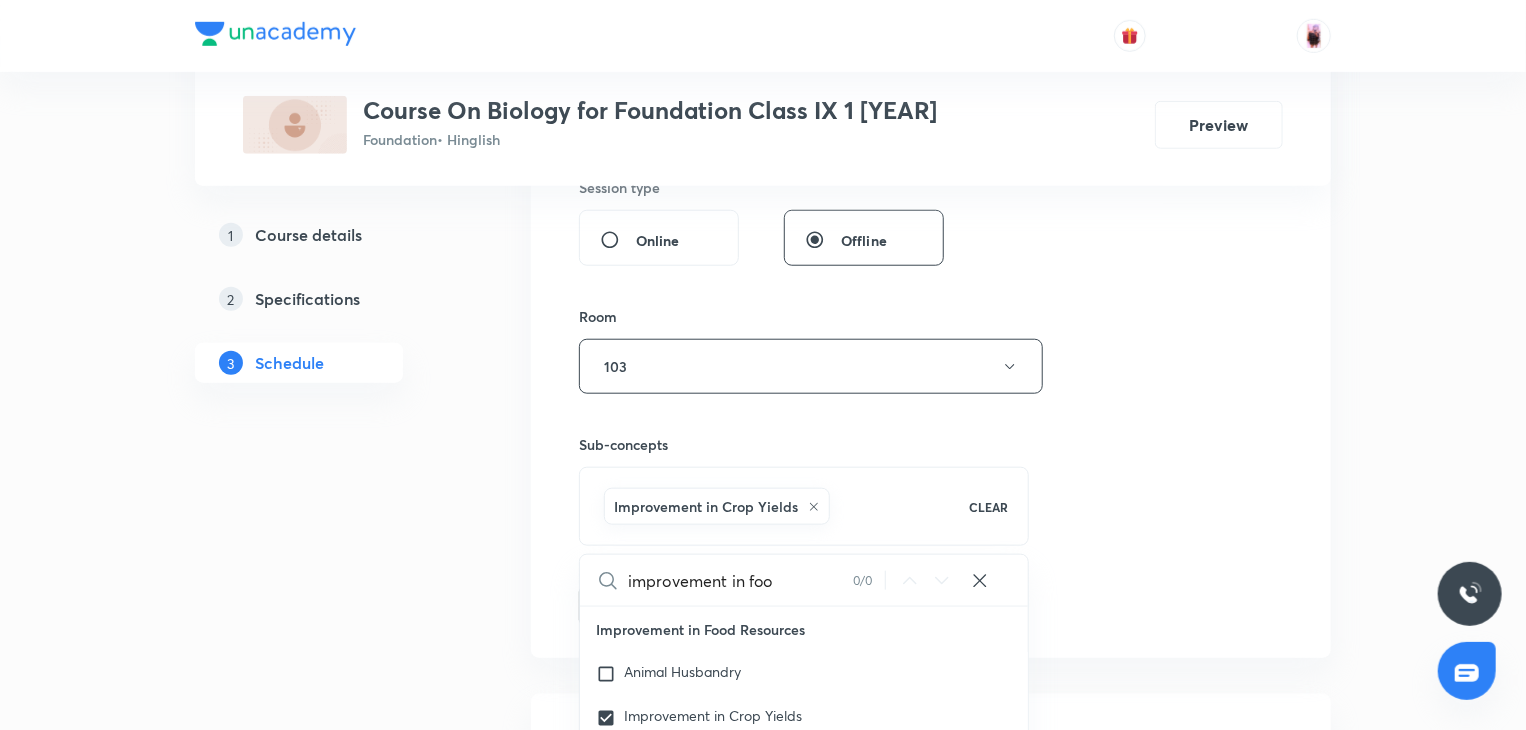 click on "Plus Courses Course On Biology for Foundation Class IX 1 2026 Foundation  • Hinglish Preview 1 Course details 2 Specifications 3 Schedule Schedule 8  classes Session  9 Live class Session title 31/99 Improvements in Food Production ​ Schedule for Aug 3, 2025, 7:45 PM ​ Duration (in minutes) 105 ​   Session type Online Offline Room 103 Sub-concepts Improvement in Crop Yields CLEAR improvement in foo 0 / 0 ​ Improvement in Food Resources Animal Husbandry Improvement in Crop Yields Green Revolution Natural Resources Exhaustible Resources Inexhaustible Resources Biogeochemical Cycles Greenhouse Effect Why do we Fall ill Health & Its Failure Causes of Diseases Types of Diseases Acquired Diseases Spread of Infectious Diseases Principles of Treatment & its Prevention Diversity in Living Organisms Biodiversity & Classification Five Kingdom Kingdom Animalia Kingdom Plantae Tissues Animal Tissues Covered previously Plant Tissues Covered previously The Fundamental Unit of Life-Cell Discovery of Cell Biosphere" at bounding box center (763, 666) 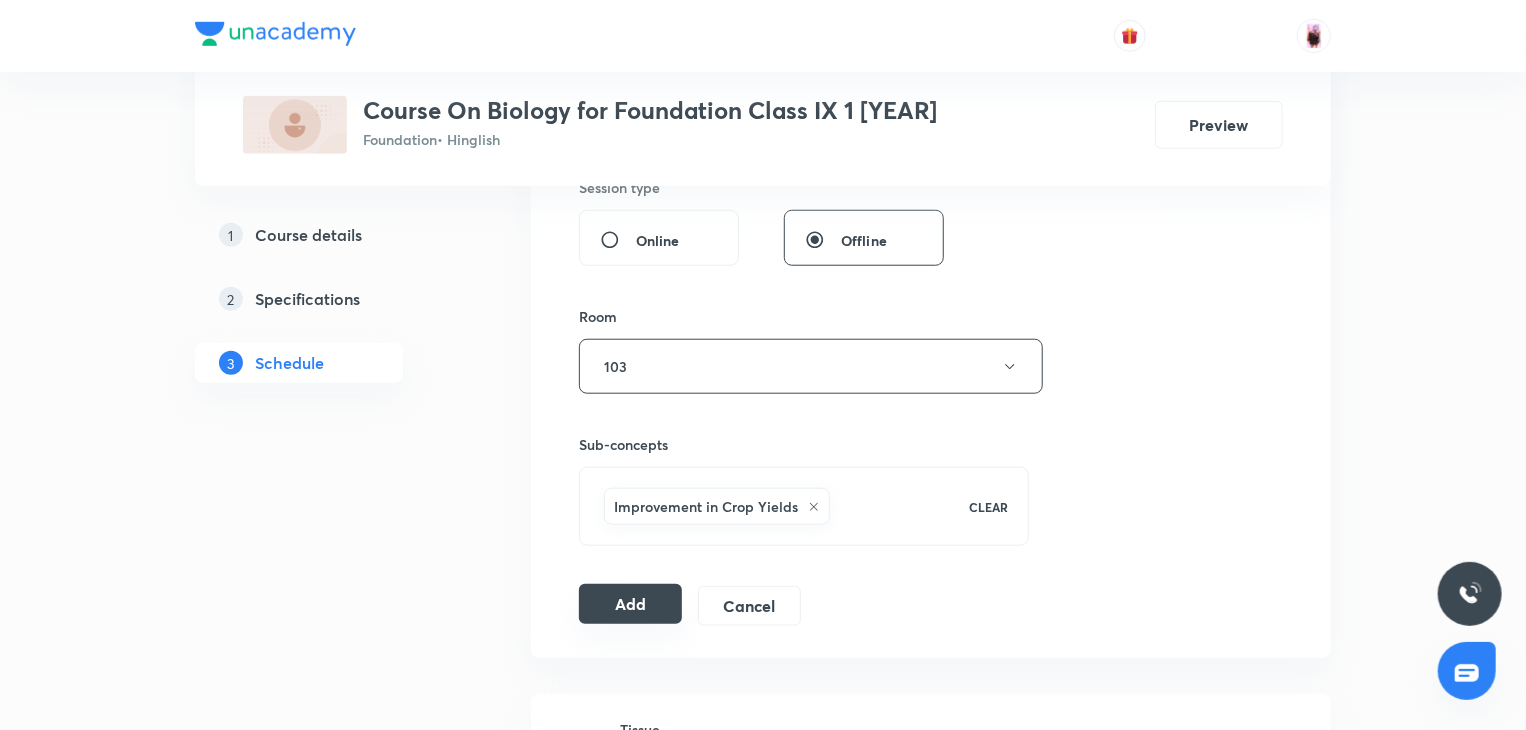 click on "Add" at bounding box center [630, 604] 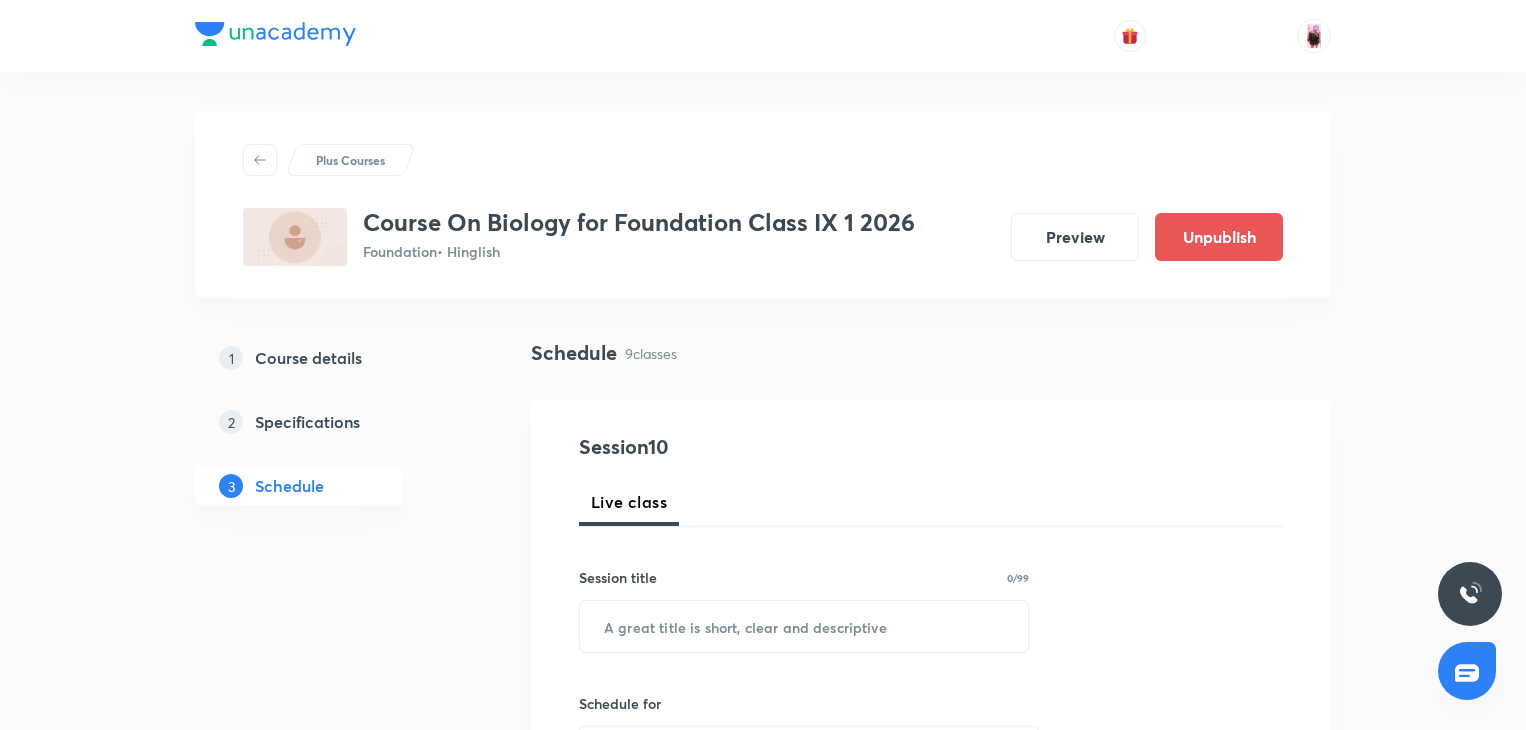 scroll, scrollTop: 527, scrollLeft: 0, axis: vertical 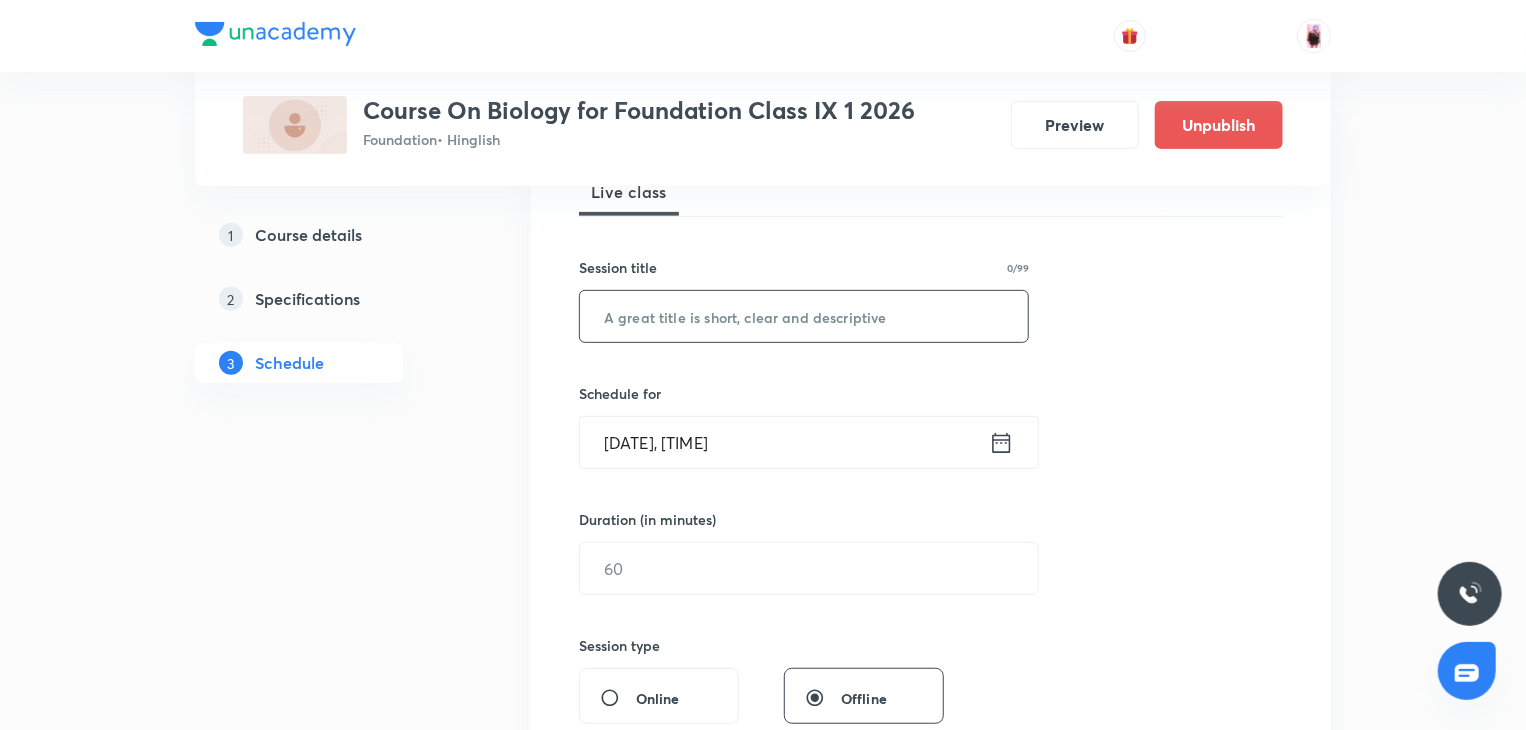 click at bounding box center (804, 316) 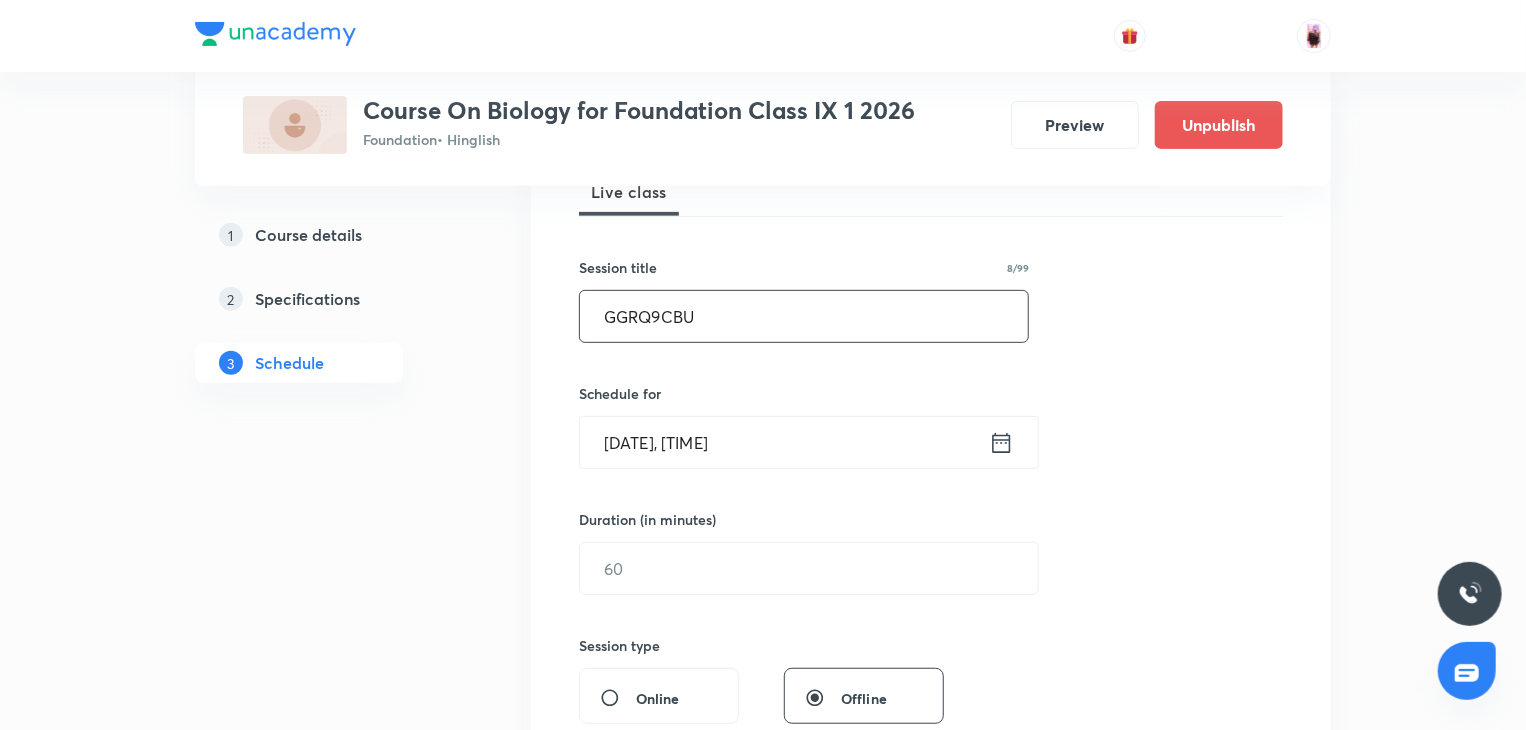type on "GGRQ9CBU" 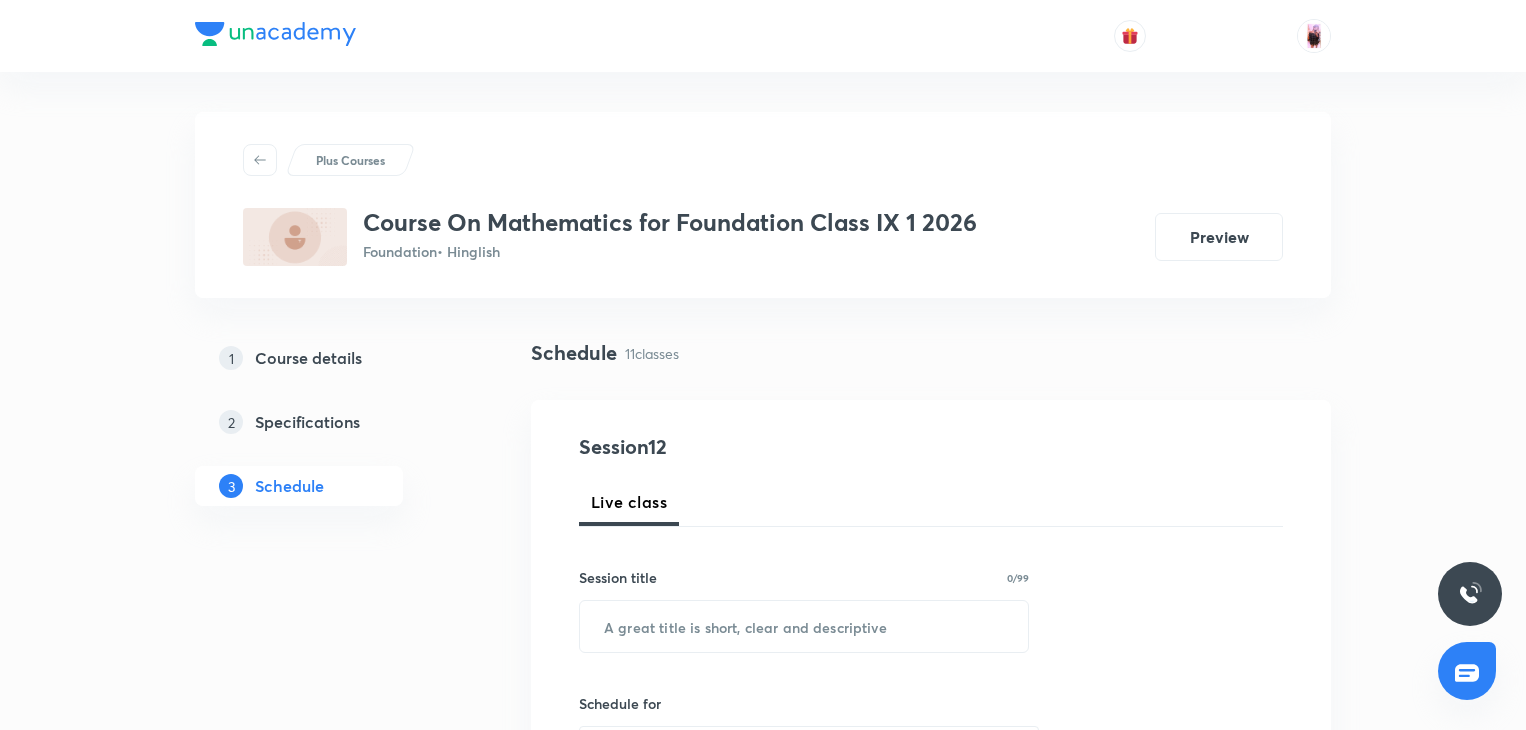 scroll, scrollTop: 0, scrollLeft: 0, axis: both 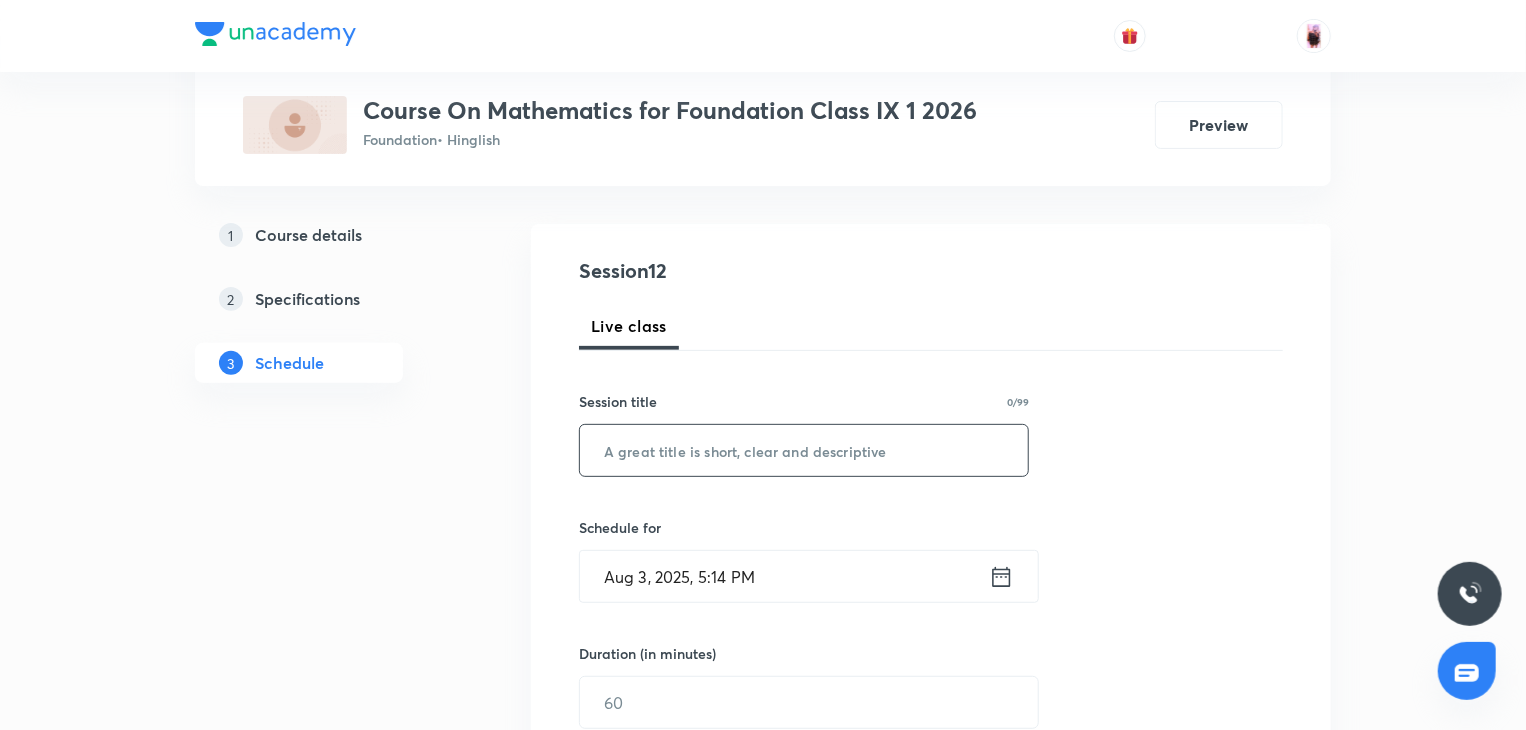 click at bounding box center (804, 450) 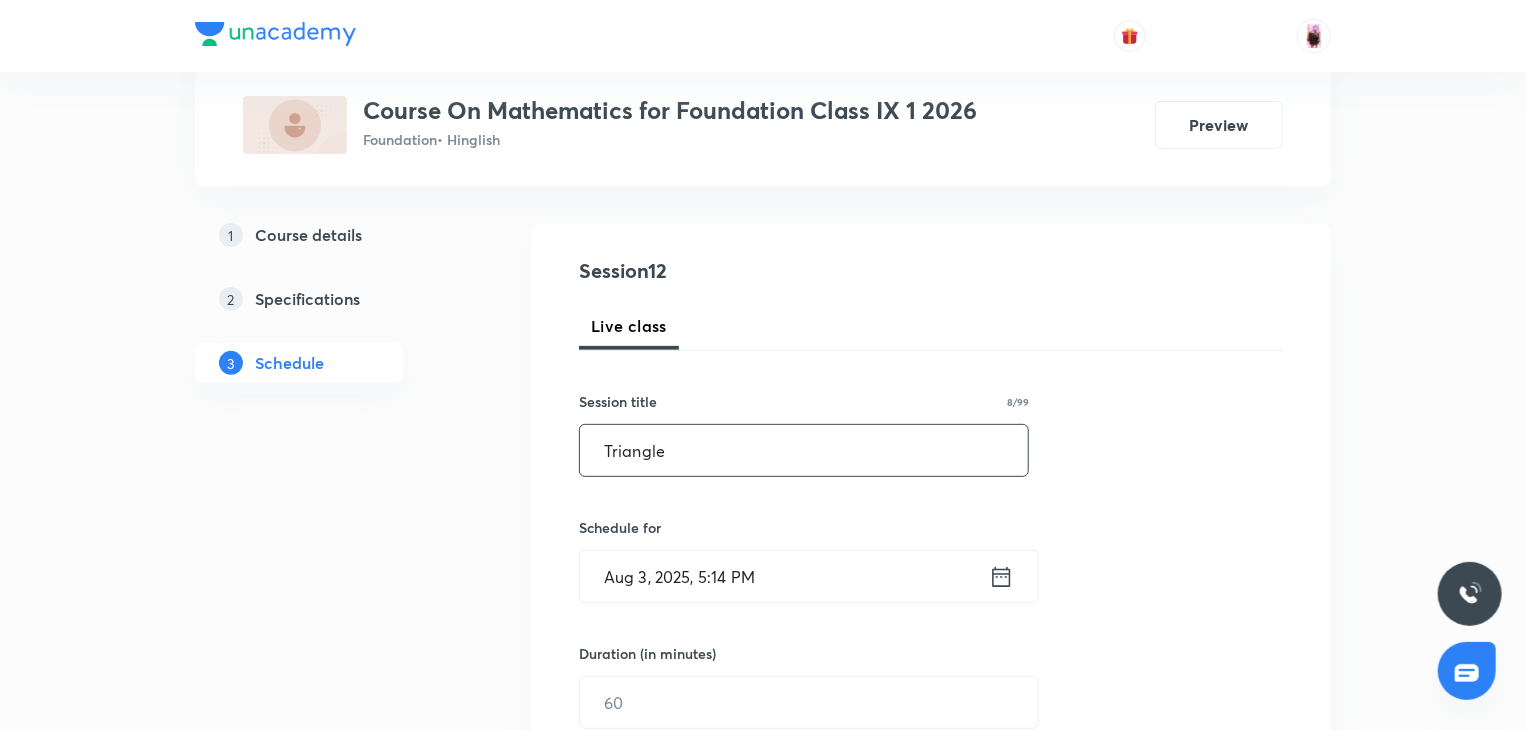 type on "Triangle" 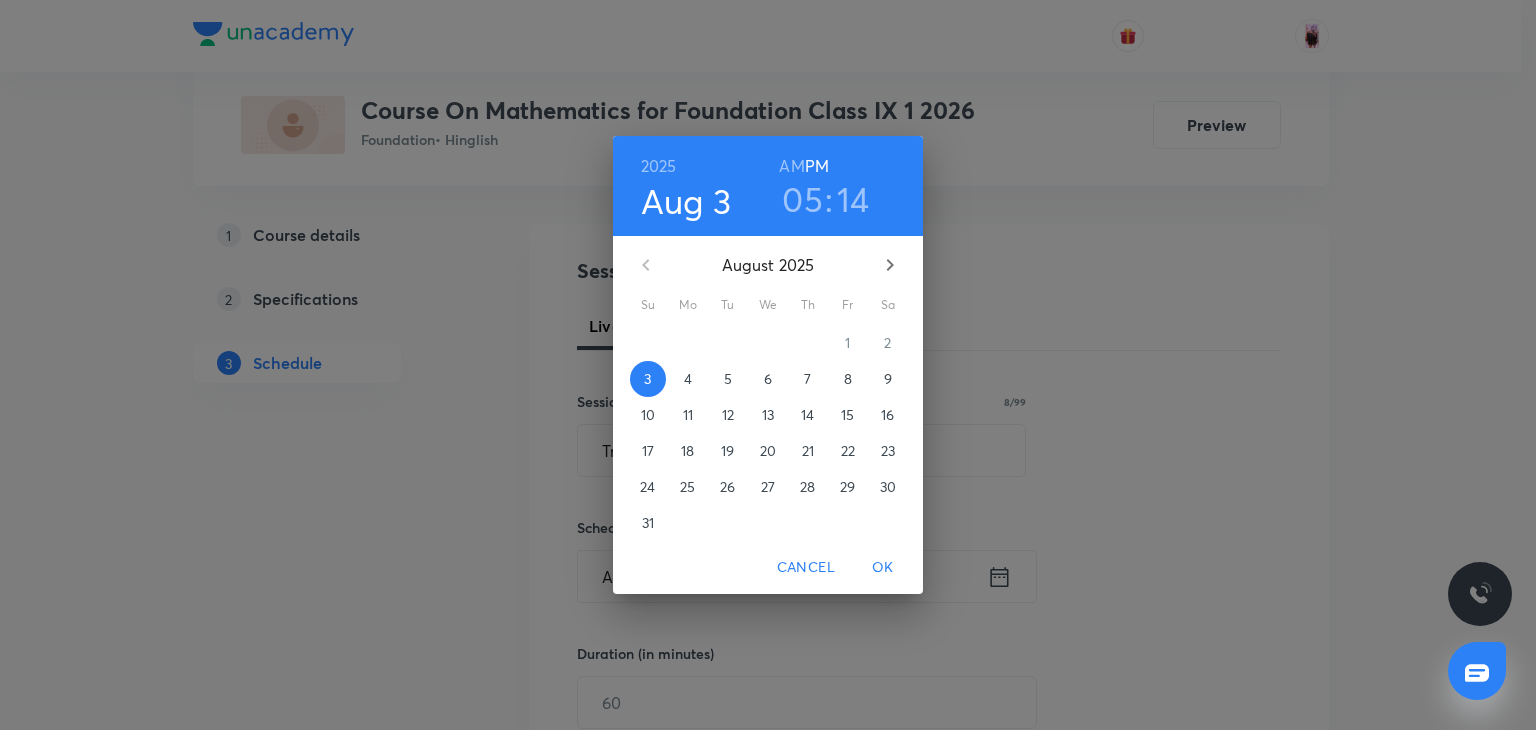 click on "14" at bounding box center [853, 199] 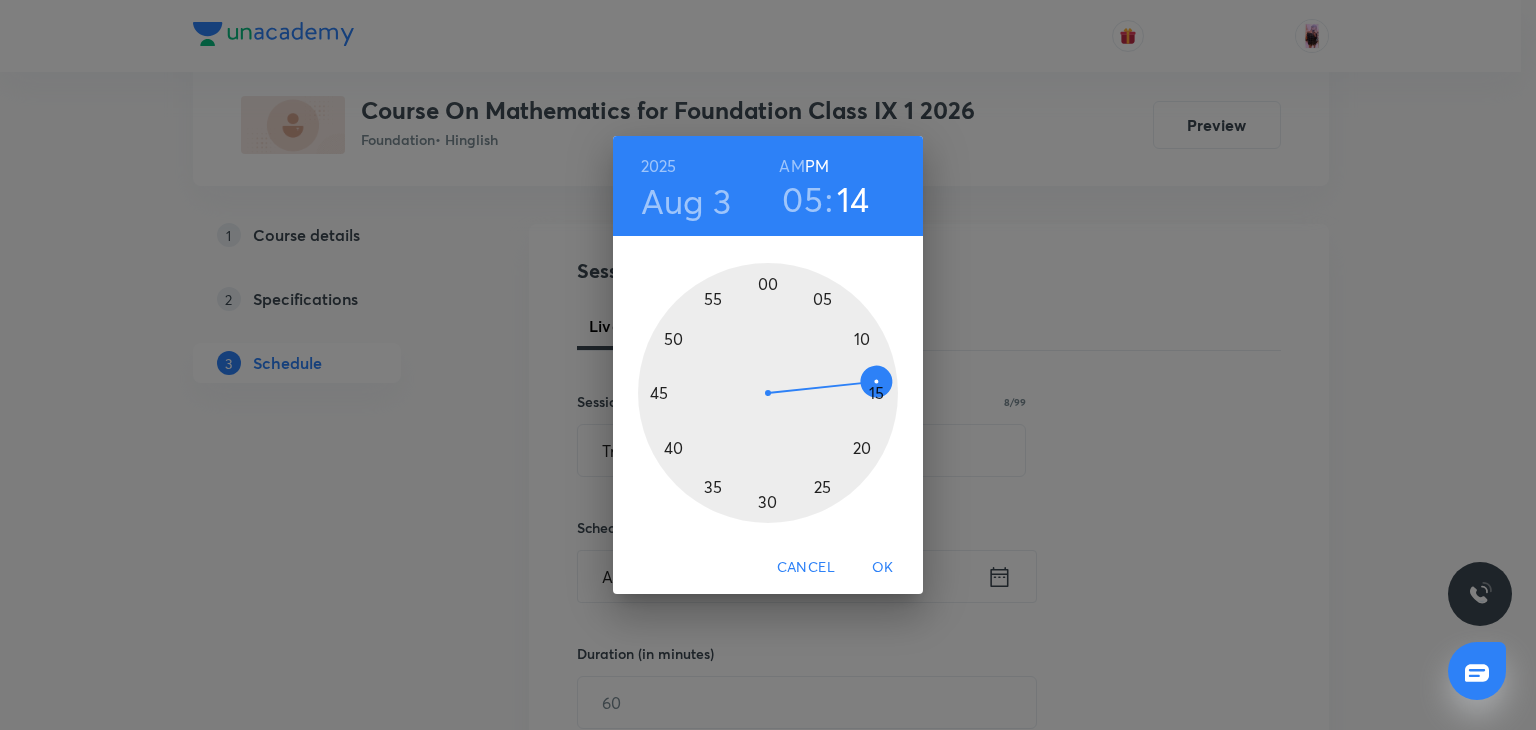 click at bounding box center [768, 393] 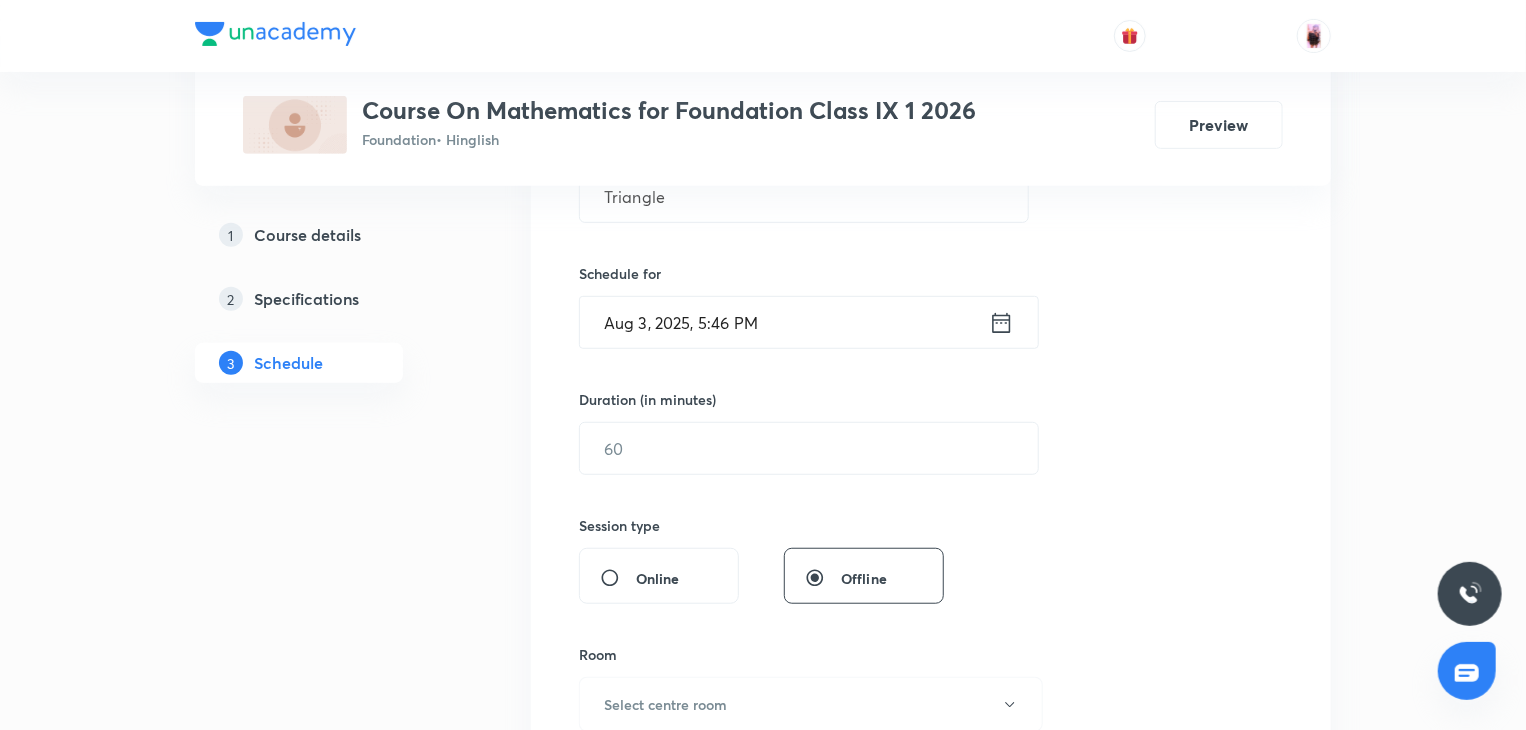 scroll, scrollTop: 431, scrollLeft: 0, axis: vertical 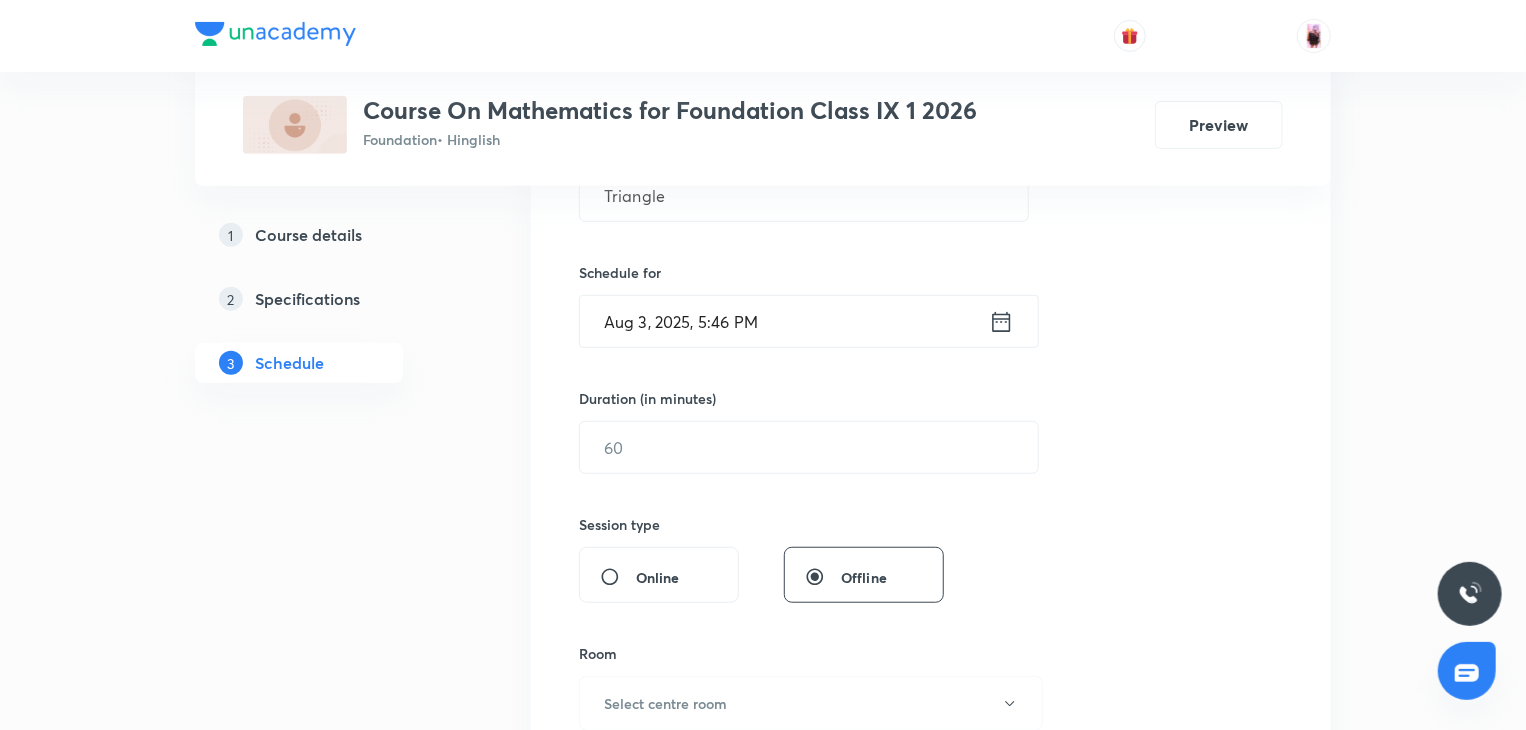 click on "Aug 3, 2025, 5:46 PM" at bounding box center (784, 321) 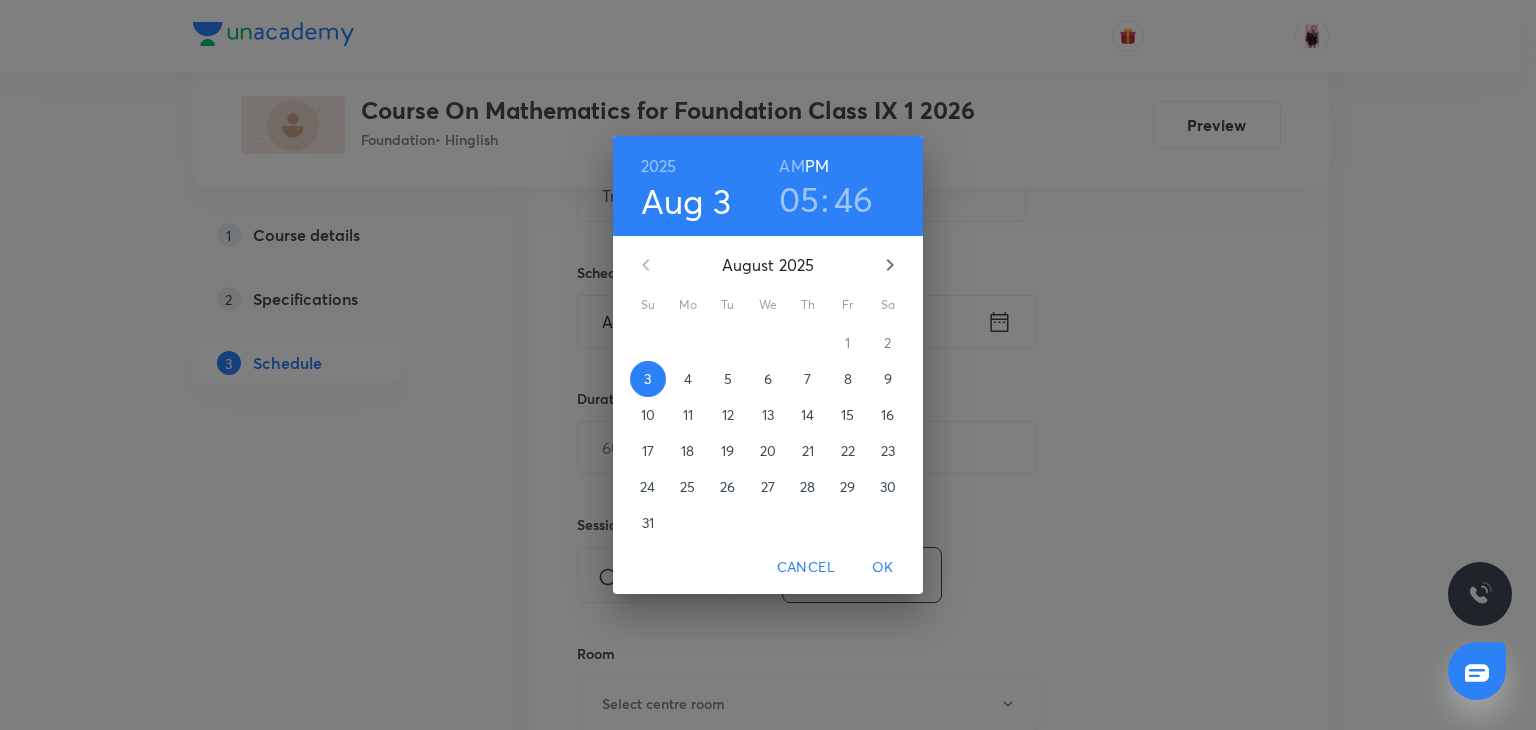 drag, startPoint x: 878, startPoint y: 182, endPoint x: 856, endPoint y: 201, distance: 29.068884 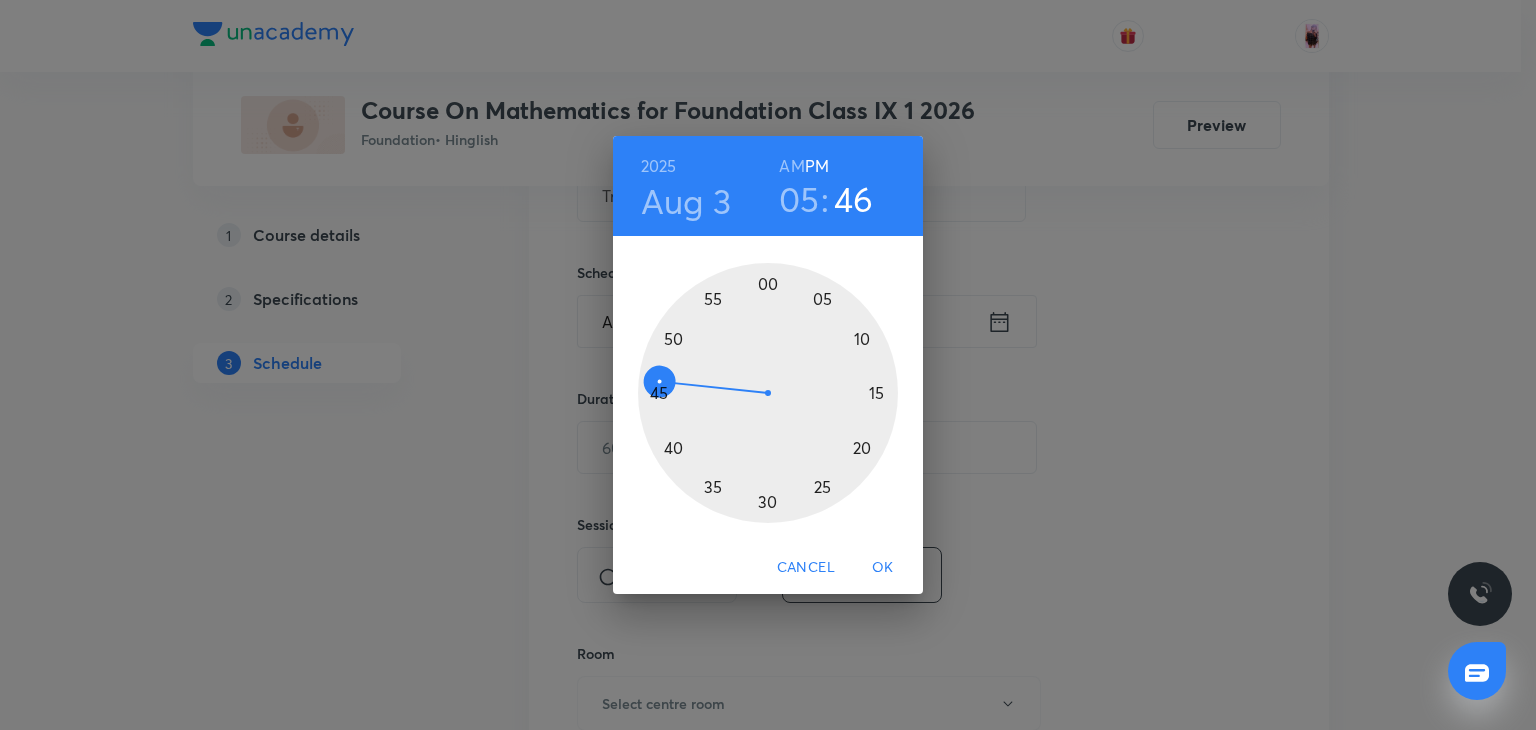 click at bounding box center [768, 393] 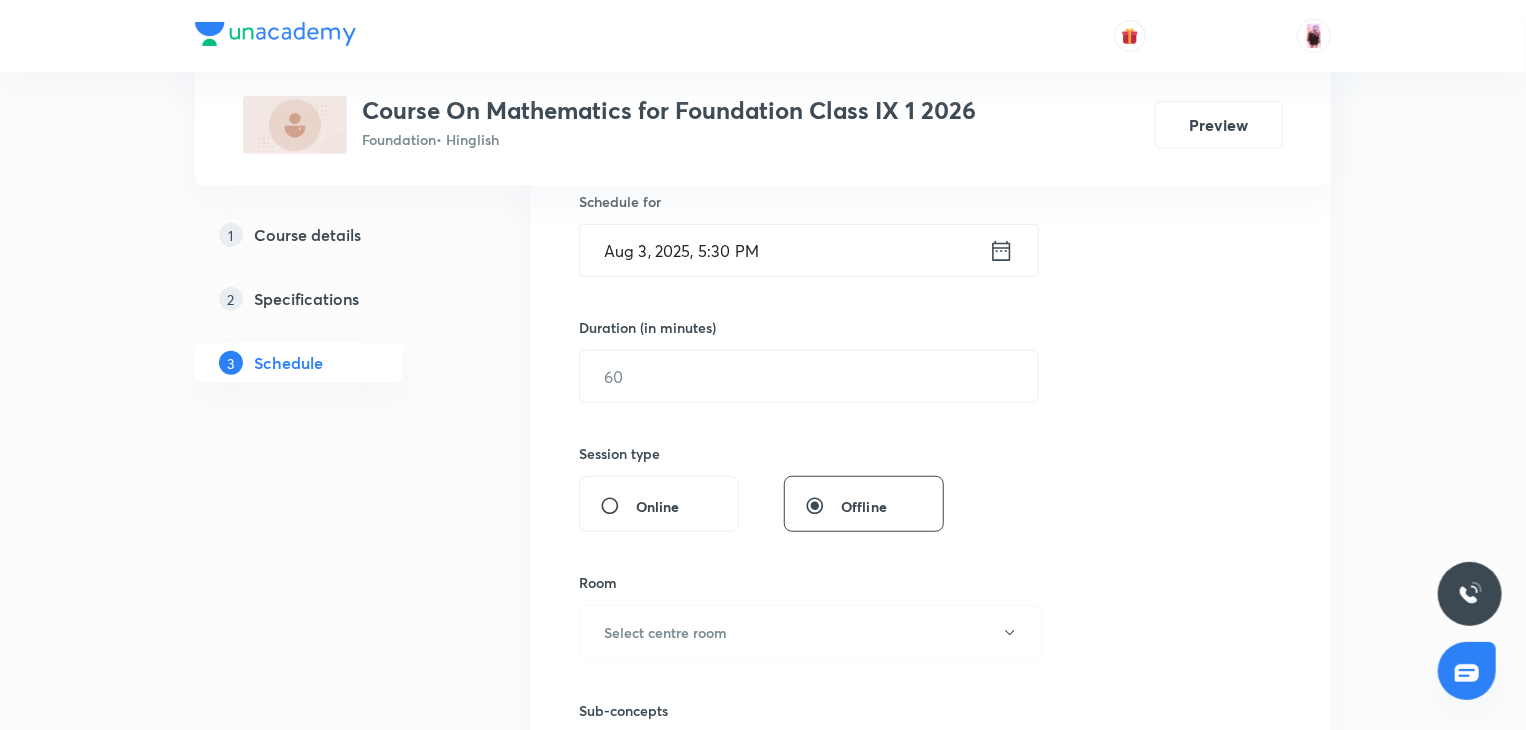 scroll, scrollTop: 503, scrollLeft: 0, axis: vertical 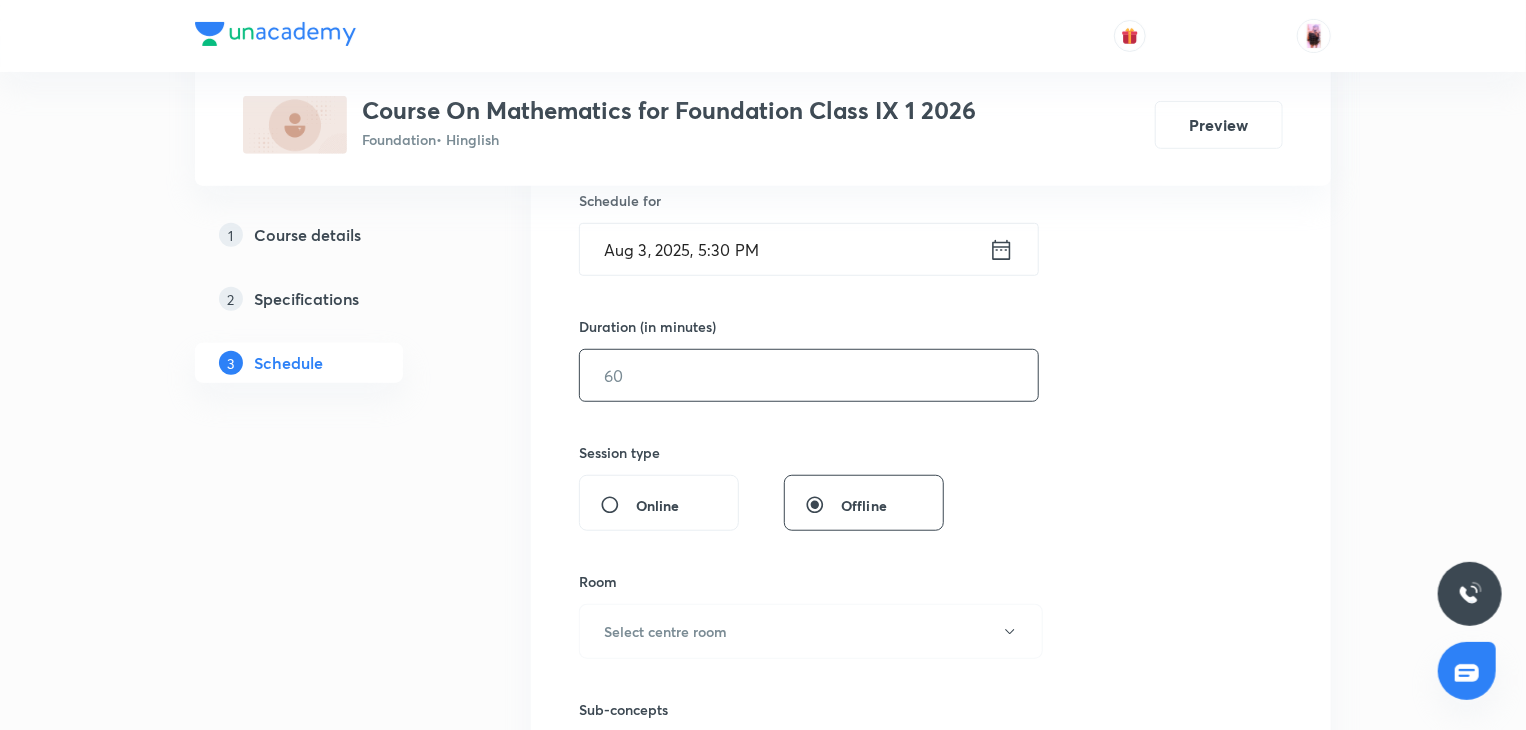 click at bounding box center [809, 375] 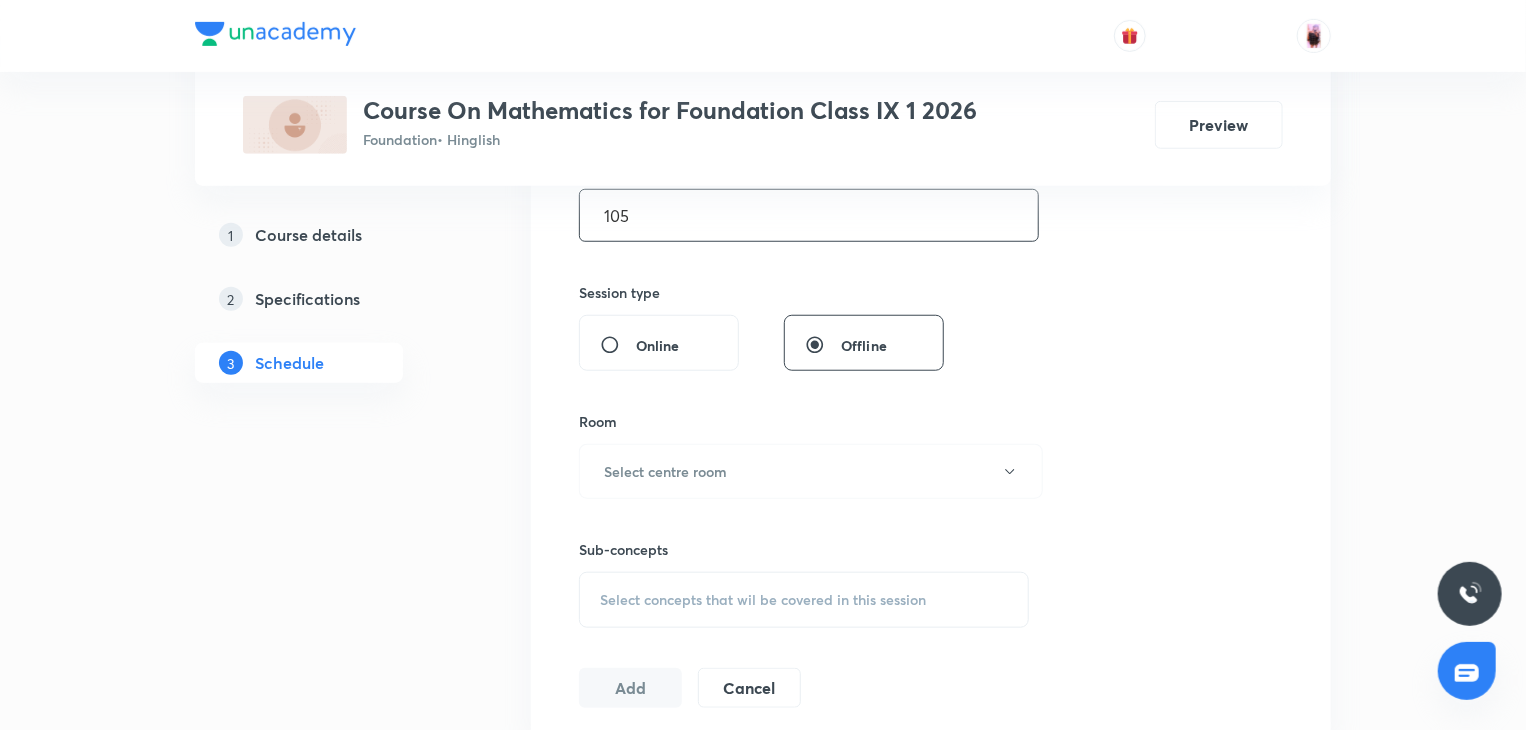 scroll, scrollTop: 695, scrollLeft: 0, axis: vertical 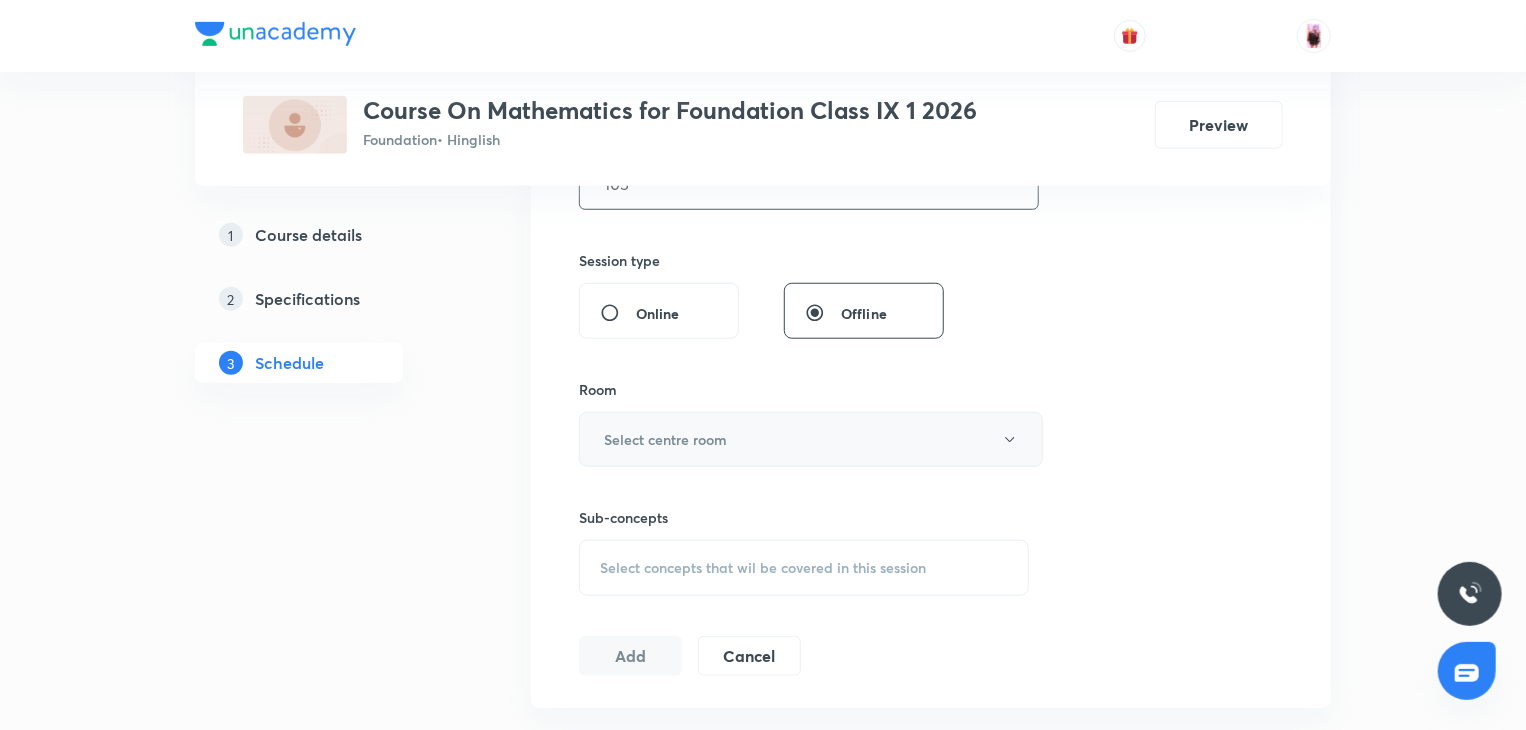type on "105" 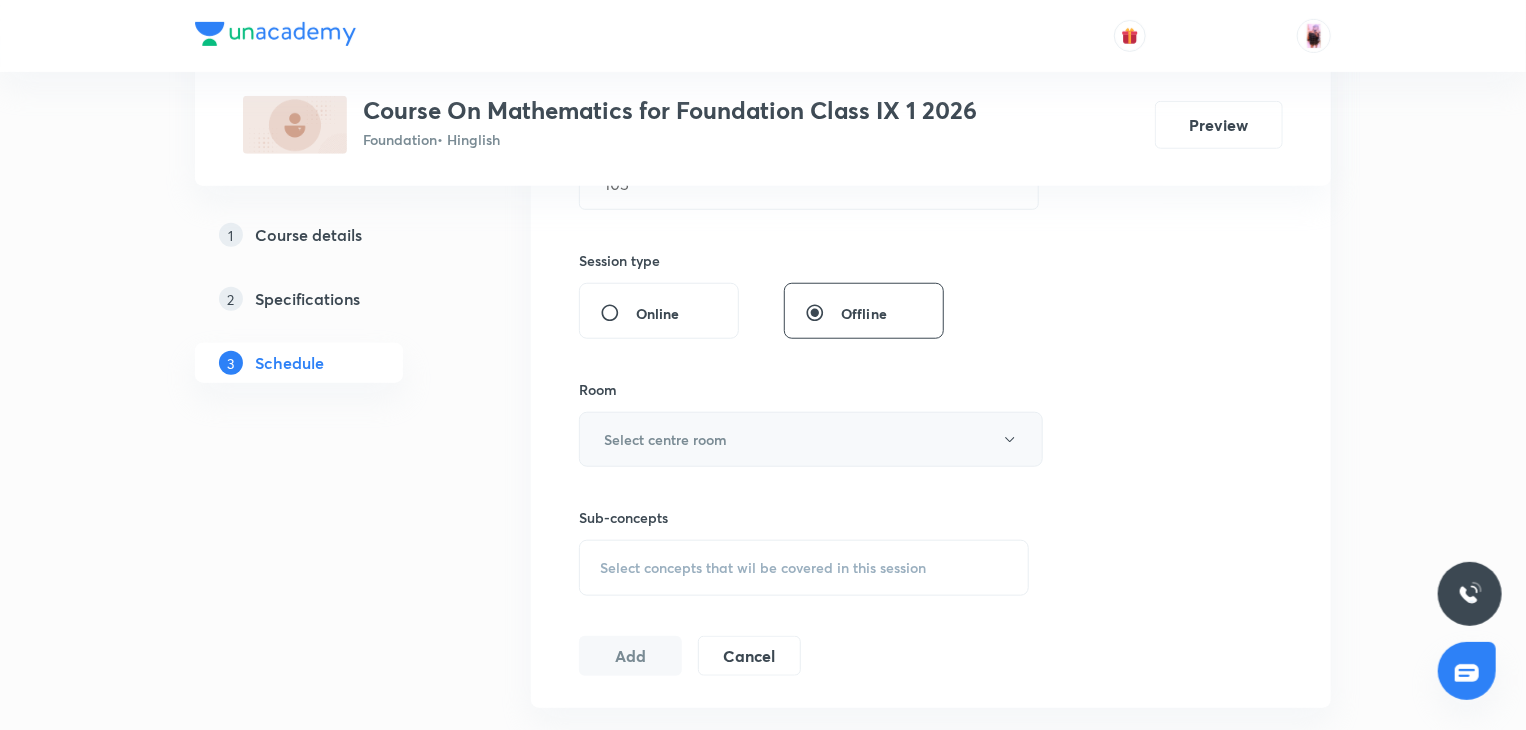 click on "Select centre room" at bounding box center (811, 439) 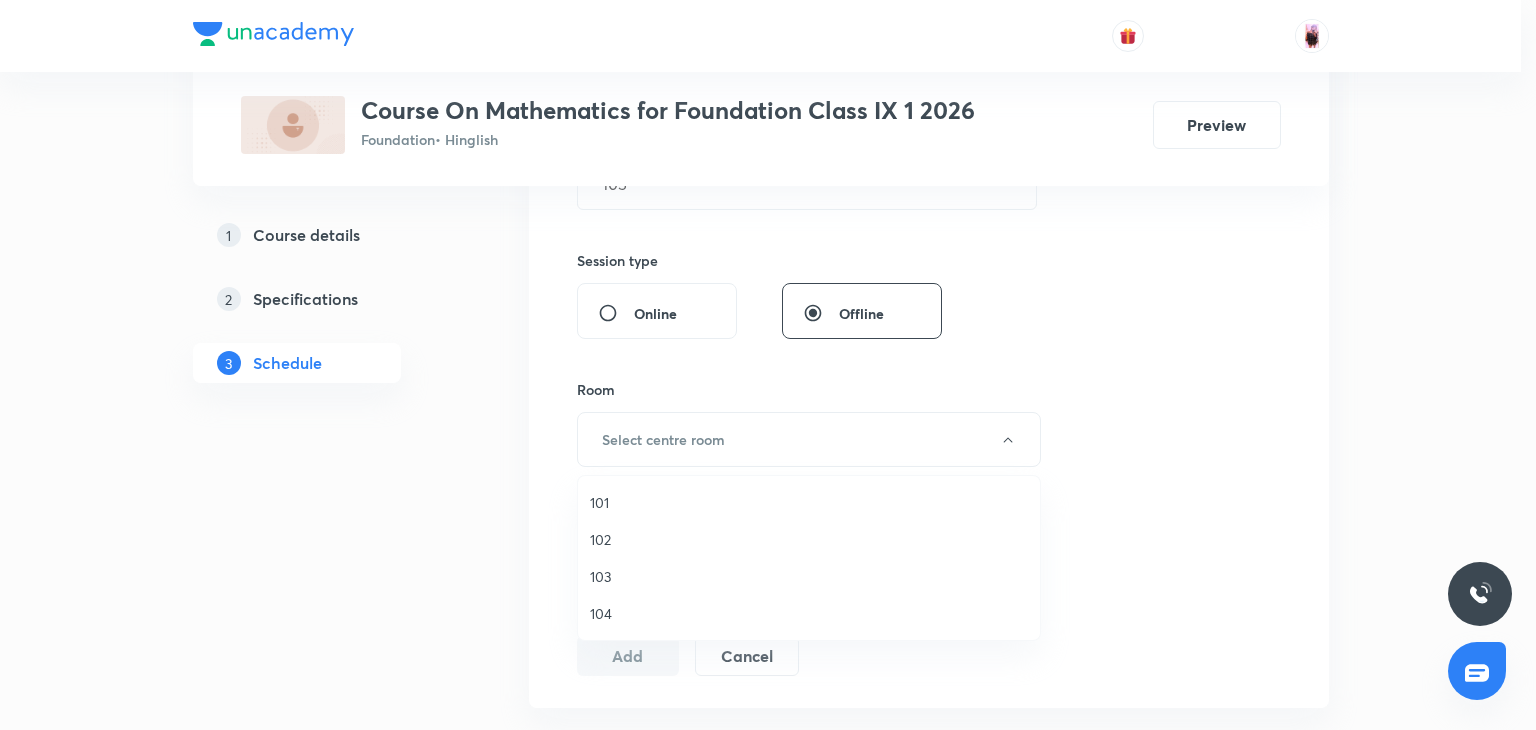 click on "103" at bounding box center (809, 576) 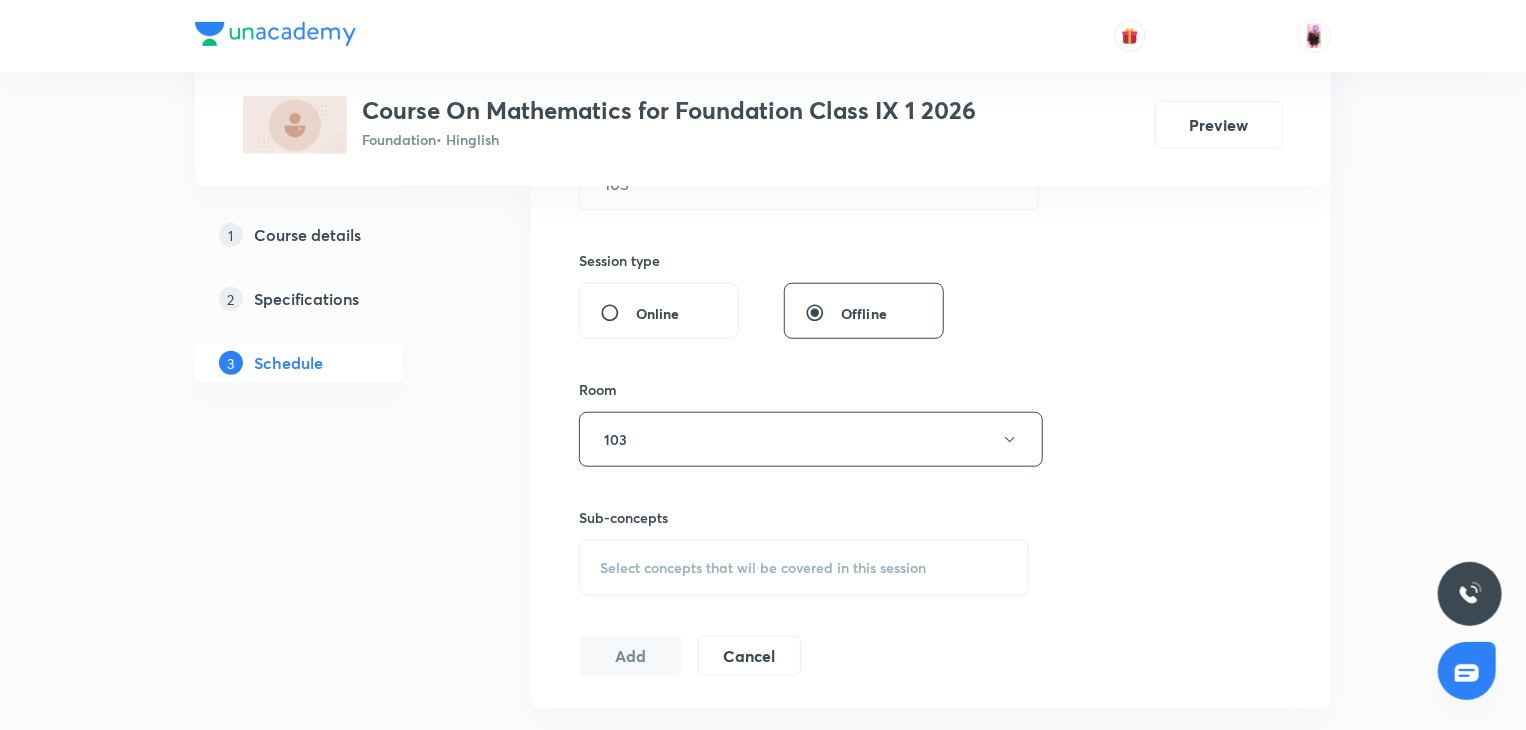 click on "Select concepts that wil be covered in this session" at bounding box center [763, 568] 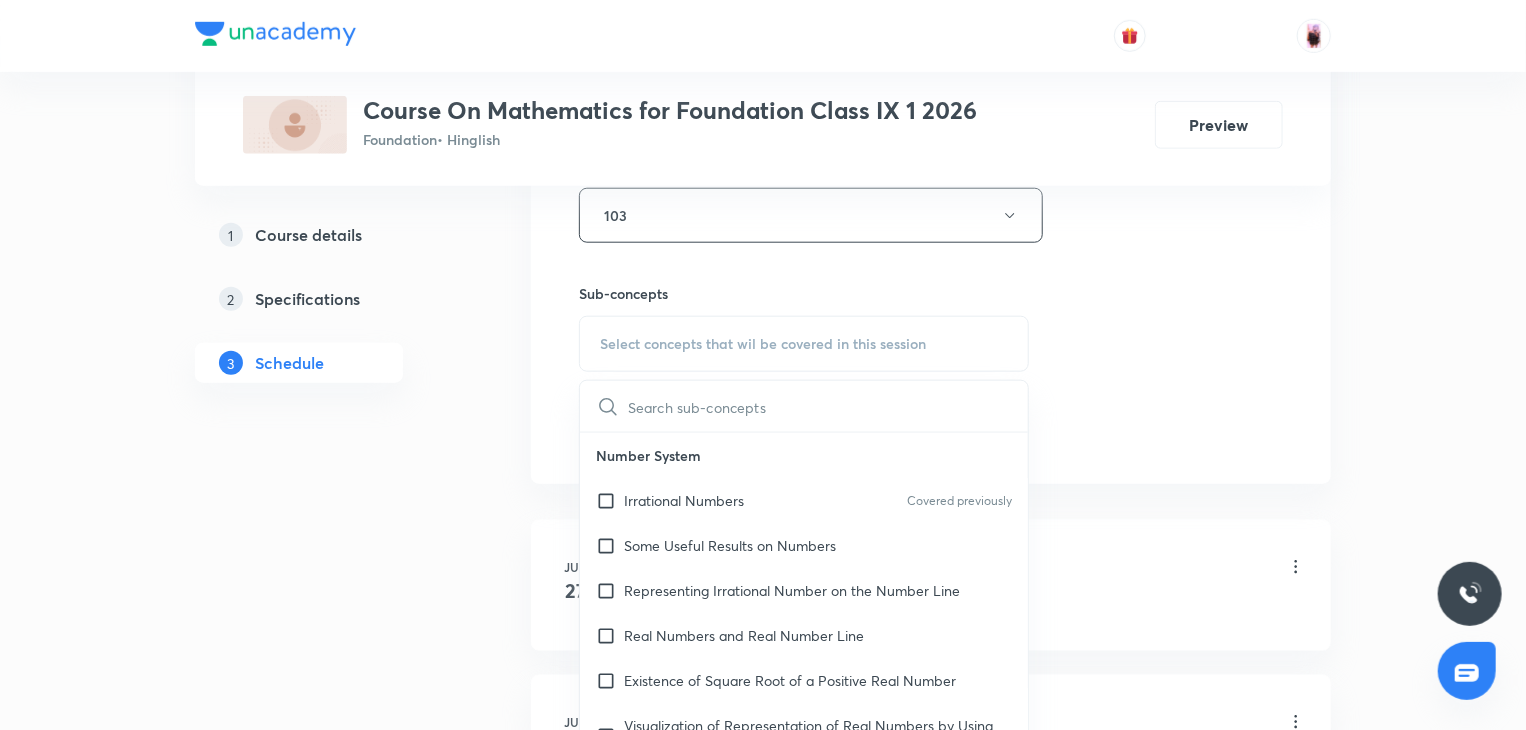 scroll, scrollTop: 1011, scrollLeft: 0, axis: vertical 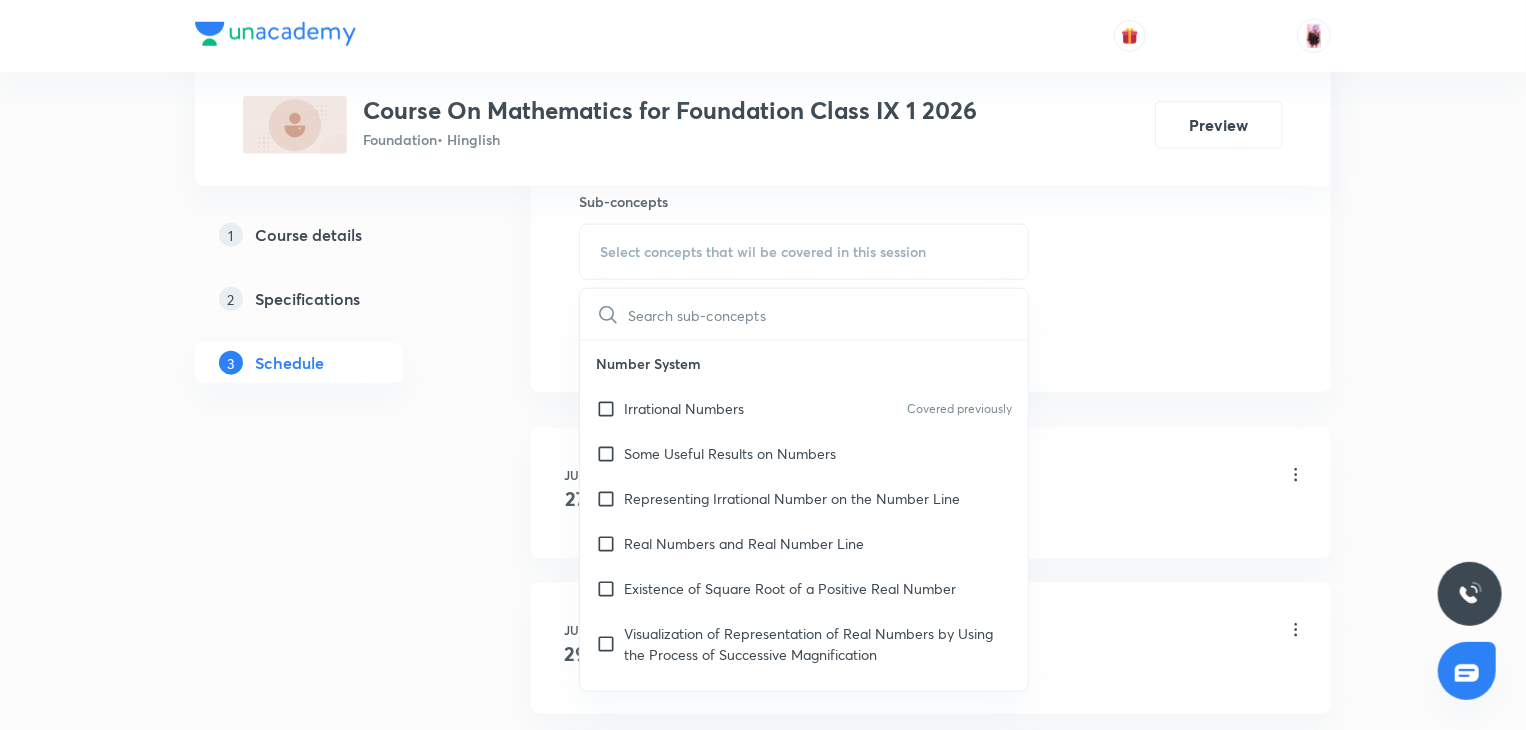 click at bounding box center [828, 314] 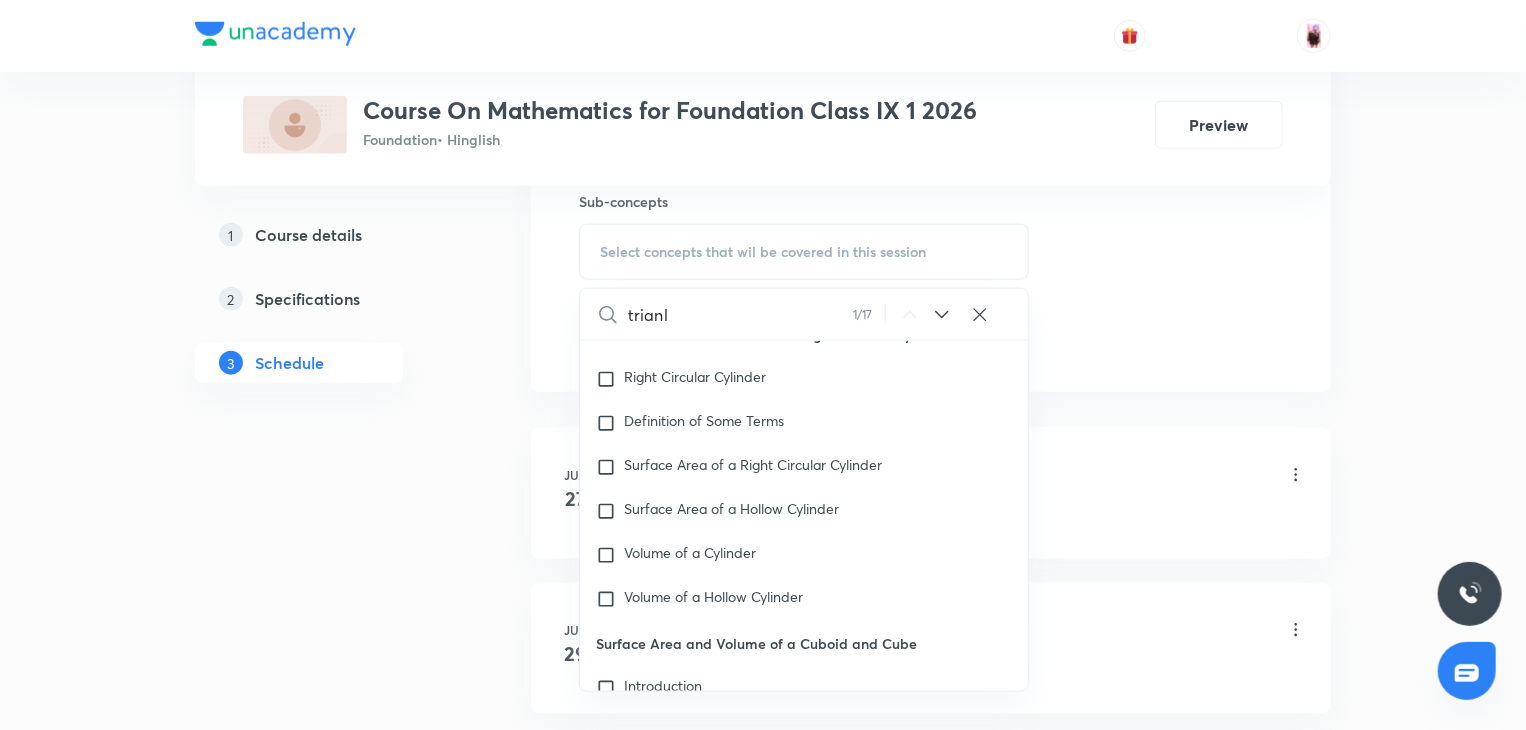 scroll, scrollTop: 3760, scrollLeft: 0, axis: vertical 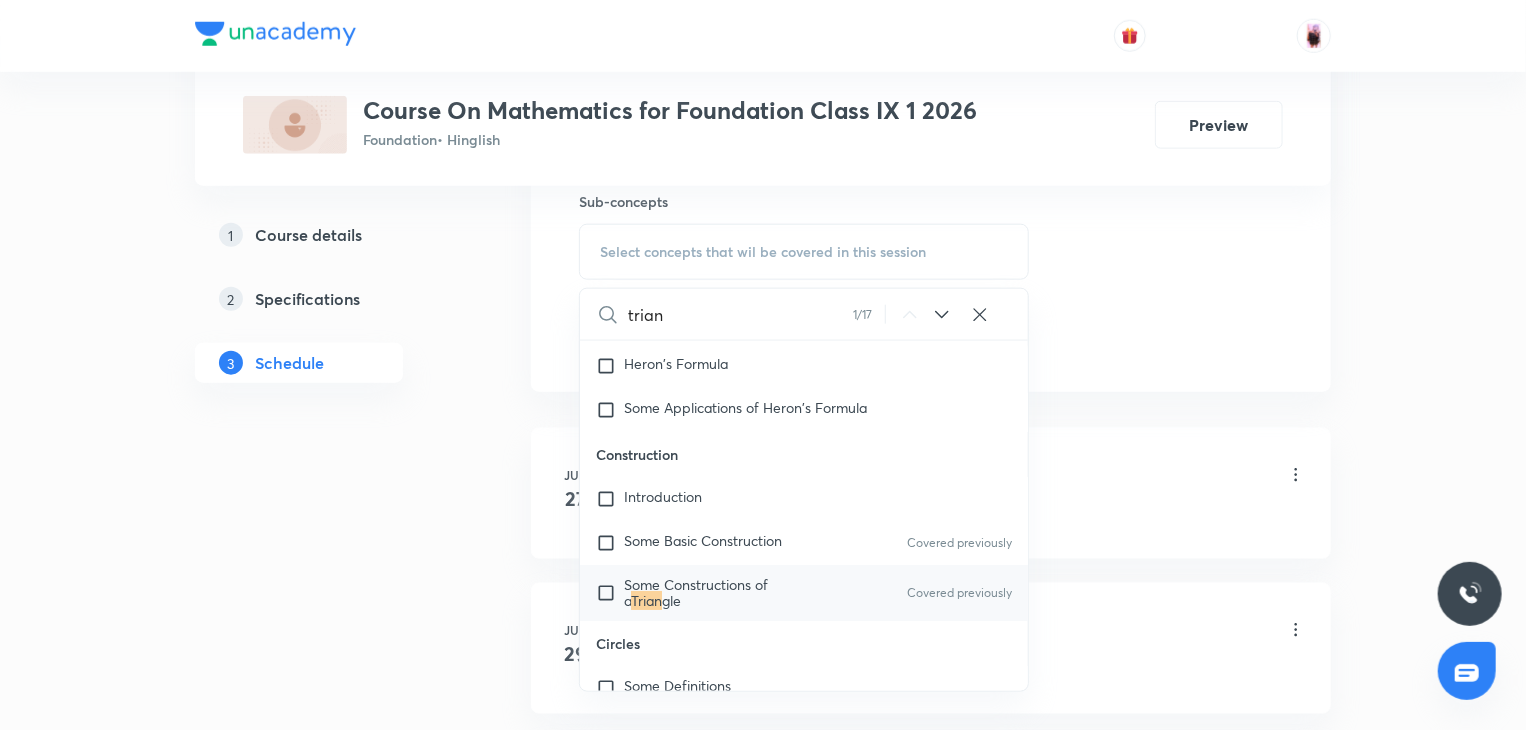 type on "trian" 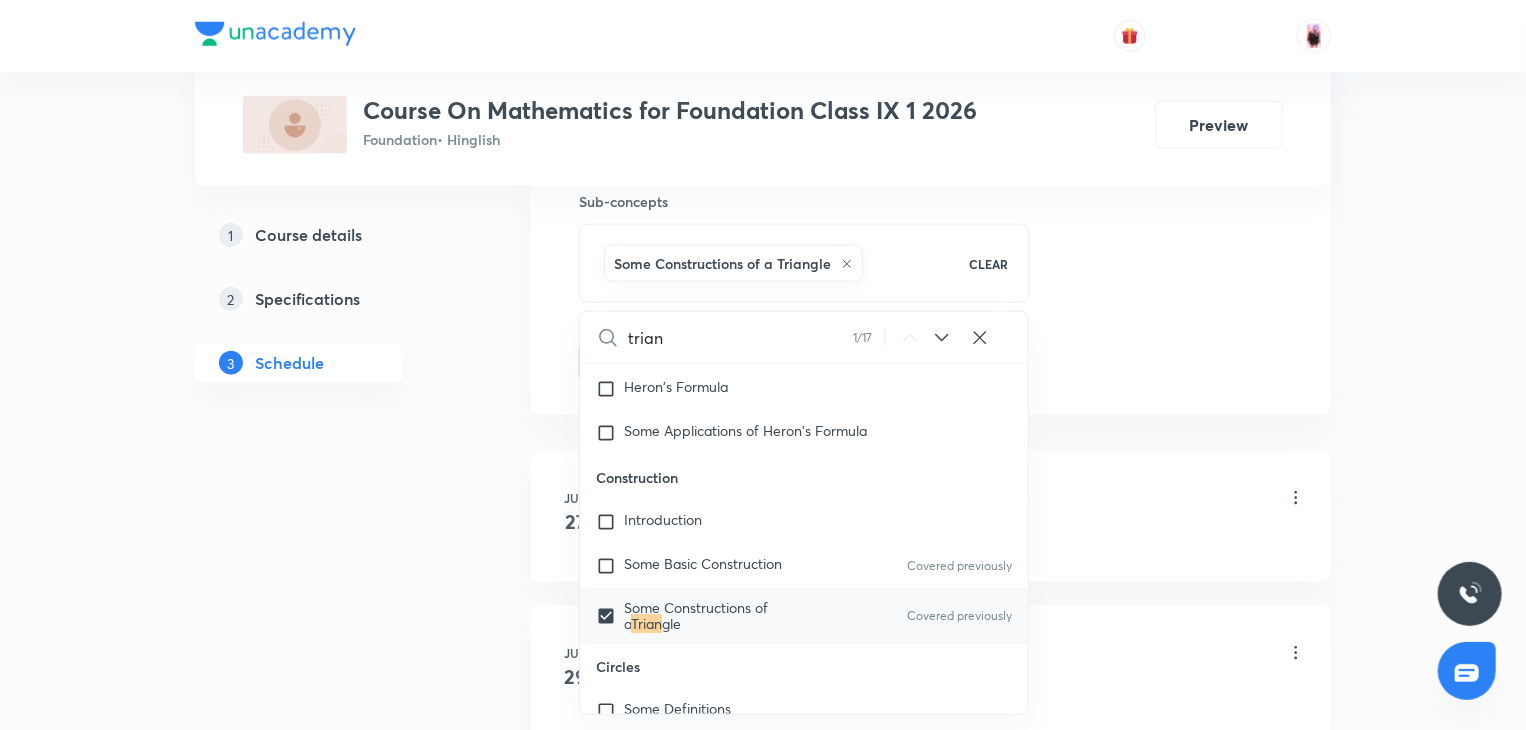 click on "Plus Courses Course On Mathematics for Foundation Class IX 1 2026 Foundation  • Hinglish Preview 1 Course details 2 Specifications 3 Schedule Schedule 11  classes Session  12 Live class Session title 8/99 Triangle ​ Schedule for Aug 3, 2025, 5:30 PM ​ Duration (in minutes) 105 ​   Session type Online Offline Room 103 Sub-concepts Some Constructions of a Triangle CLEAR trian 1 / 17 ​ Number System Irrational Numbers Covered previously Some Useful Results on Numbers Representing Irrational Number on the Number Line Real Numbers and Real Number Line Existence of Square Root of a Positive Real Number Visualization of Representation of Real Numbers by Using the Process of Successive Magnification Conversion of decimal numbers into rational numbers of the form m/n Decimal Representation of Rational Numbers Introduction and Revision of Types of Numbers Covered previously Factorization of Polynomial Some Identities Zeros (roots) of a Polynomials Remainder Theorem Factor Theorem Covered previously Statistics" at bounding box center [763, 702] 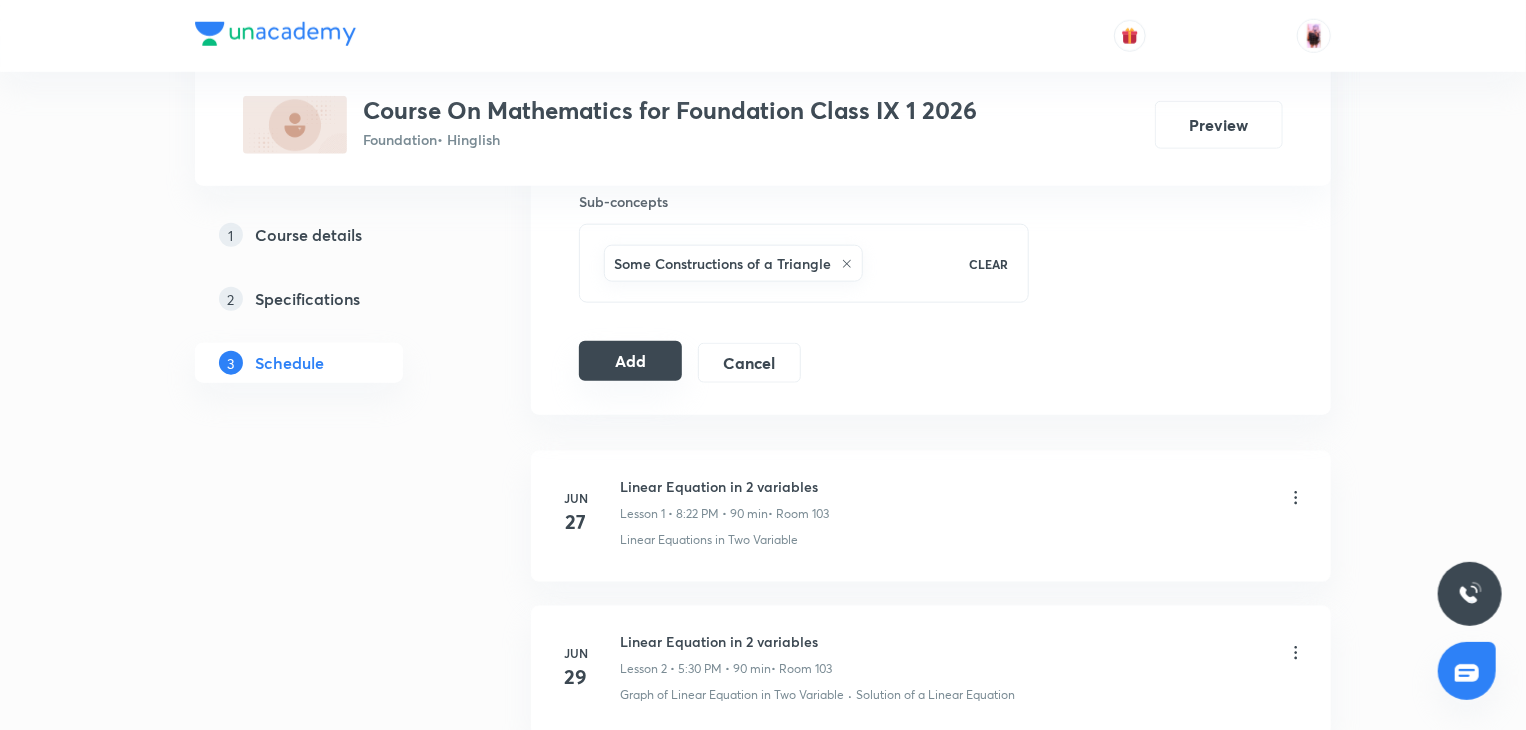 click on "Add" at bounding box center (630, 361) 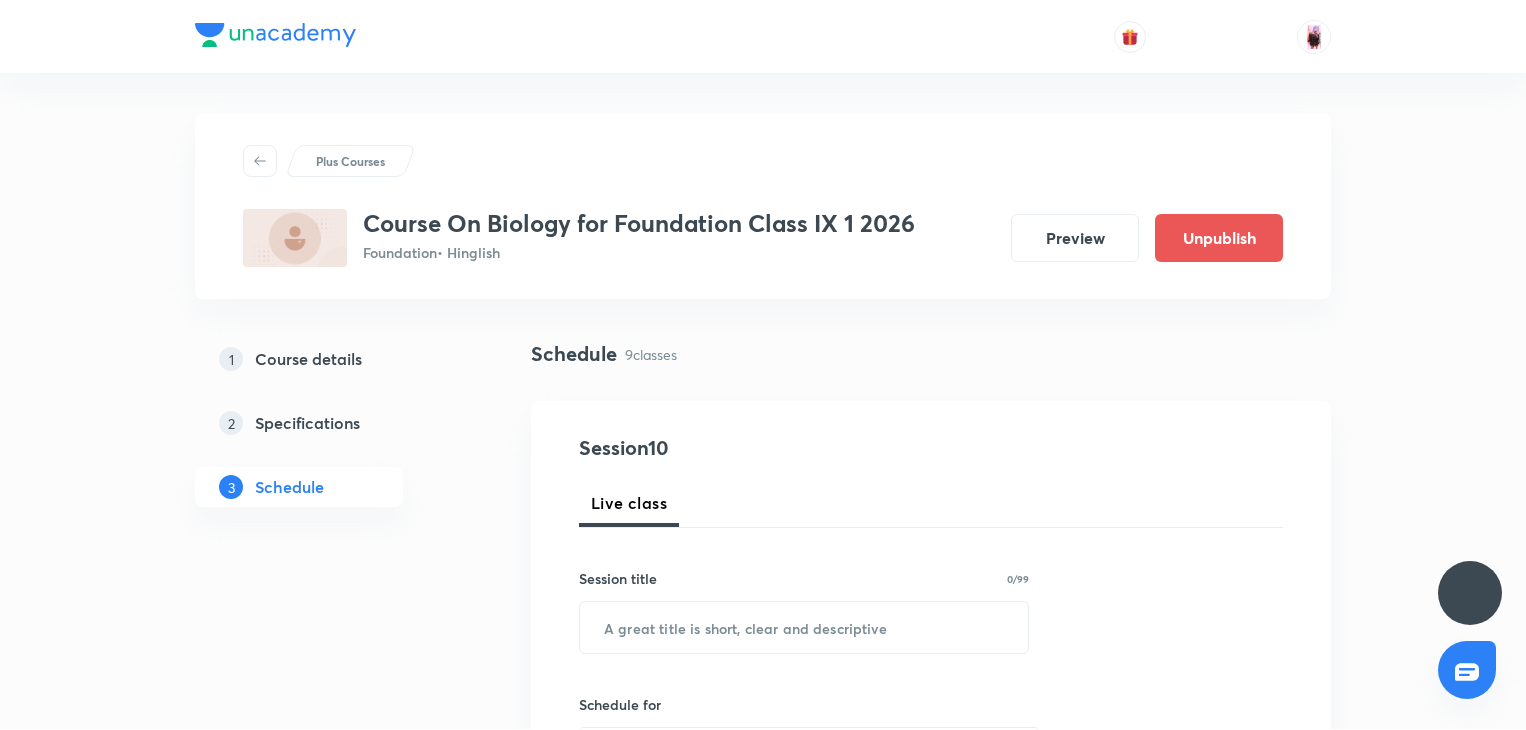 scroll, scrollTop: 0, scrollLeft: 0, axis: both 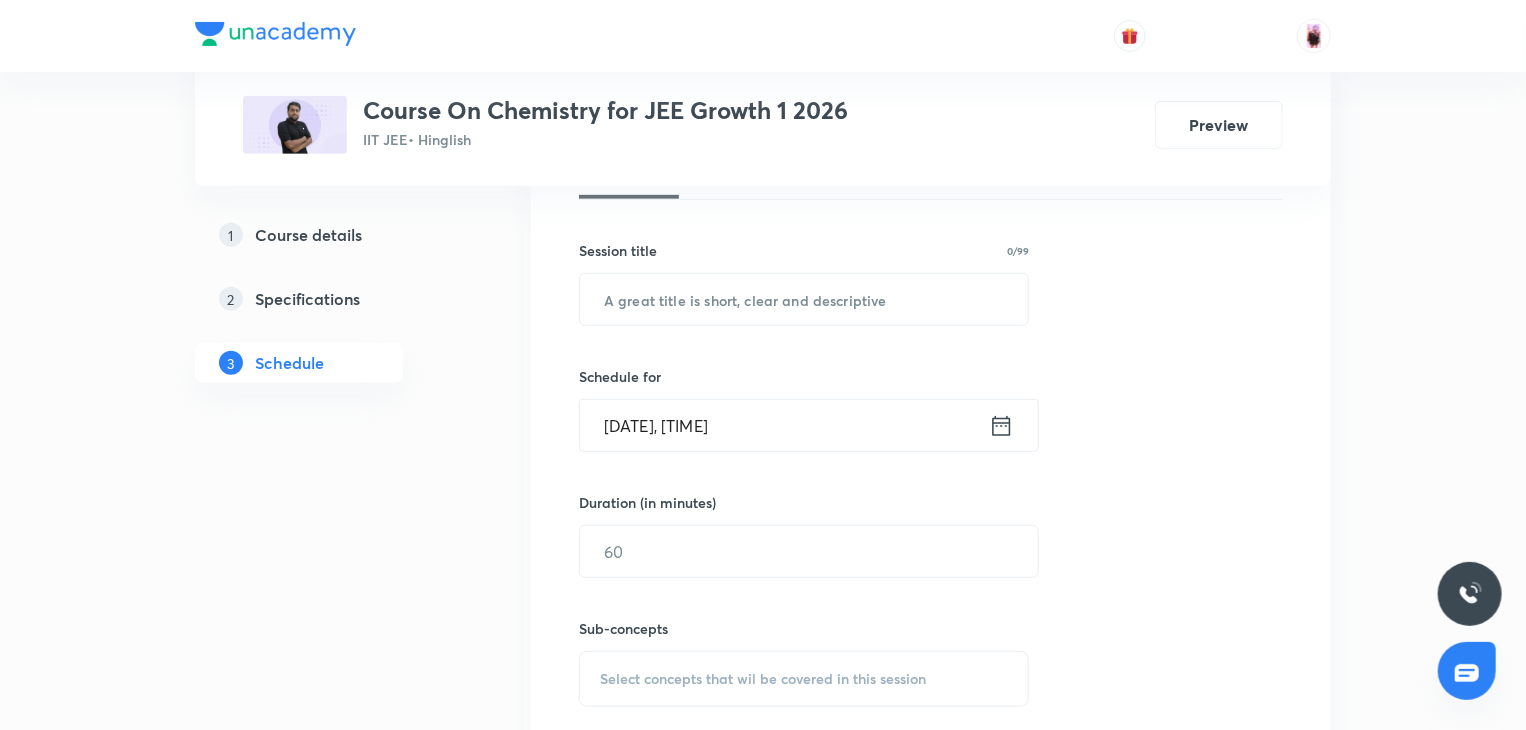 click on "[DATE], [TIME]" at bounding box center [784, 425] 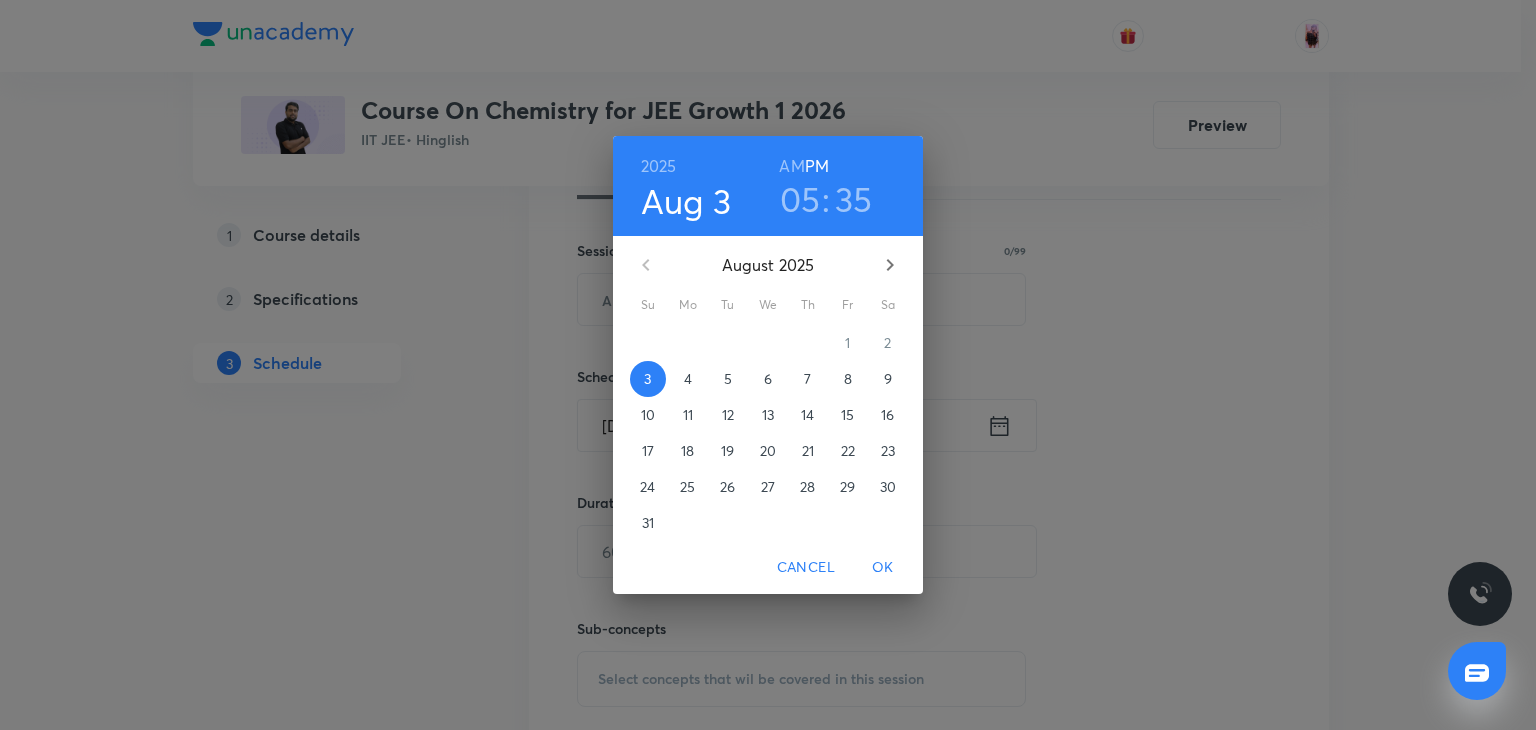 click on "35" at bounding box center [854, 199] 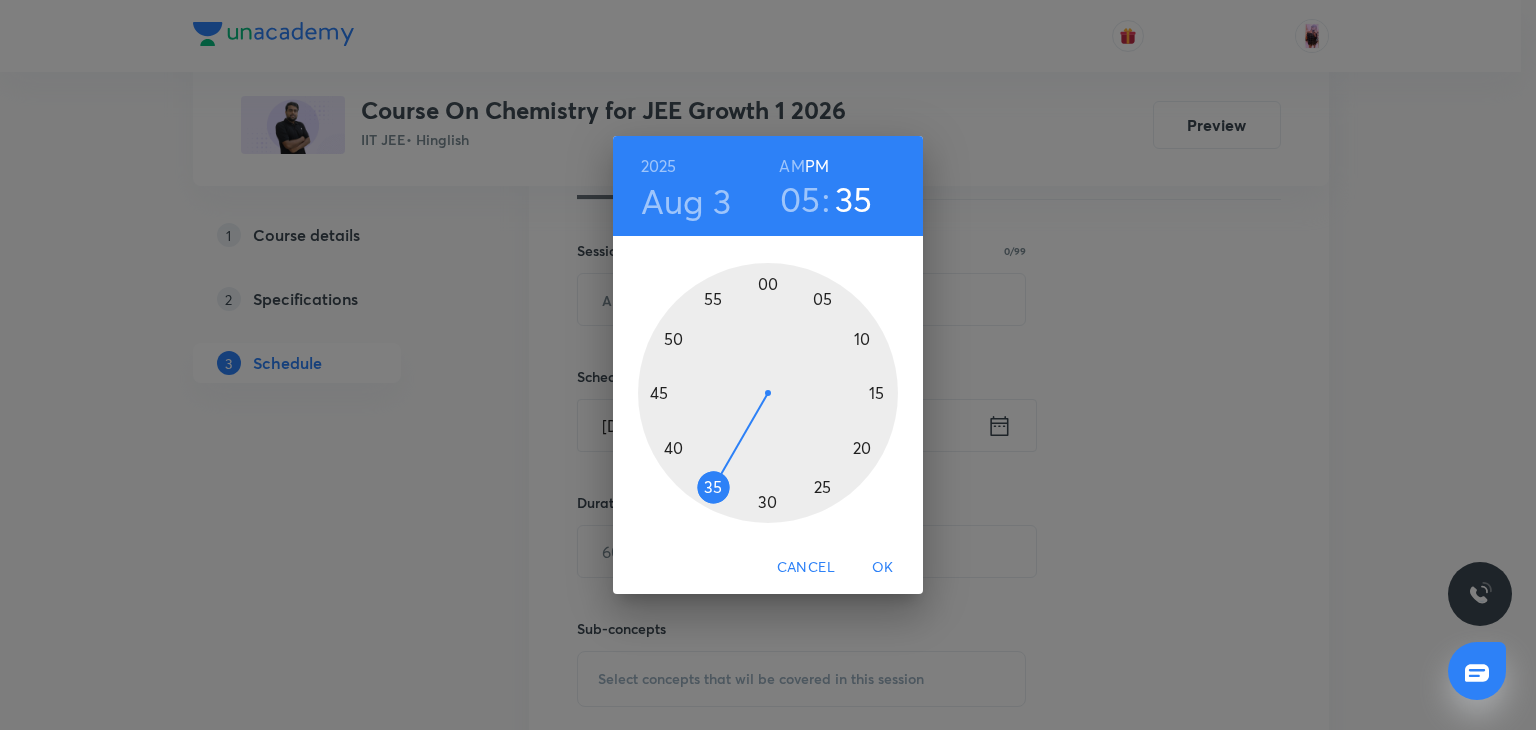 click at bounding box center [768, 393] 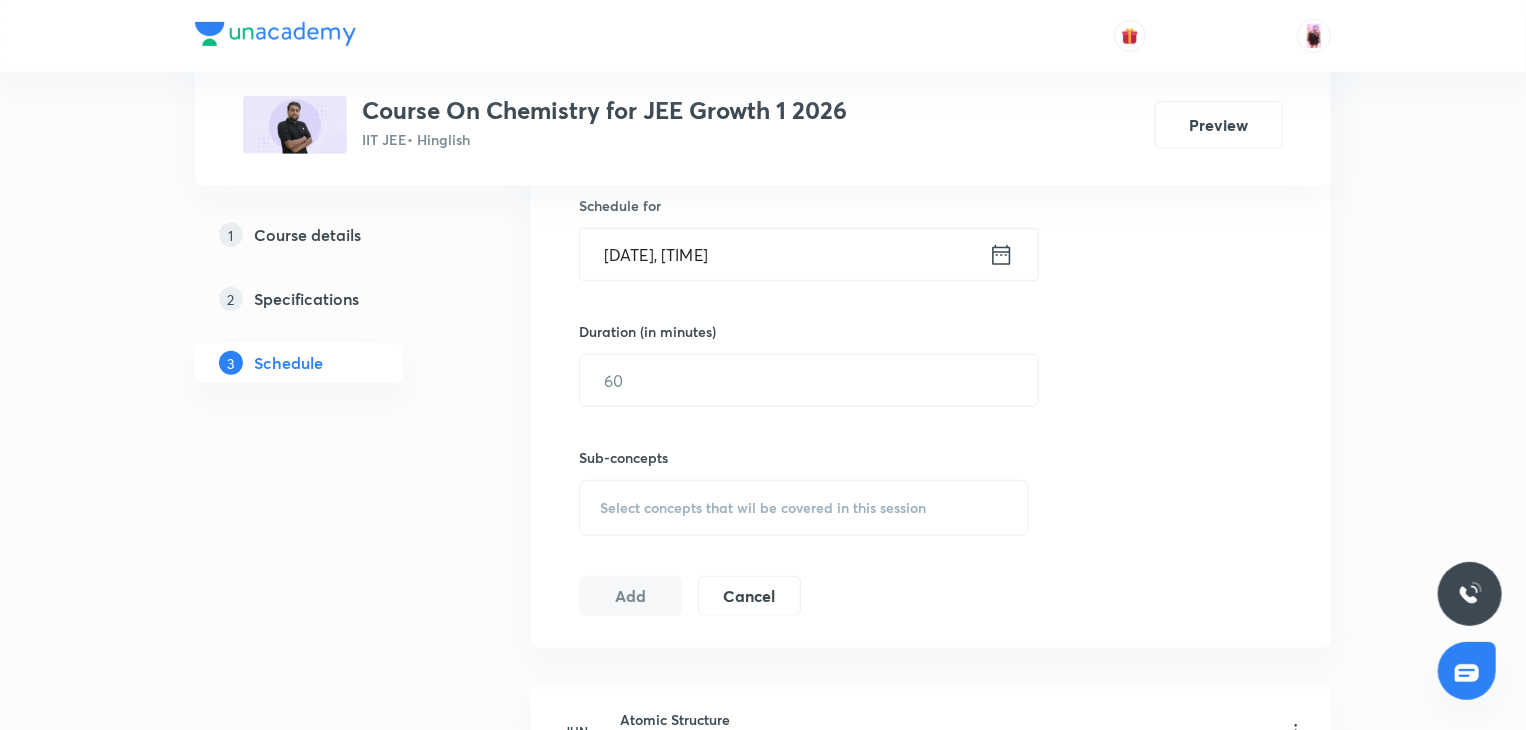 scroll, scrollTop: 667, scrollLeft: 0, axis: vertical 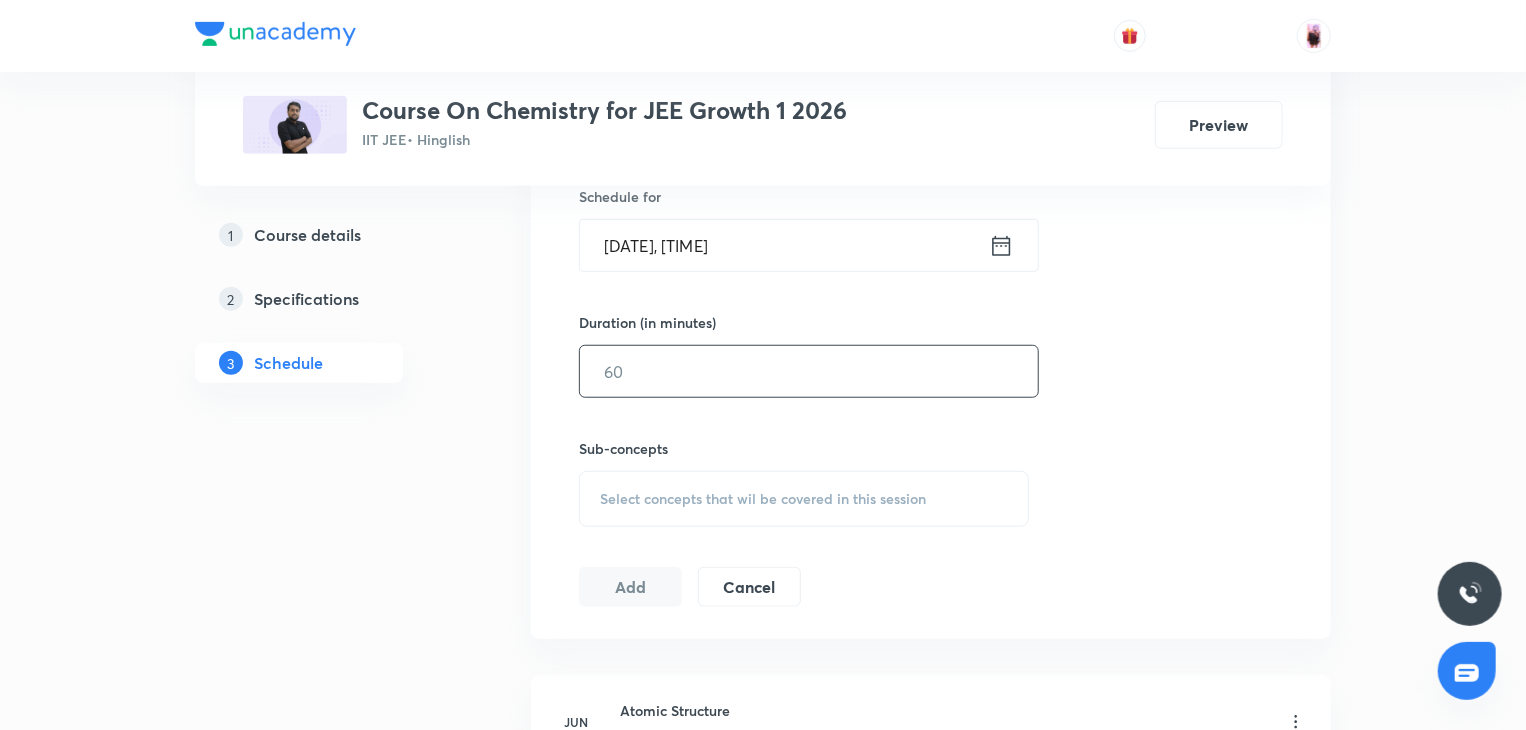 click at bounding box center (809, 371) 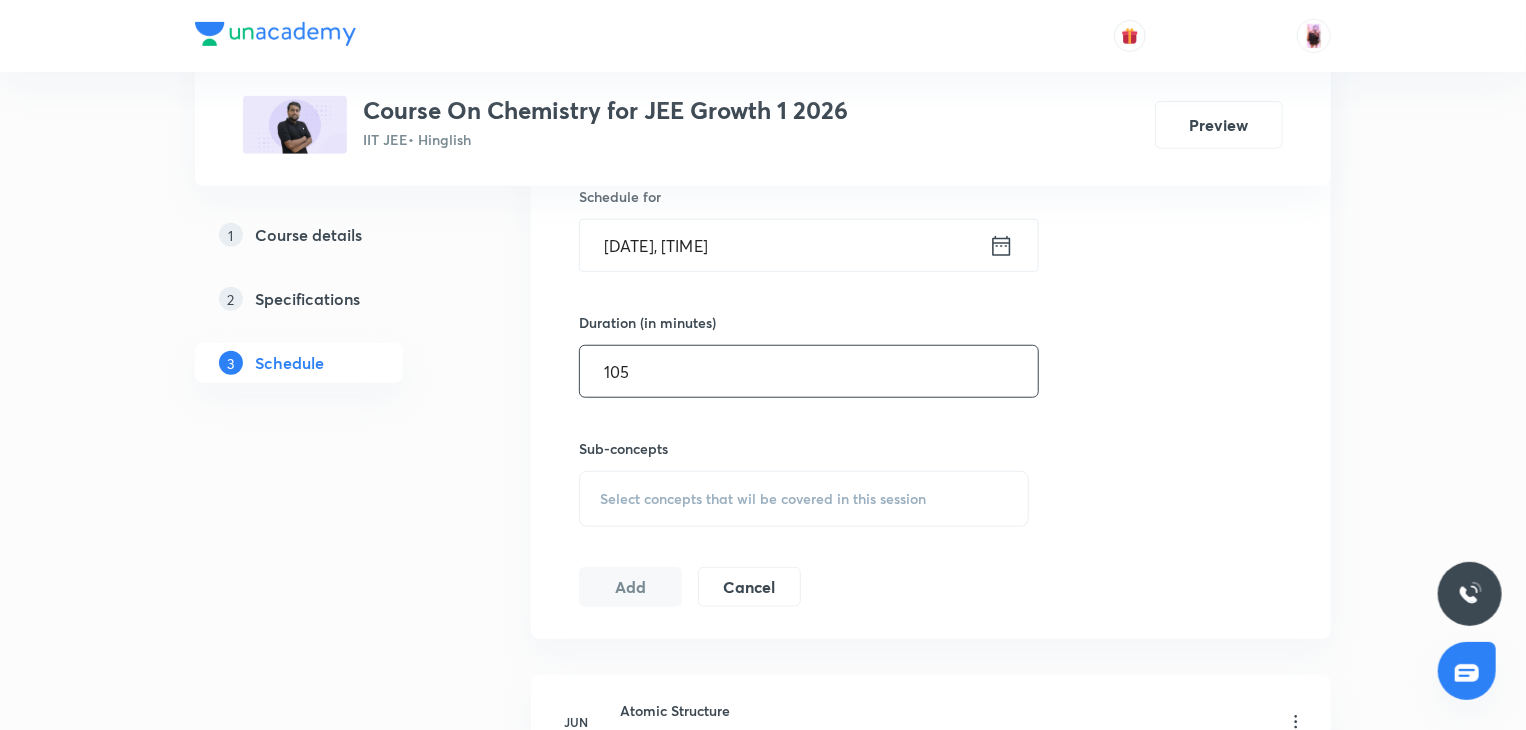scroll, scrollTop: 831, scrollLeft: 0, axis: vertical 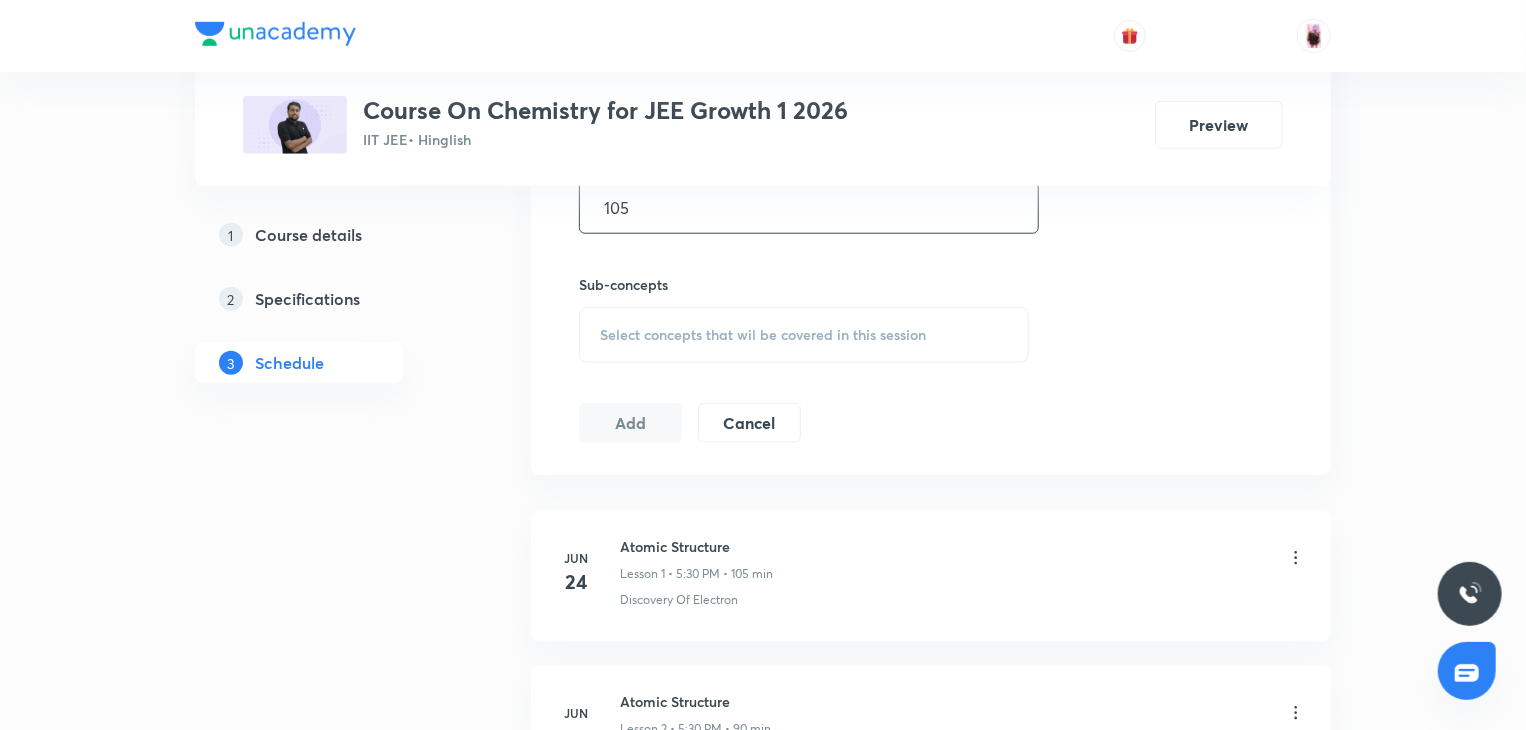 type on "105" 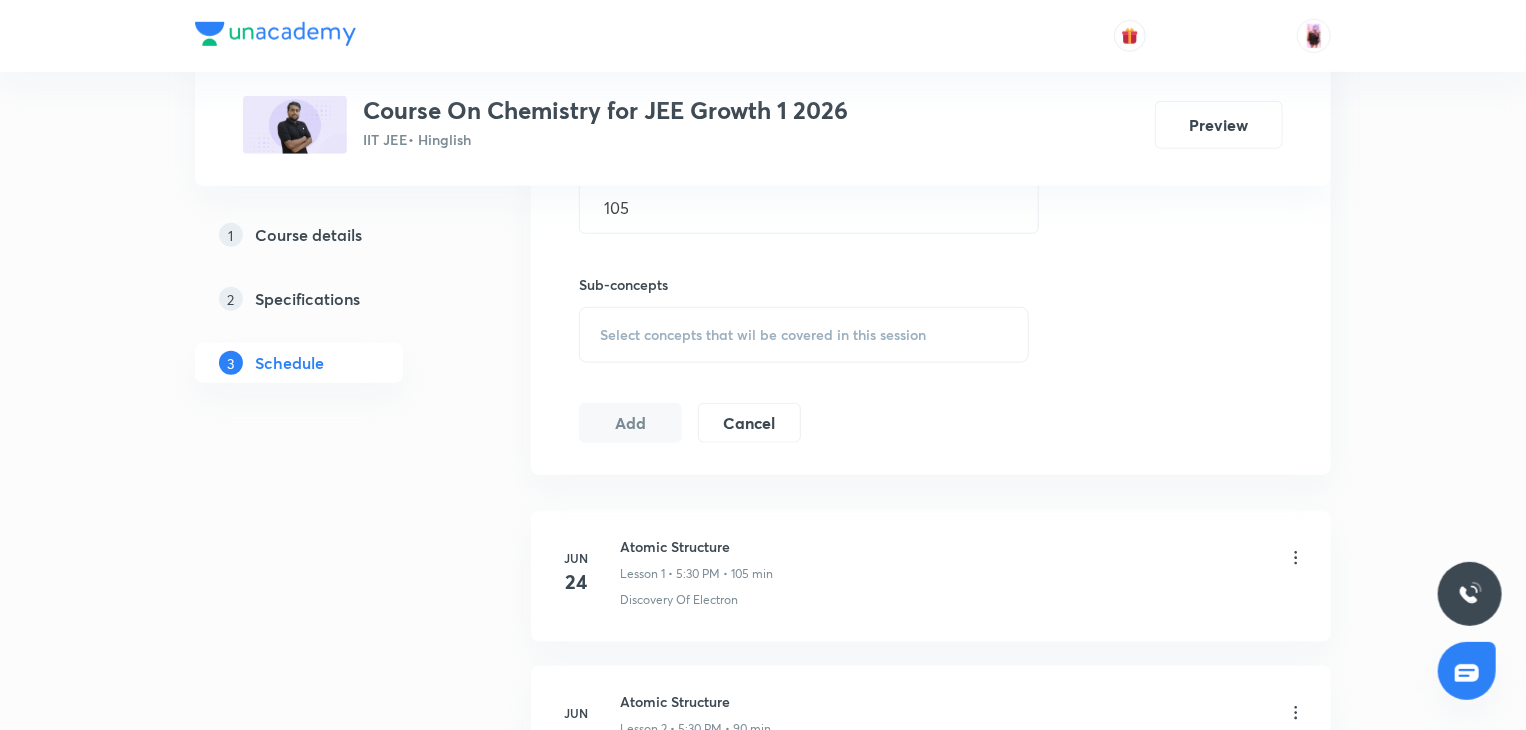 click on "Session  17 Live class Quiz Recorded classes Session title 0/99 ​ Schedule for [DATE], [TIME] ​ Duration (in minutes) 105 ​ Sub-concepts Select concepts that wil be covered in this session Add Cancel" at bounding box center (931, 102) 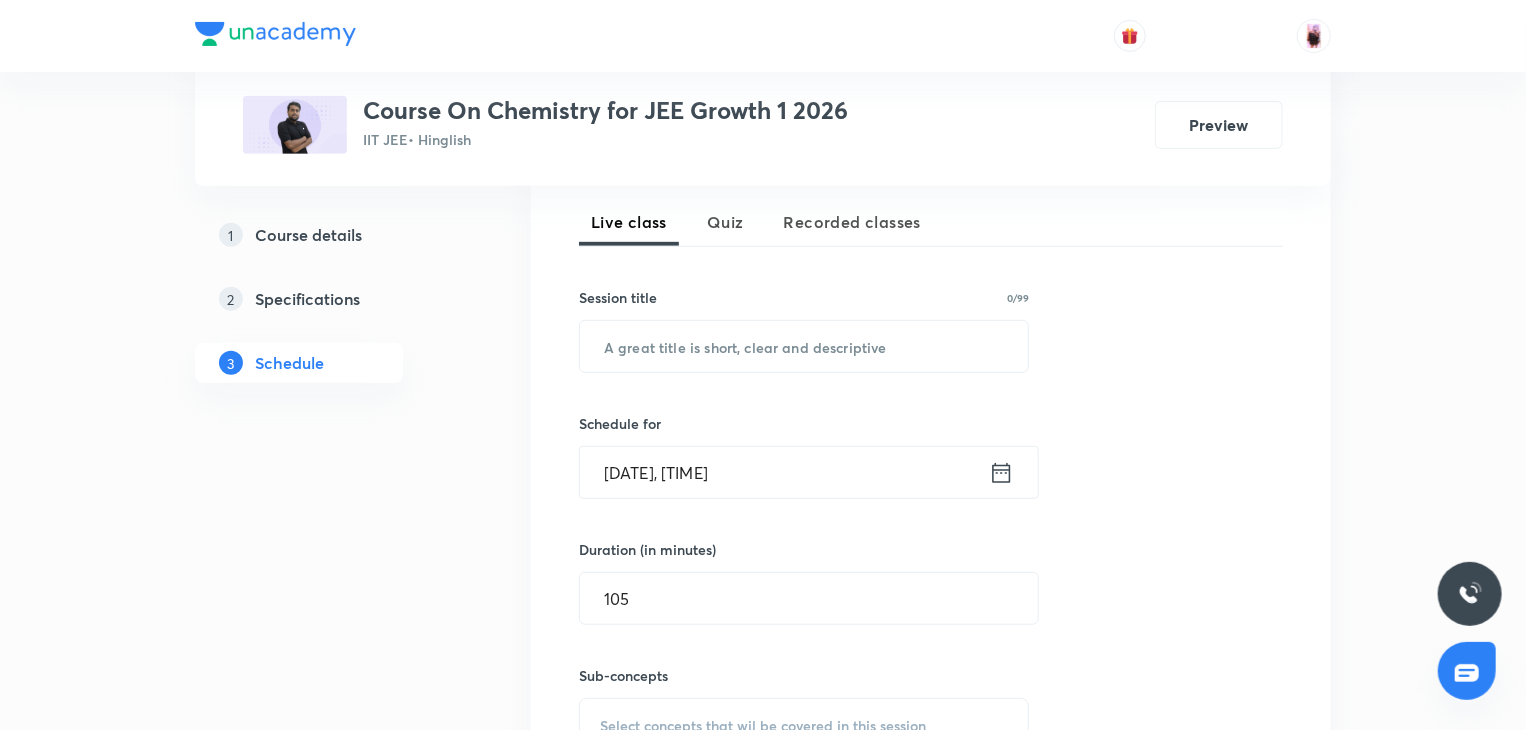 scroll, scrollTop: 435, scrollLeft: 0, axis: vertical 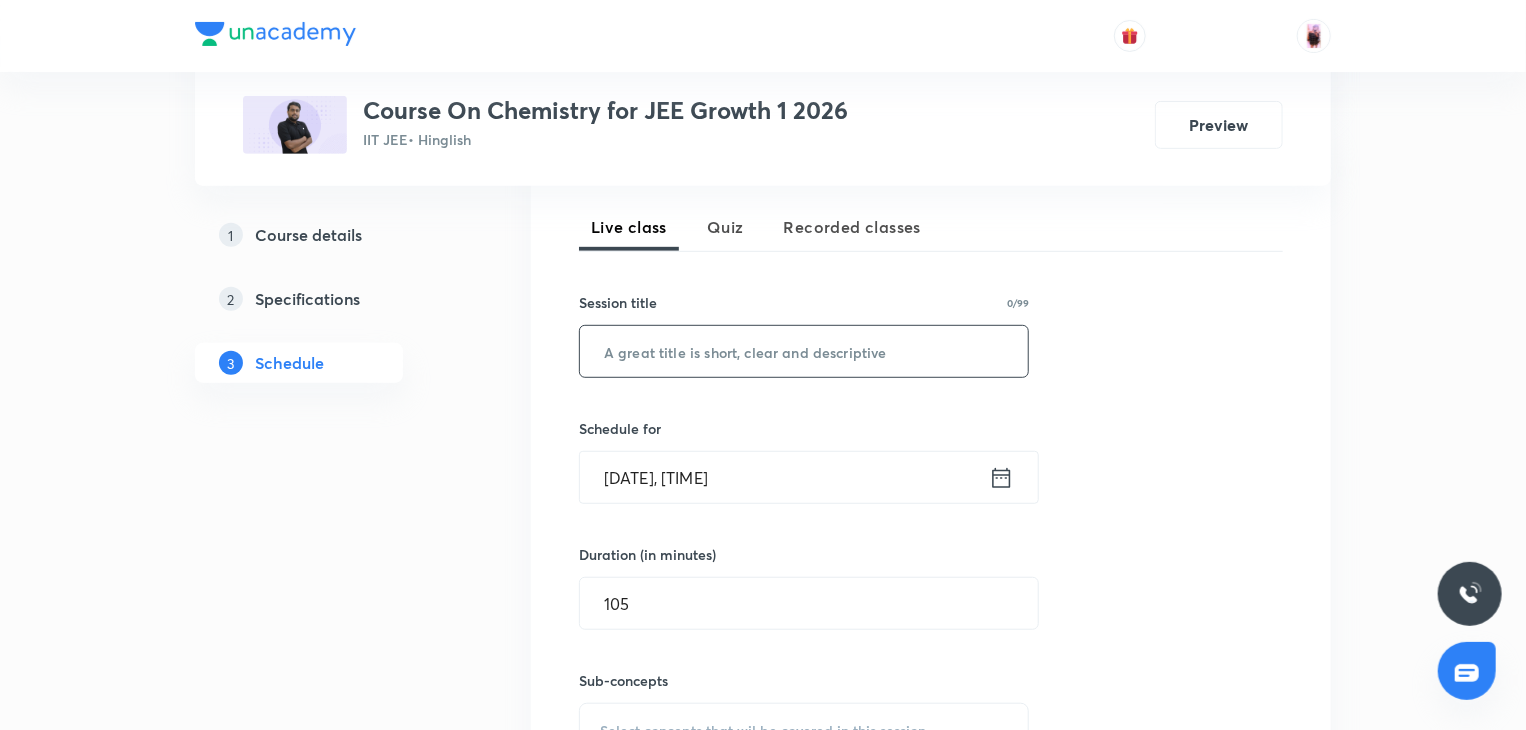 click at bounding box center (804, 351) 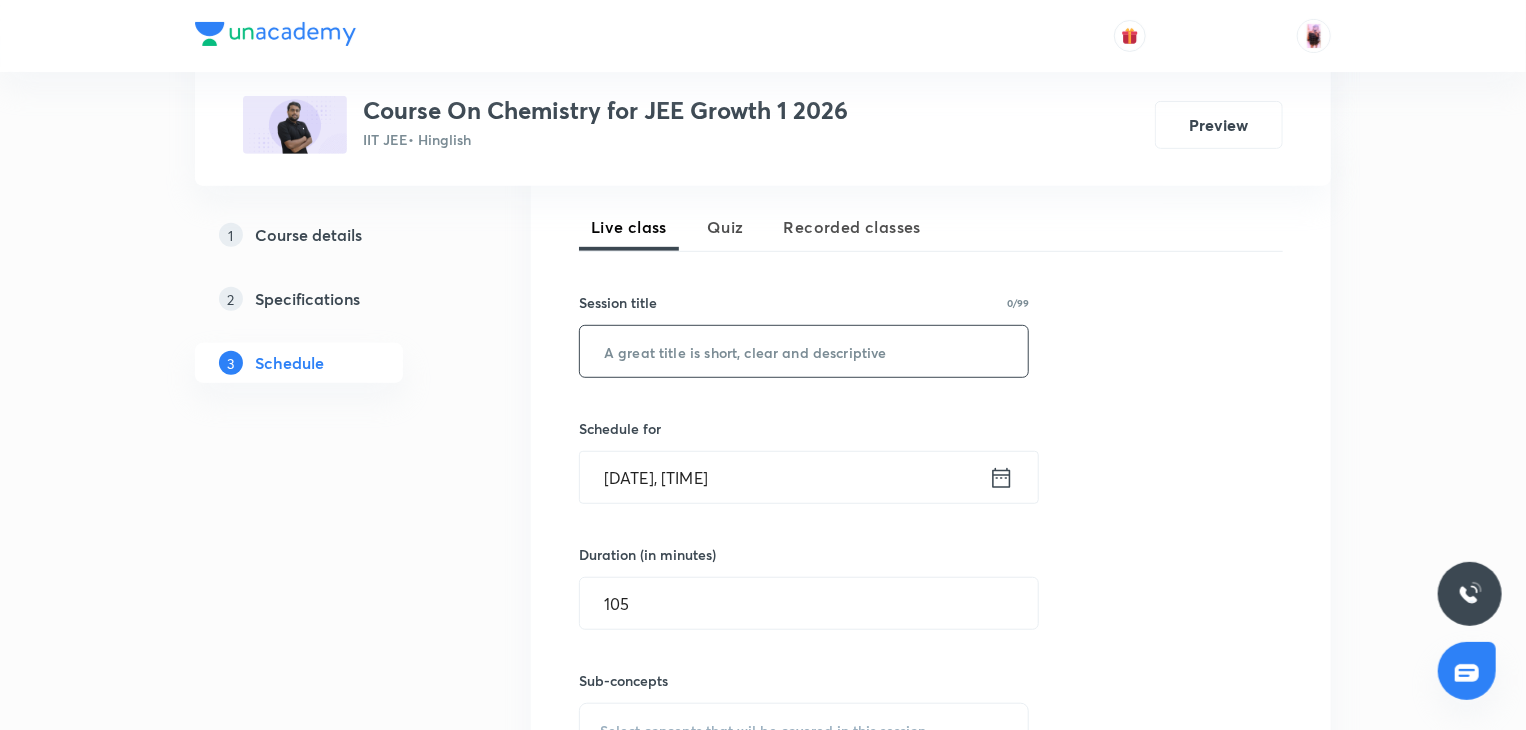 click at bounding box center [804, 351] 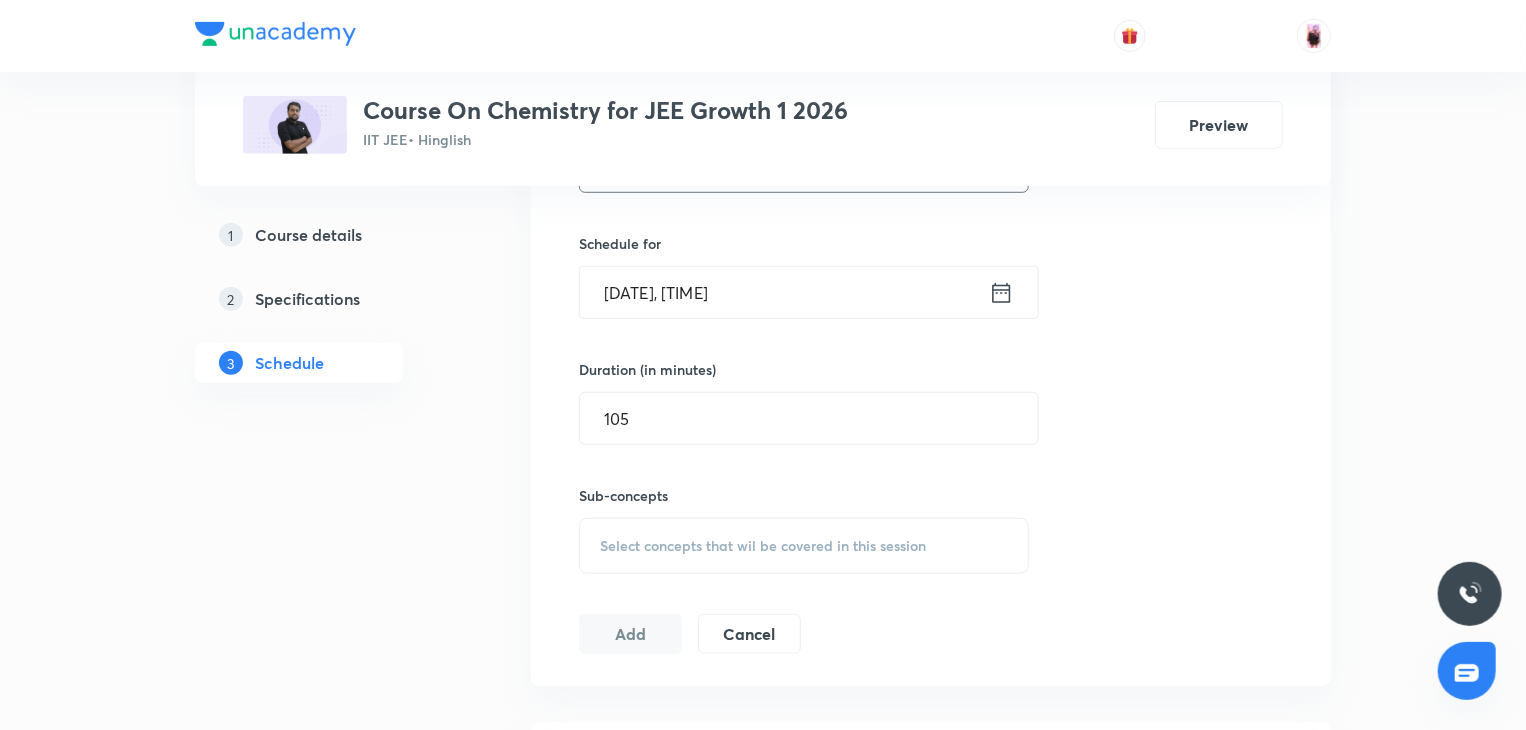 scroll, scrollTop: 824, scrollLeft: 0, axis: vertical 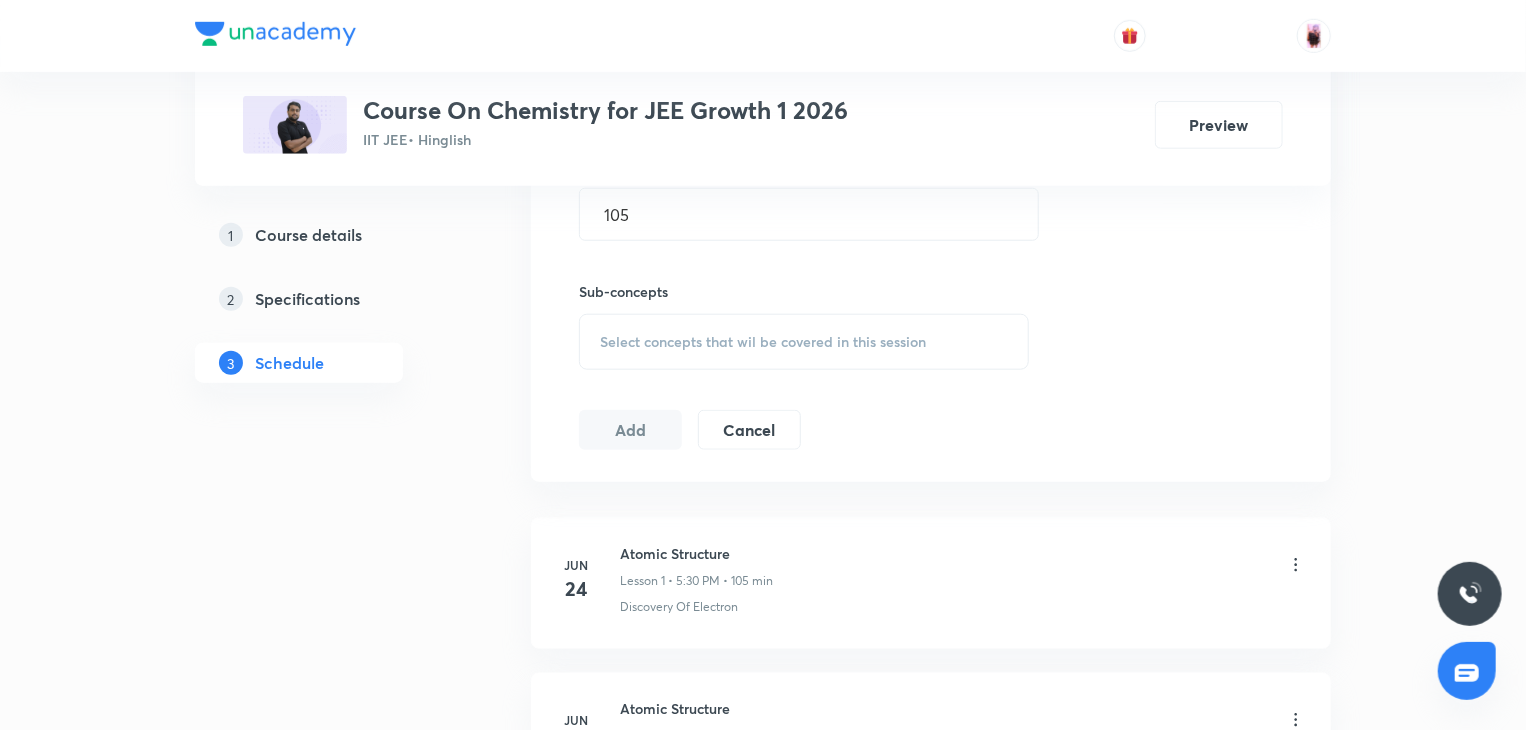 type on "Chemical Bonding - Introduction" 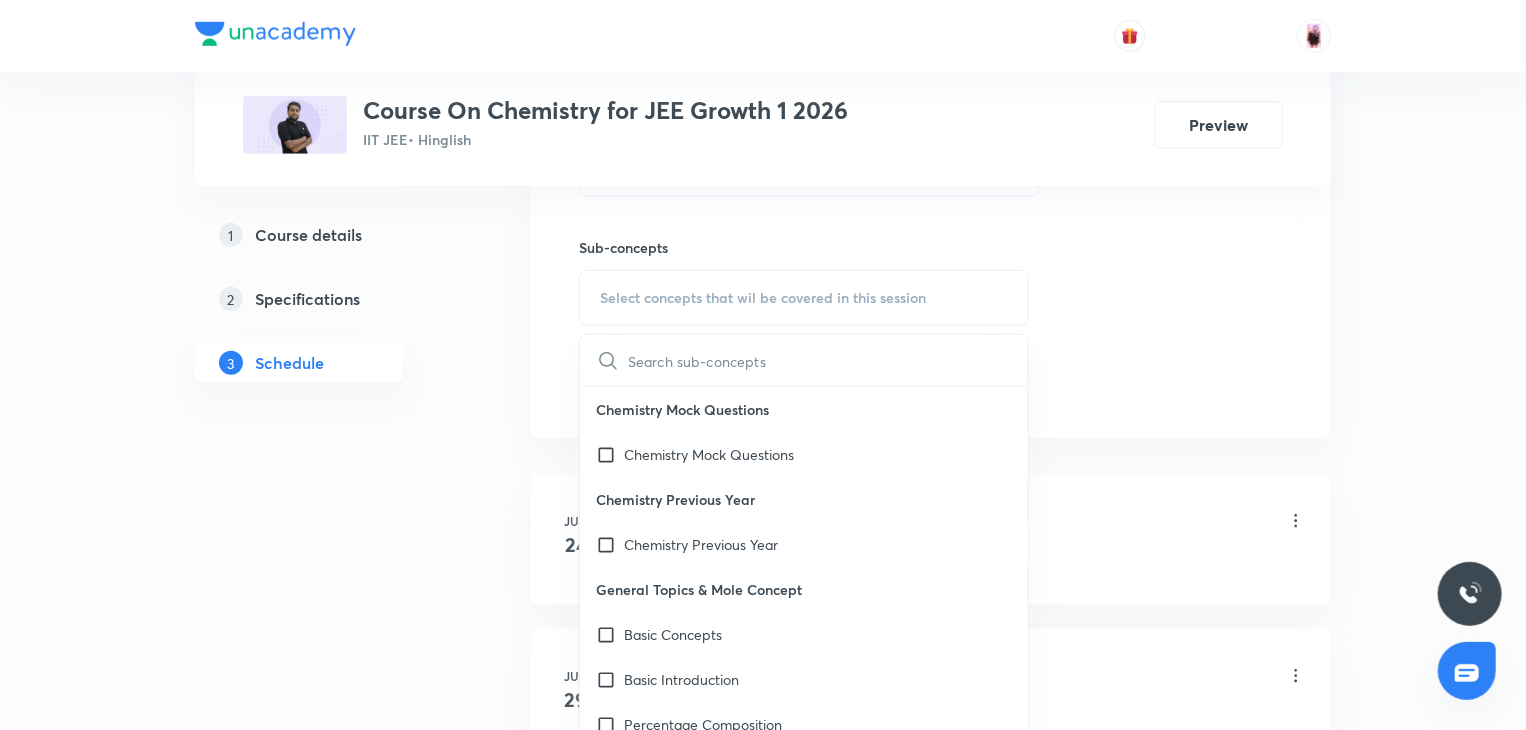 scroll, scrollTop: 870, scrollLeft: 0, axis: vertical 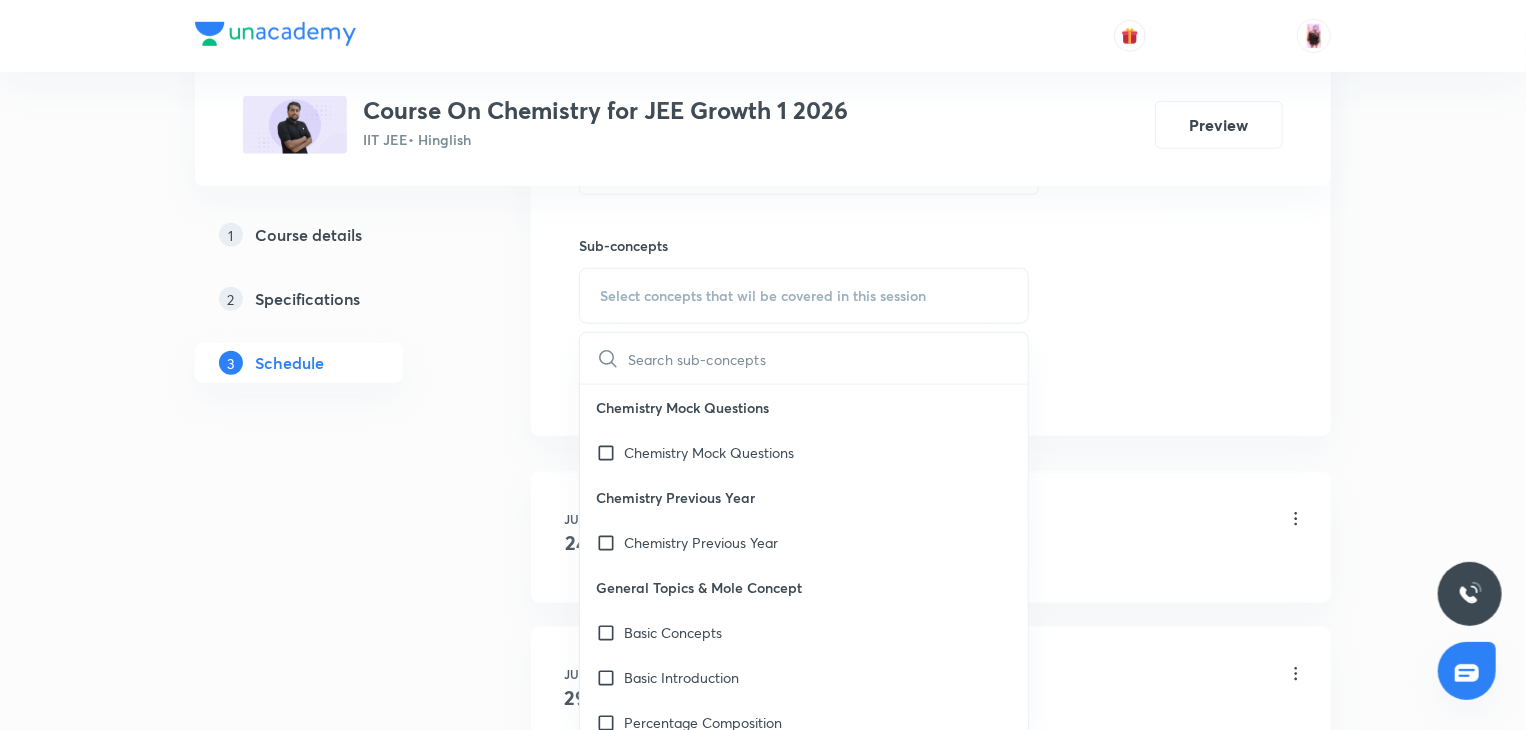 click at bounding box center (828, 358) 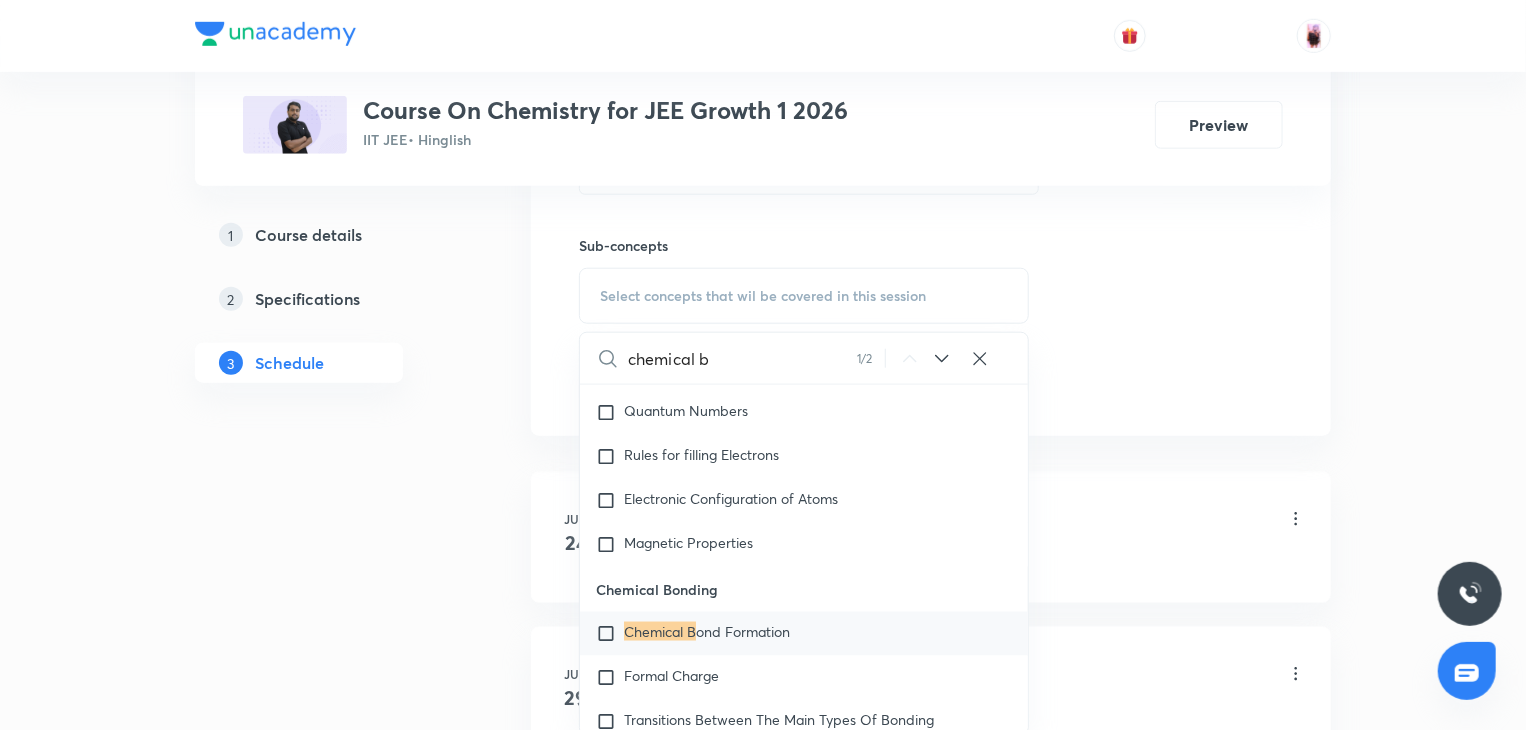 scroll, scrollTop: 28288, scrollLeft: 0, axis: vertical 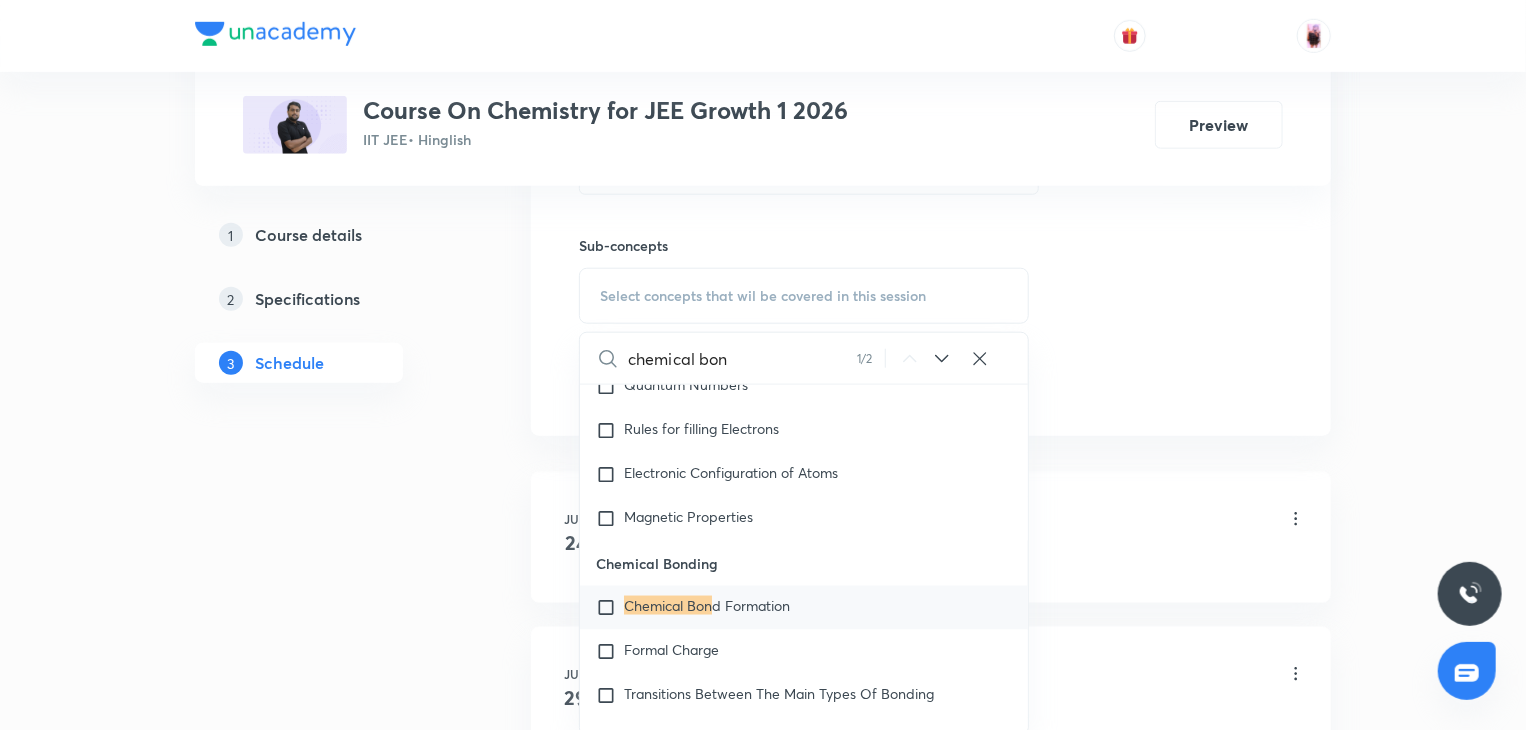 type on "chemical bon" 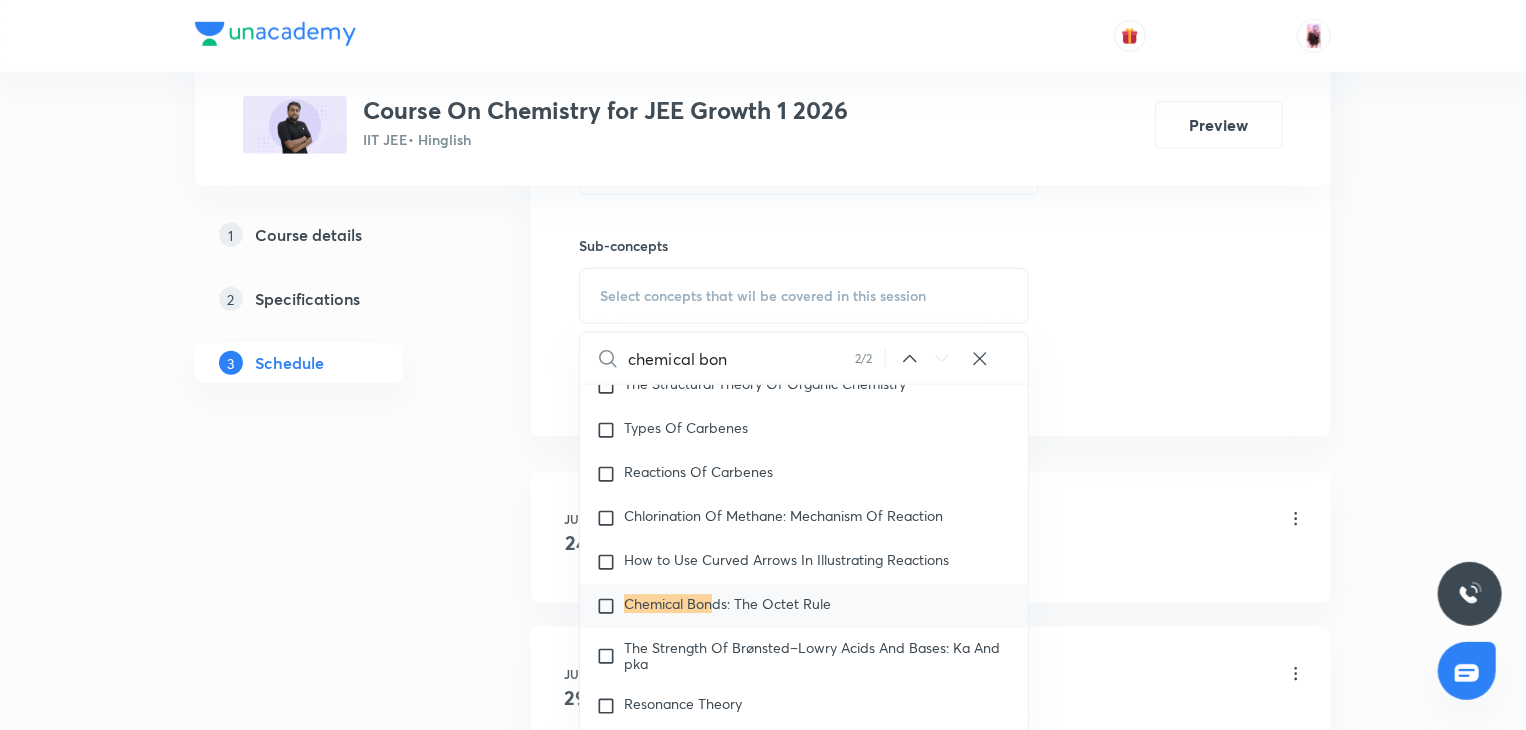 scroll, scrollTop: 33584, scrollLeft: 0, axis: vertical 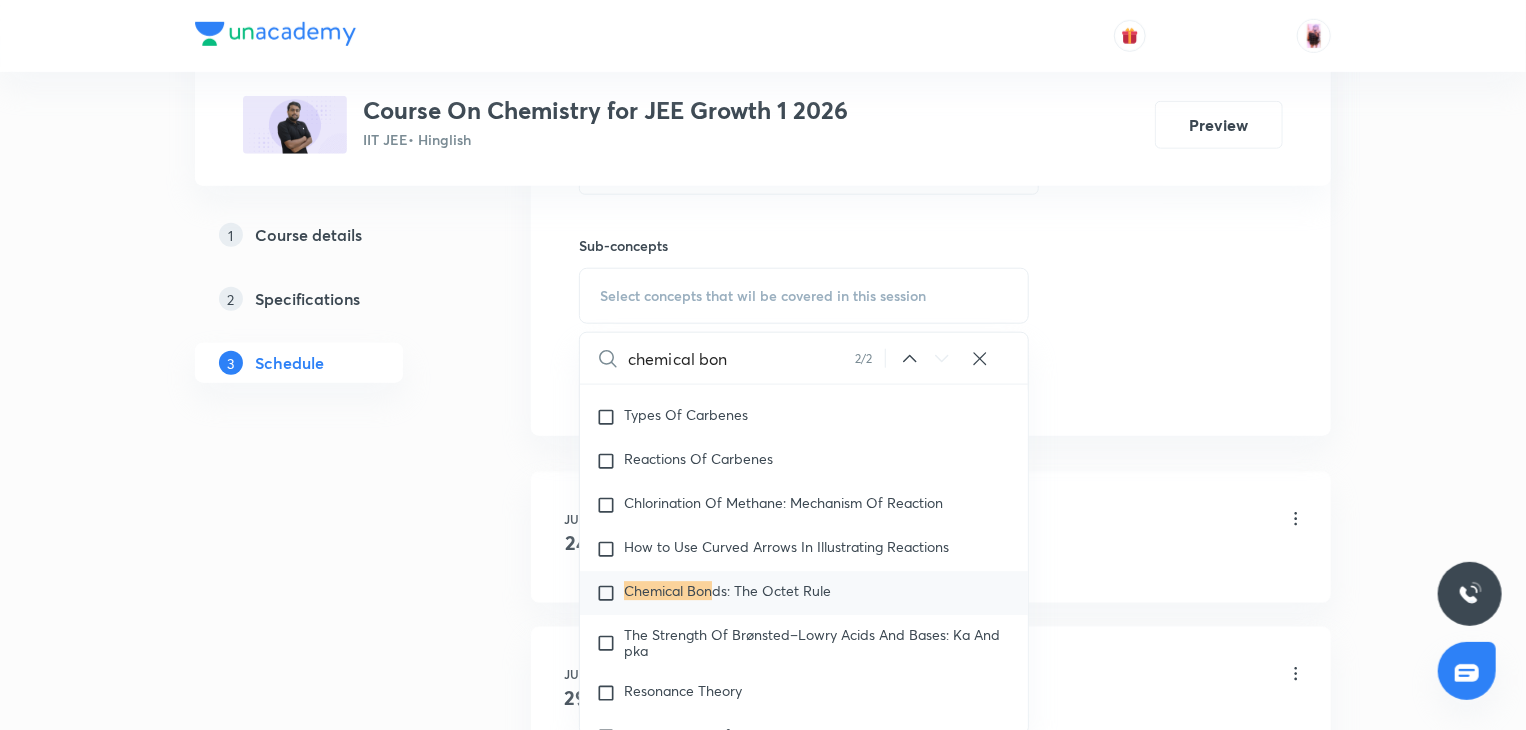 click 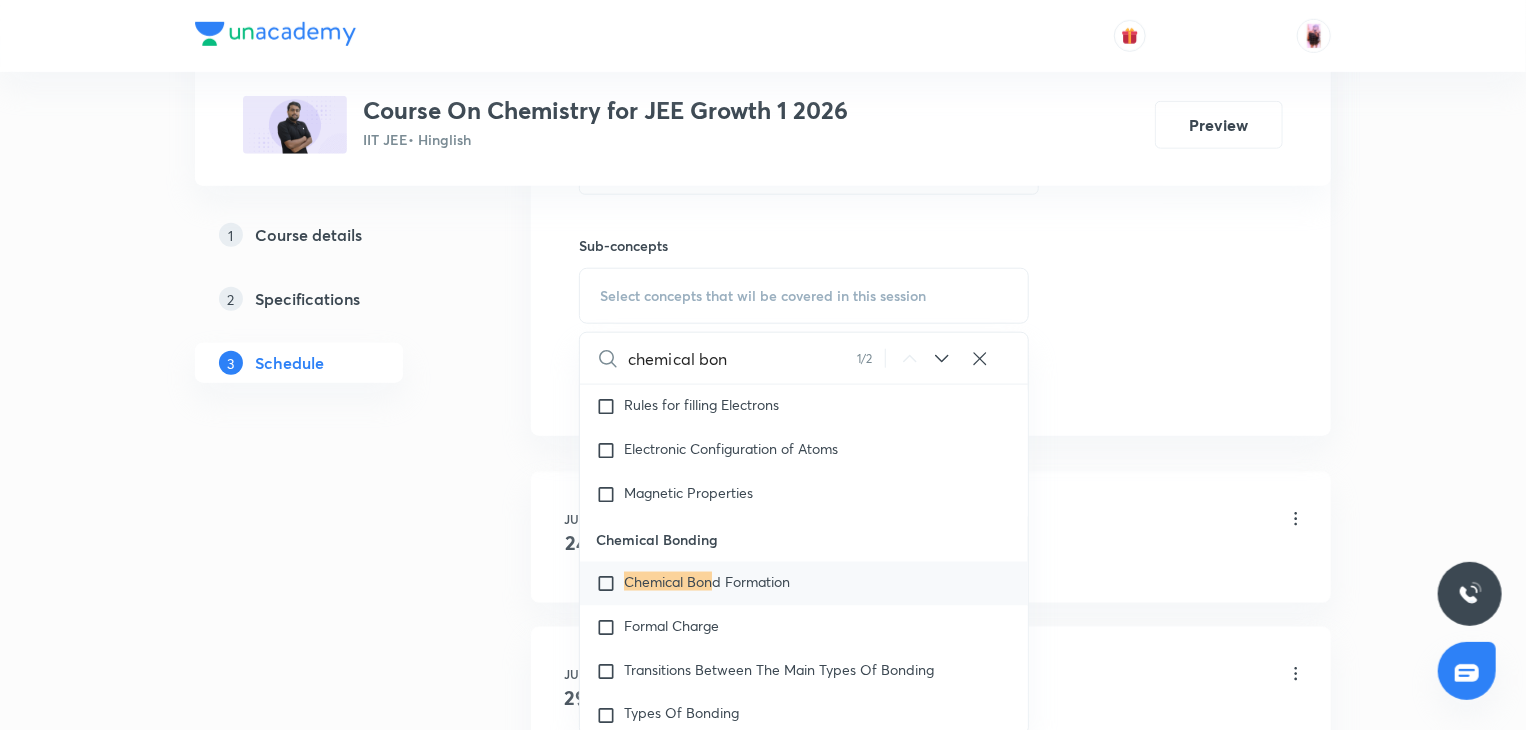 scroll, scrollTop: 28288, scrollLeft: 0, axis: vertical 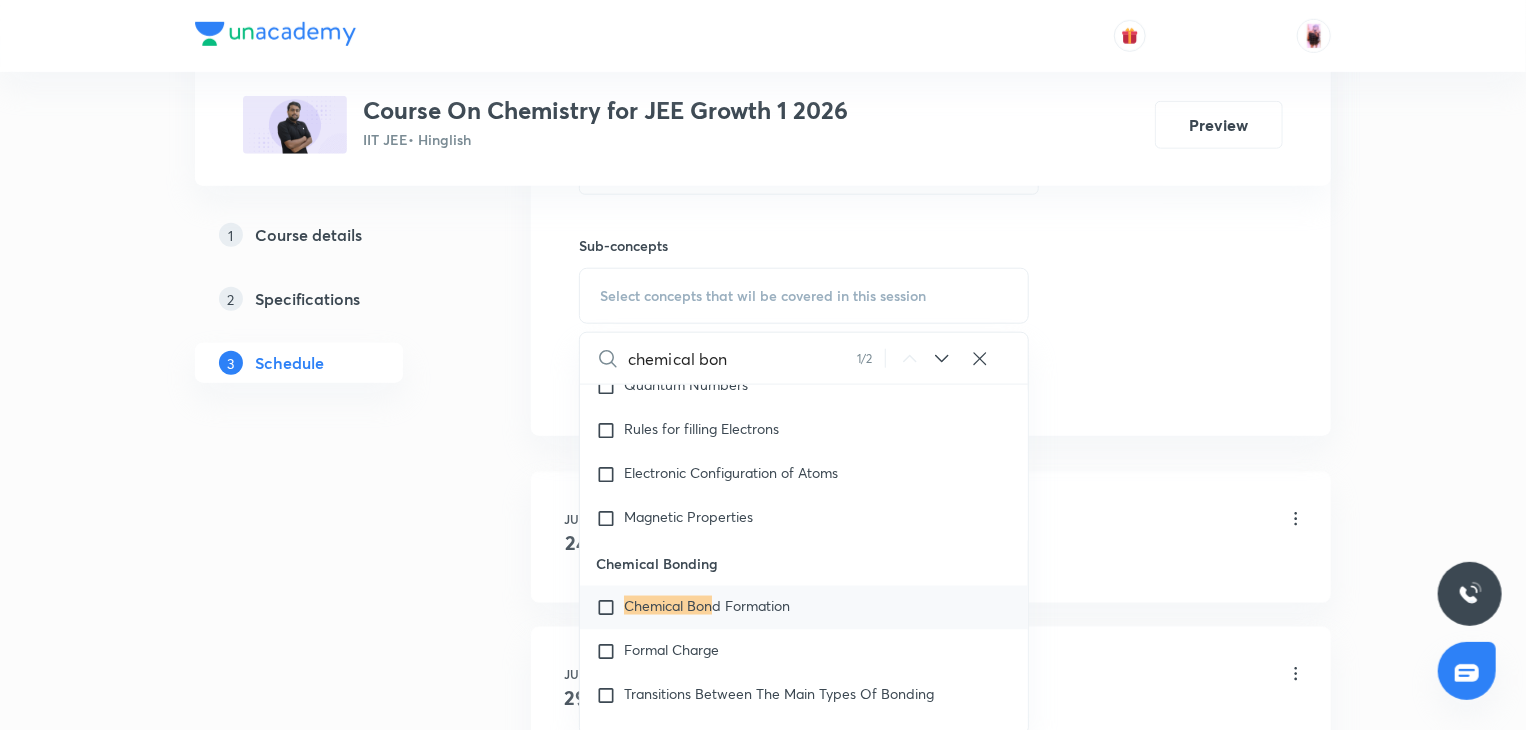 click on "d Formation" at bounding box center (751, 605) 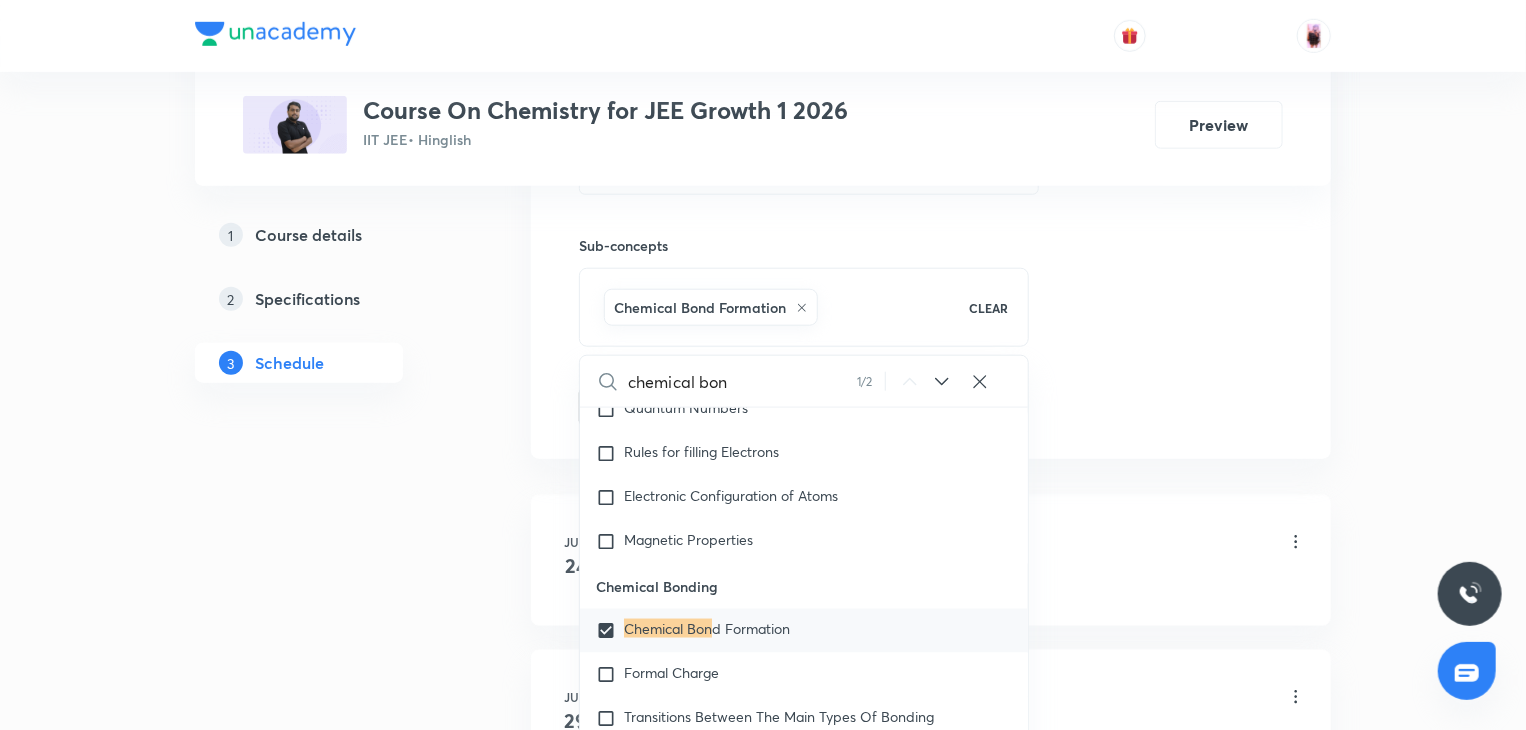 click on "Plus Courses Course On Chemistry for JEE Growth 1 2026 IIT JEE  • Hinglish Preview 1 Course details 2 Specifications 3 Schedule Schedule 16  classes Topic coverage Previous Year & Mock Questions, Physical Chemistry, Inorganic Chemistry, Organic Chemistry, Chemistry Crash Course, UNSAT Chemistry Chapter  Cover at least  60 % View details Session  17 Live class Quiz Recorded classes Session title 31/99 Chemical Bonding - Introduction ​ Schedule for Aug 3, 2025, 5:40 PM ​ Duration (in minutes) 105 ​ Sub-concepts Chemical Bond Formation CLEAR chemical bon 1 / 2 ​ Chemistry Mock Questions Chemistry Mock Questions Chemistry Previous Year Chemistry Previous Year General Topics & Mole Concept Basic Concepts Basic Introduction Percentage Composition Stoichiometry Principle of Atom Conservation (POAC) Relation between Stoichiometric Quantities Application of Mole Concept: Gravimetric Analysis Different Laws Formula and Composition Concentration Terms Some basic concepts of Chemistry Atomic Structure Gas Laws" at bounding box center [763, 1173] 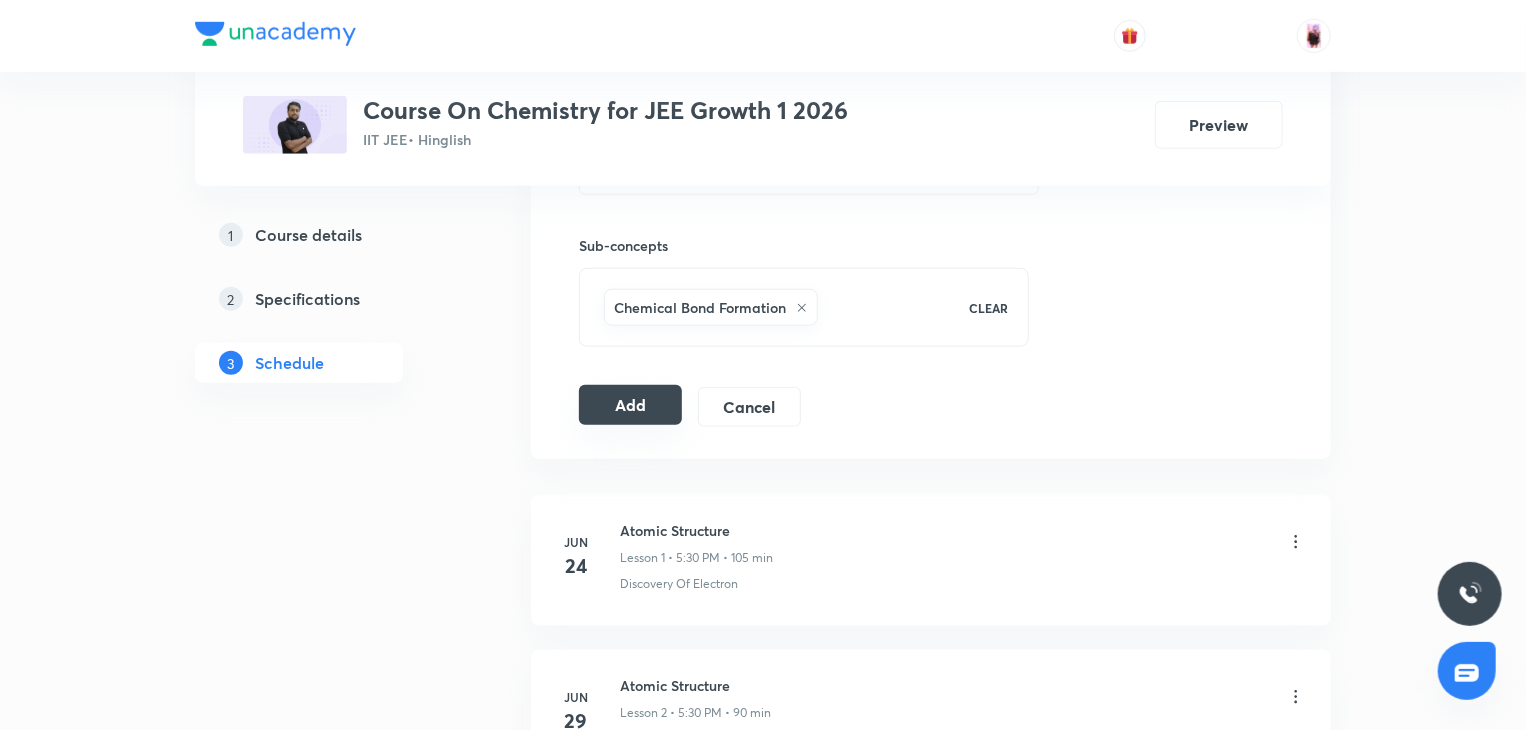click on "Add" at bounding box center [630, 405] 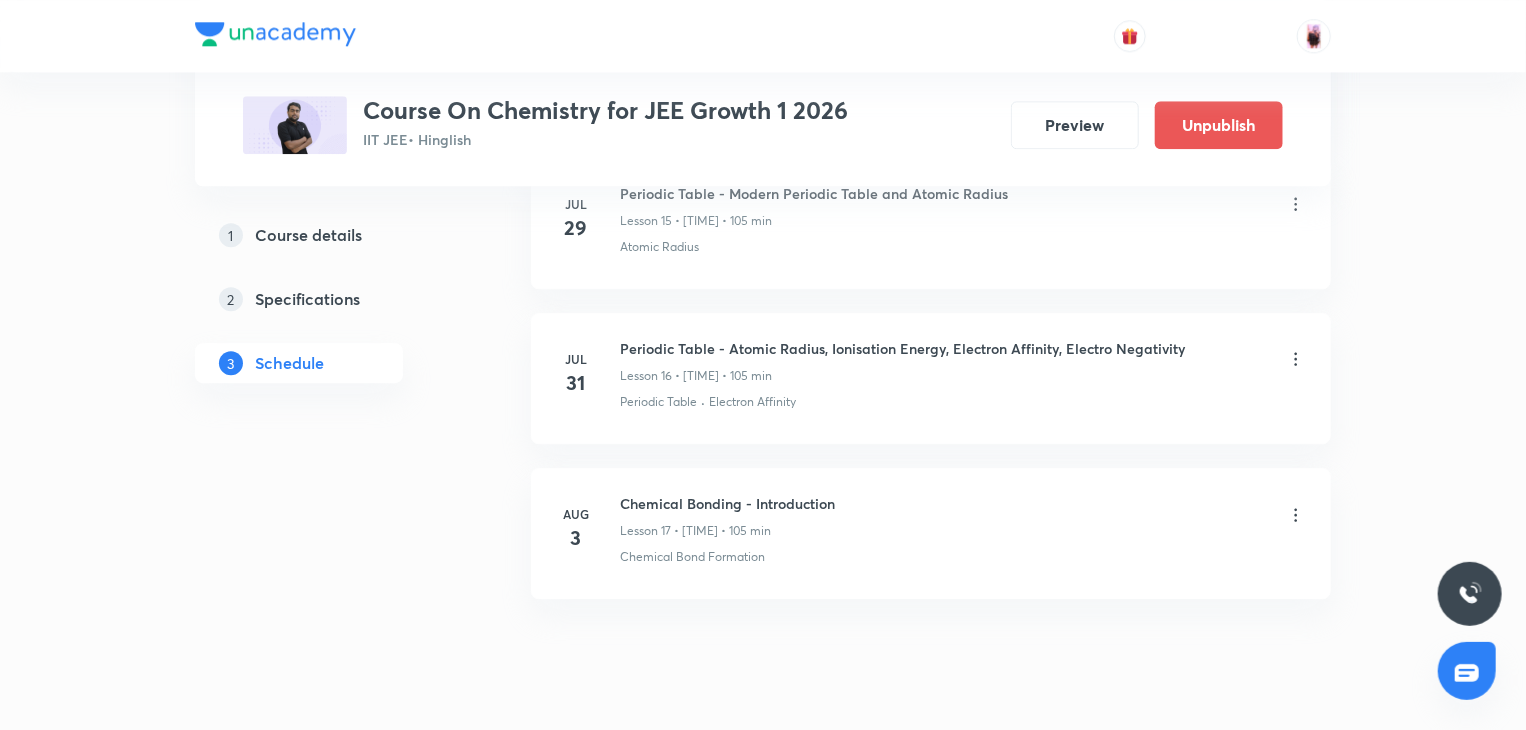 scroll, scrollTop: 2744, scrollLeft: 0, axis: vertical 